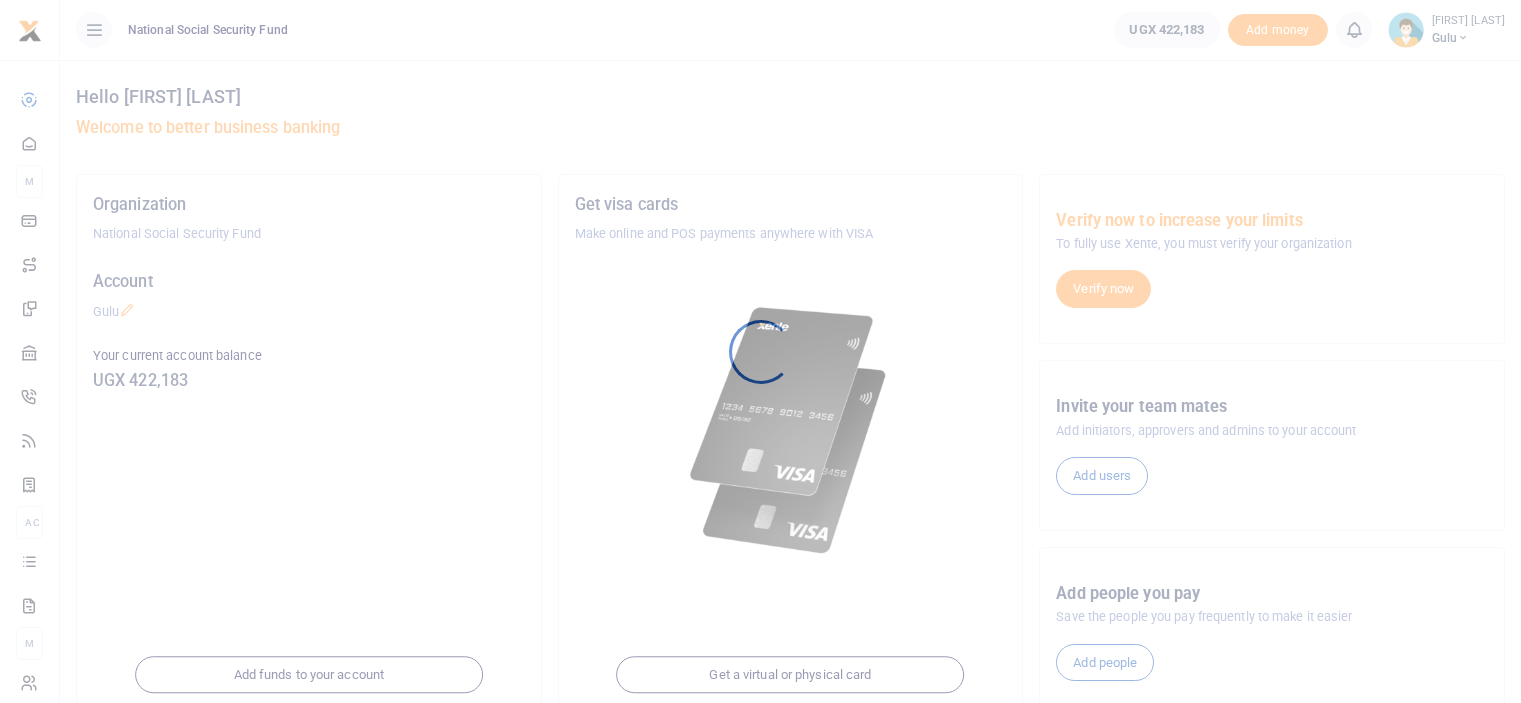 scroll, scrollTop: 0, scrollLeft: 0, axis: both 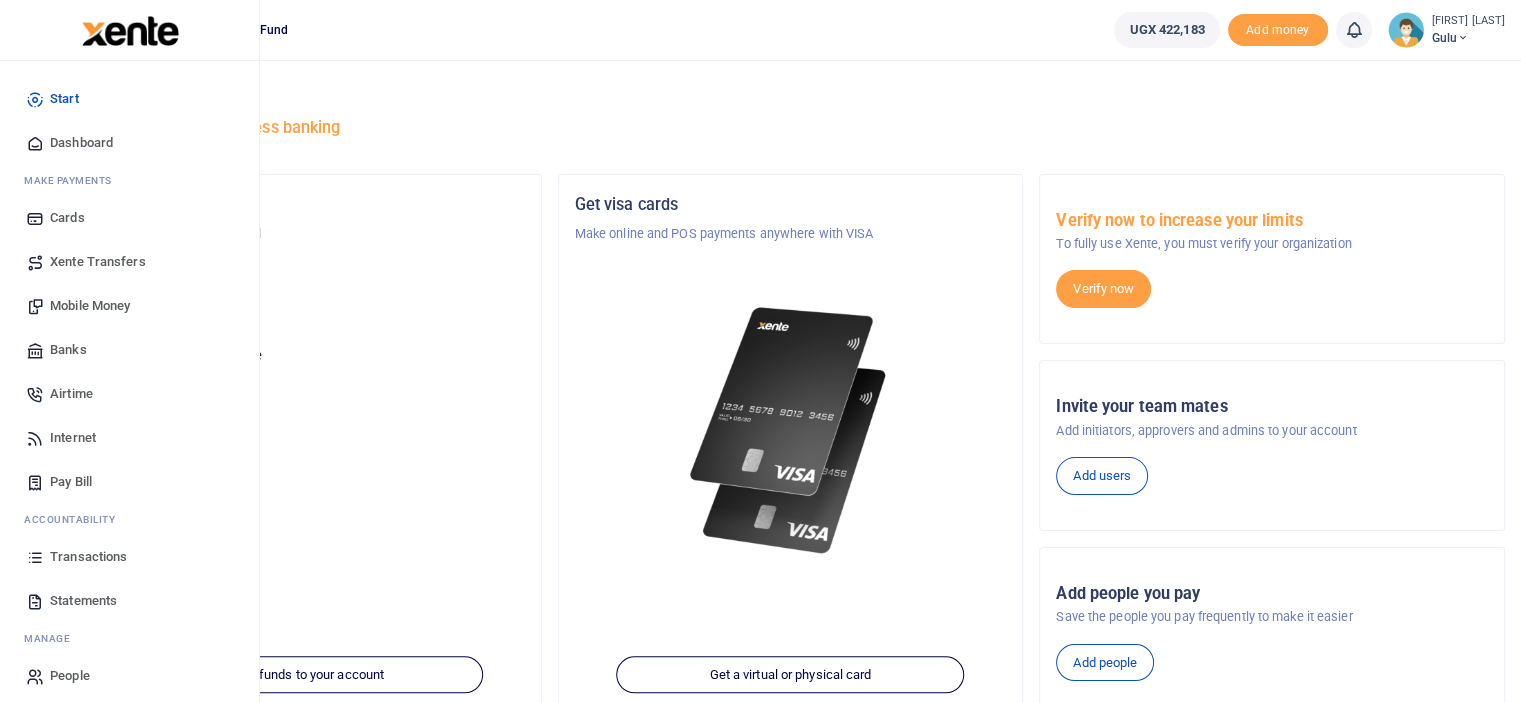 click on "Transactions" at bounding box center [88, 557] 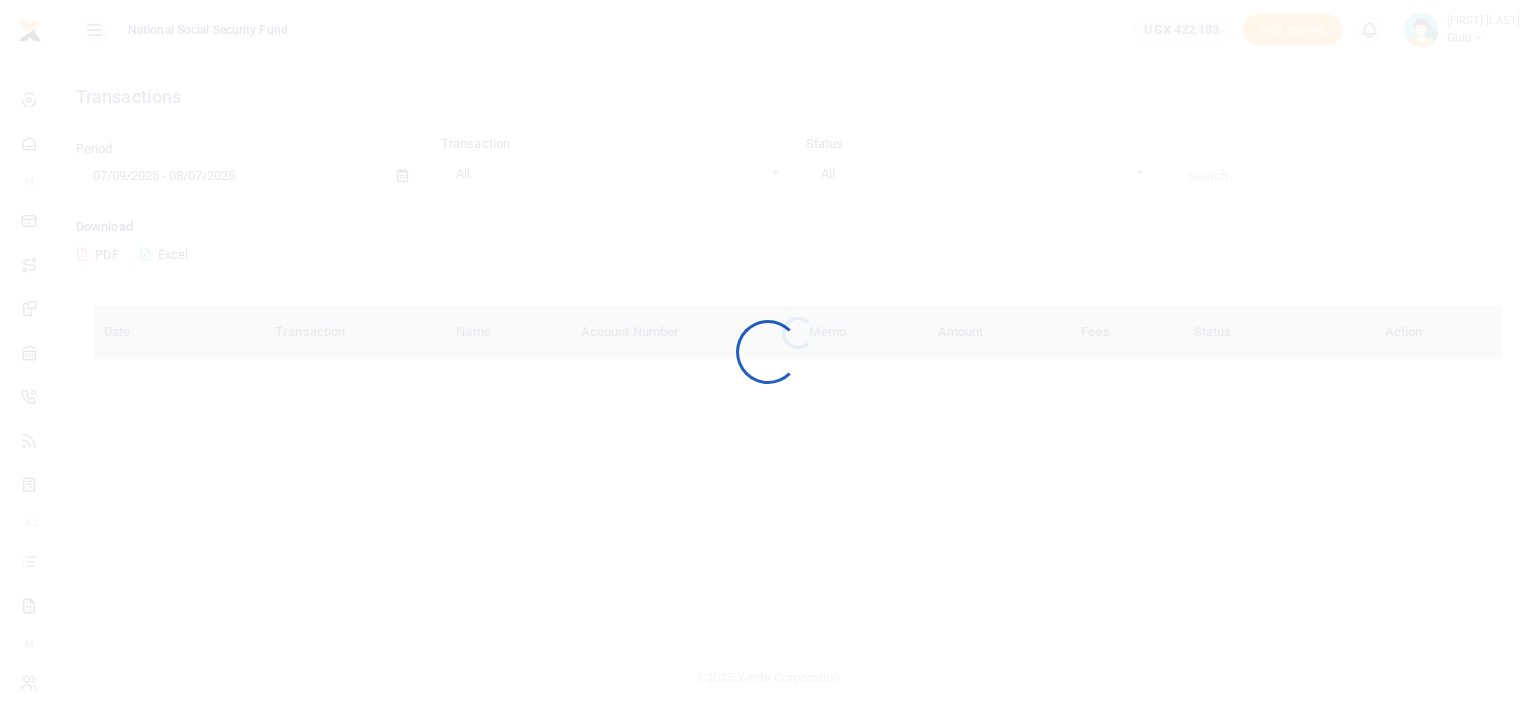 scroll, scrollTop: 0, scrollLeft: 0, axis: both 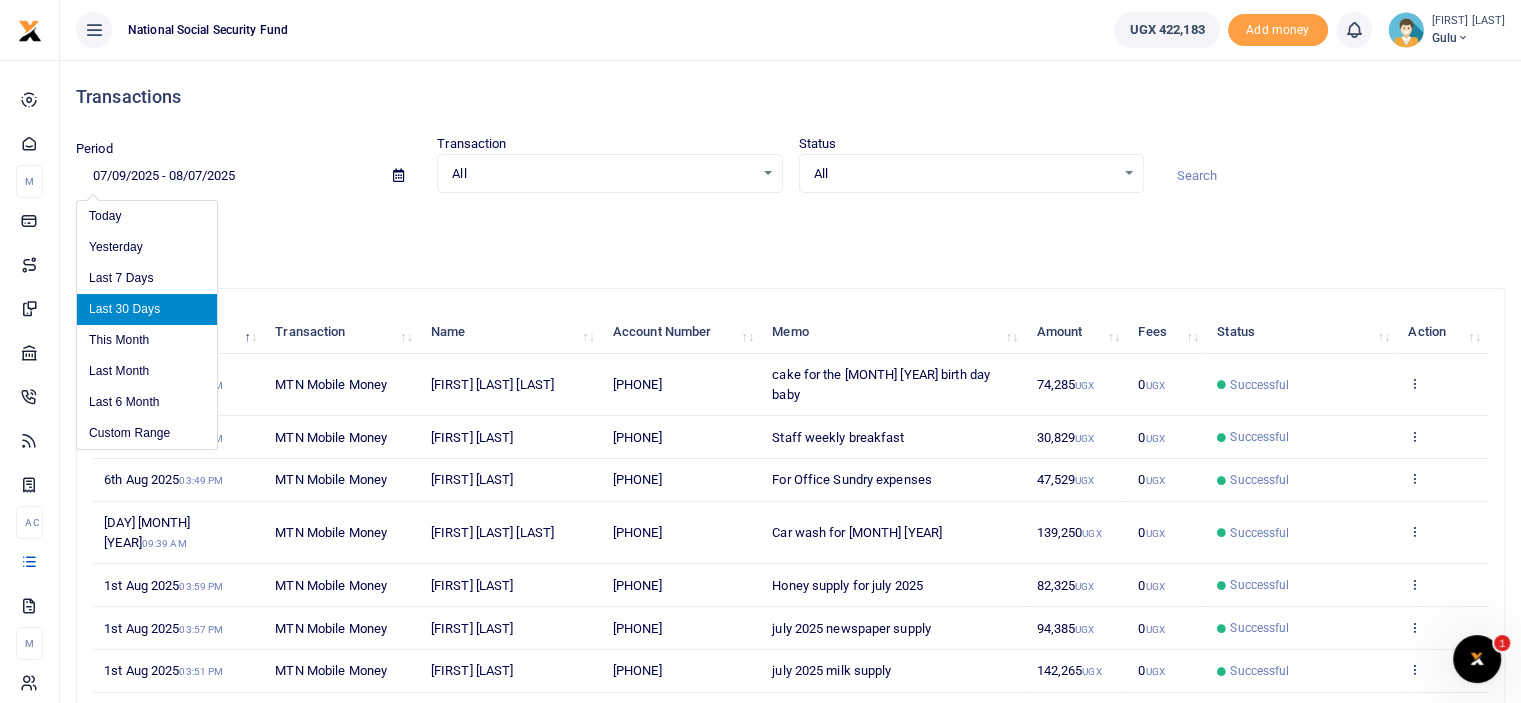 click on "07/09/2025 - 08/07/2025" at bounding box center (226, 176) 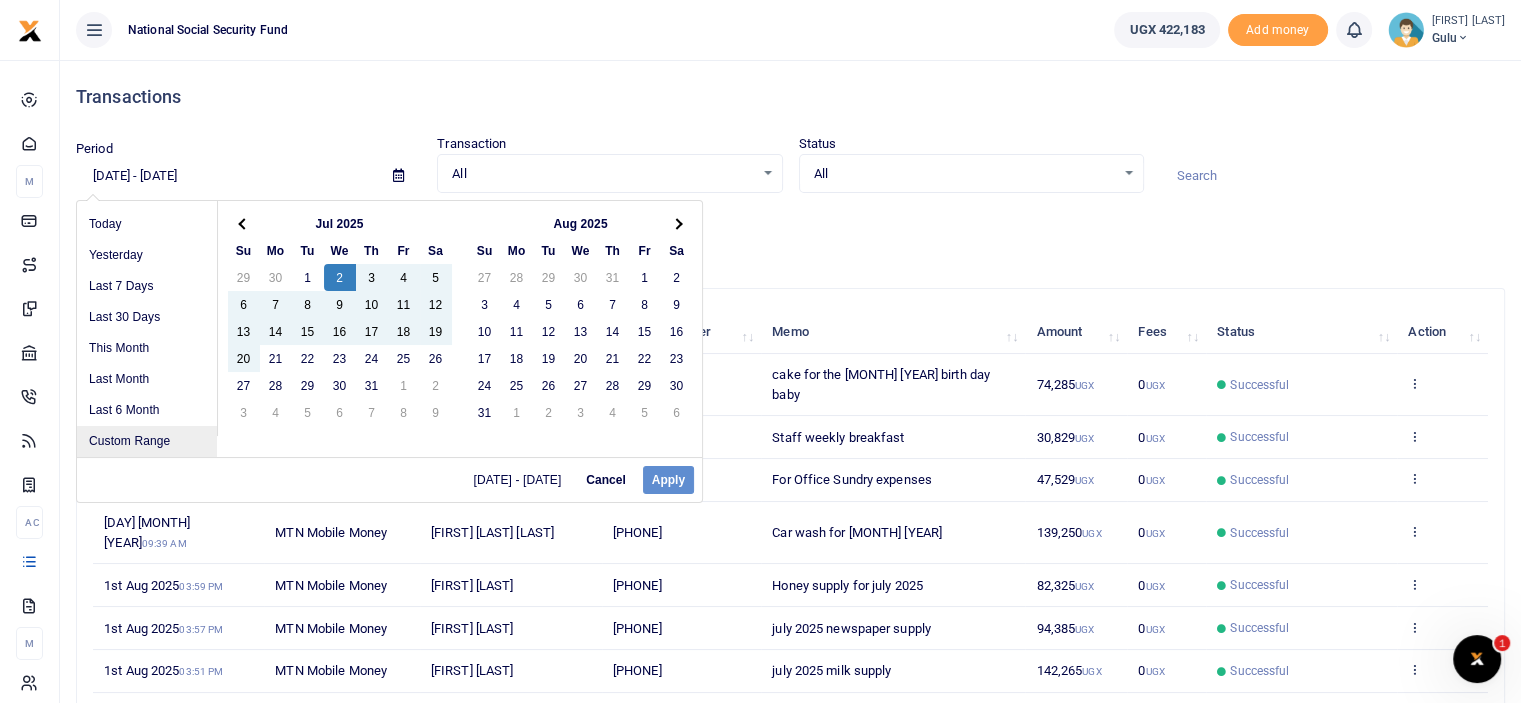 click on "Custom Range" at bounding box center (147, 441) 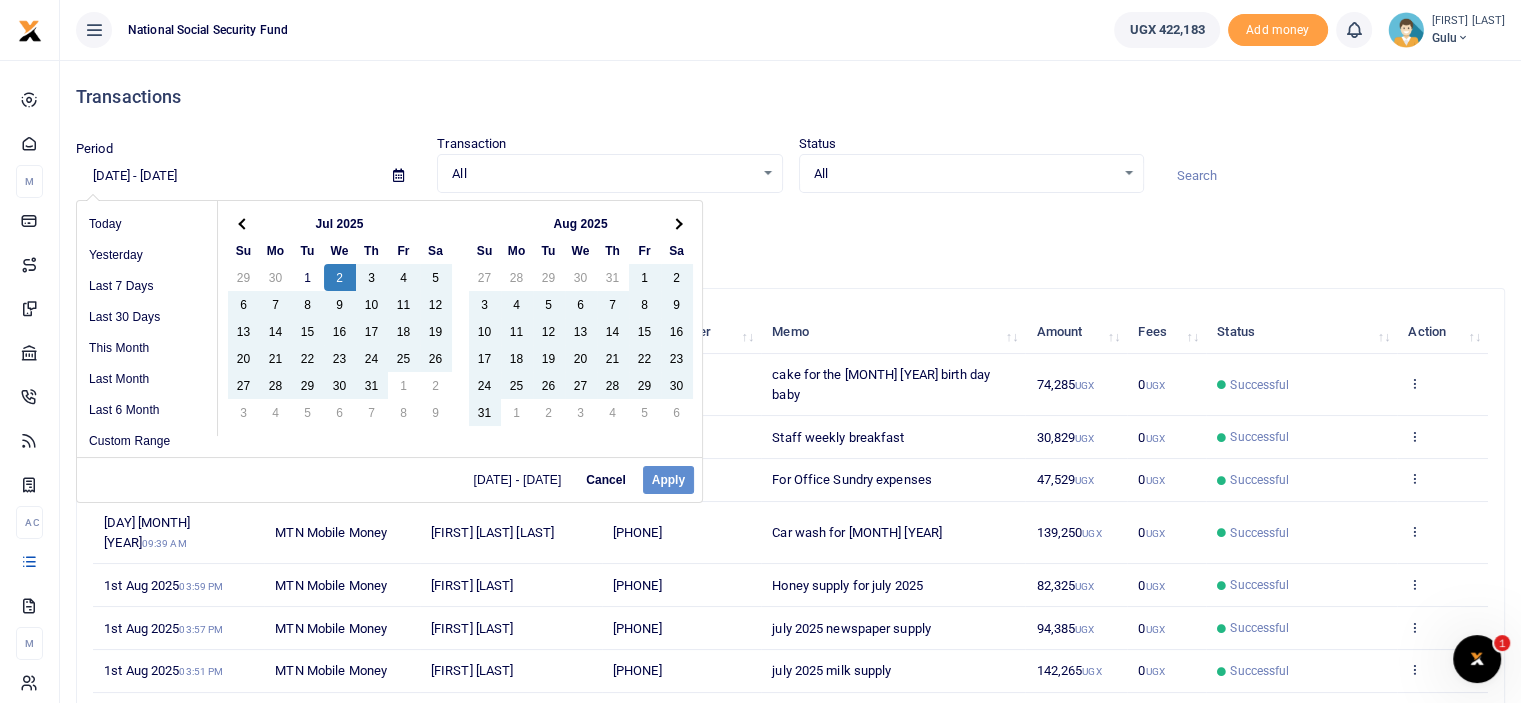 click on "07/02/2025 - 08/07/2025 Cancel Apply" at bounding box center [389, 479] 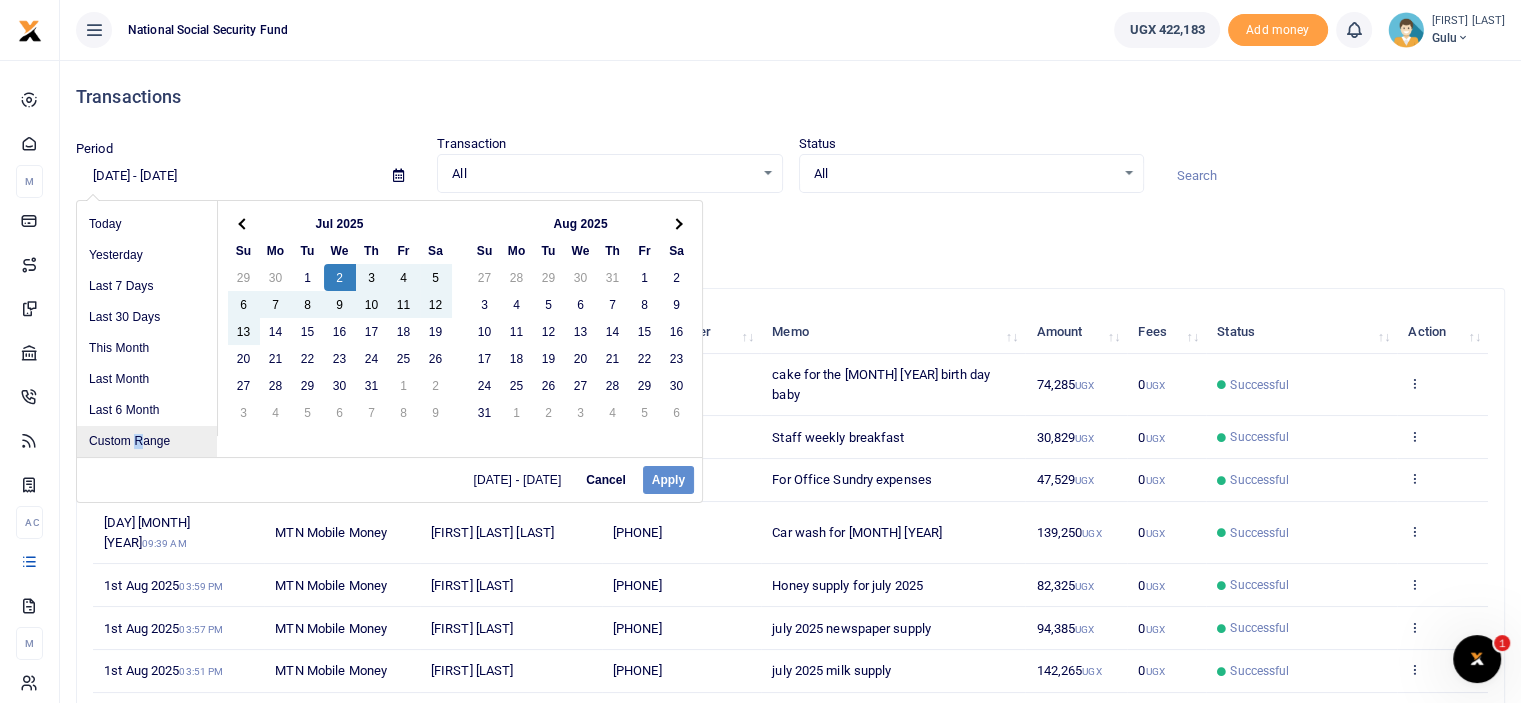 click on "Custom Range" at bounding box center [147, 441] 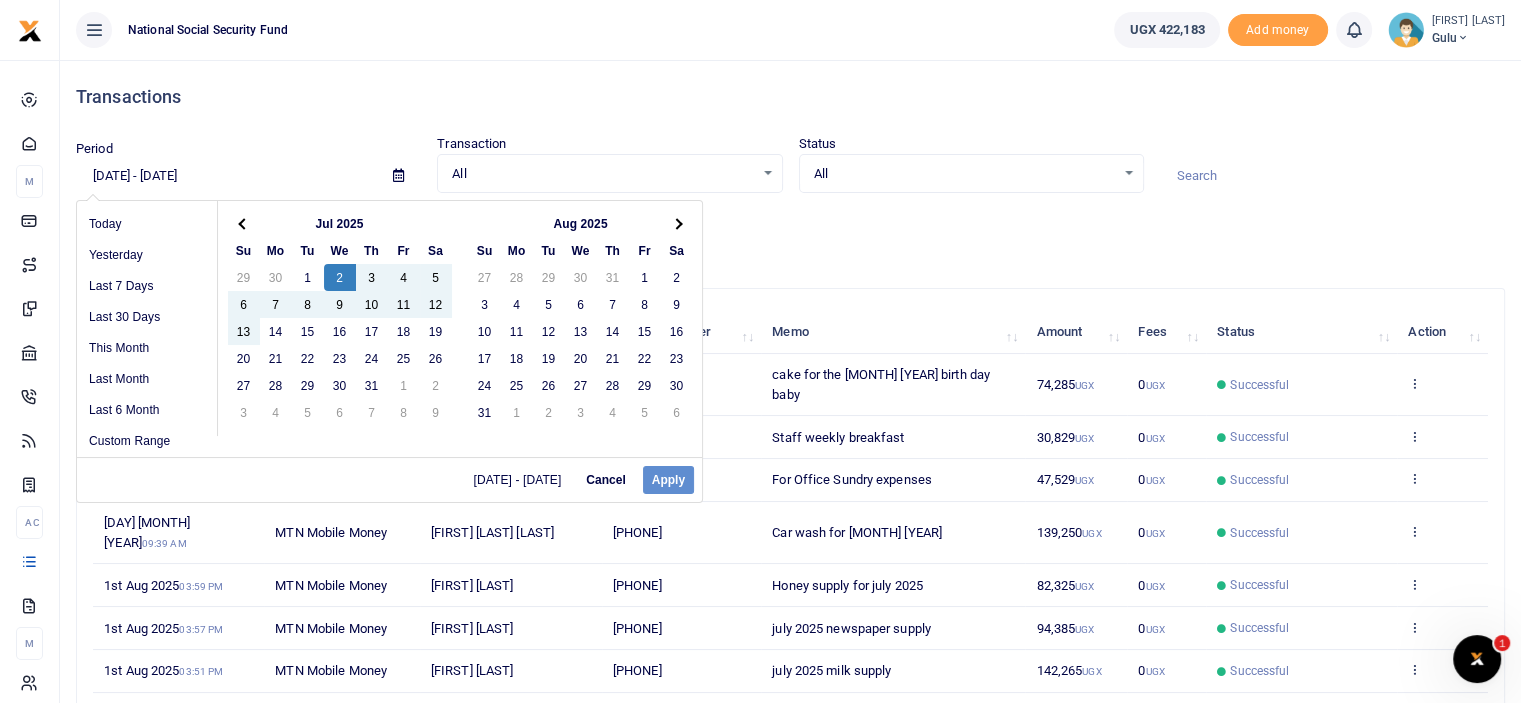 click on "07/02/2025 - 08/07/2025" at bounding box center (226, 176) 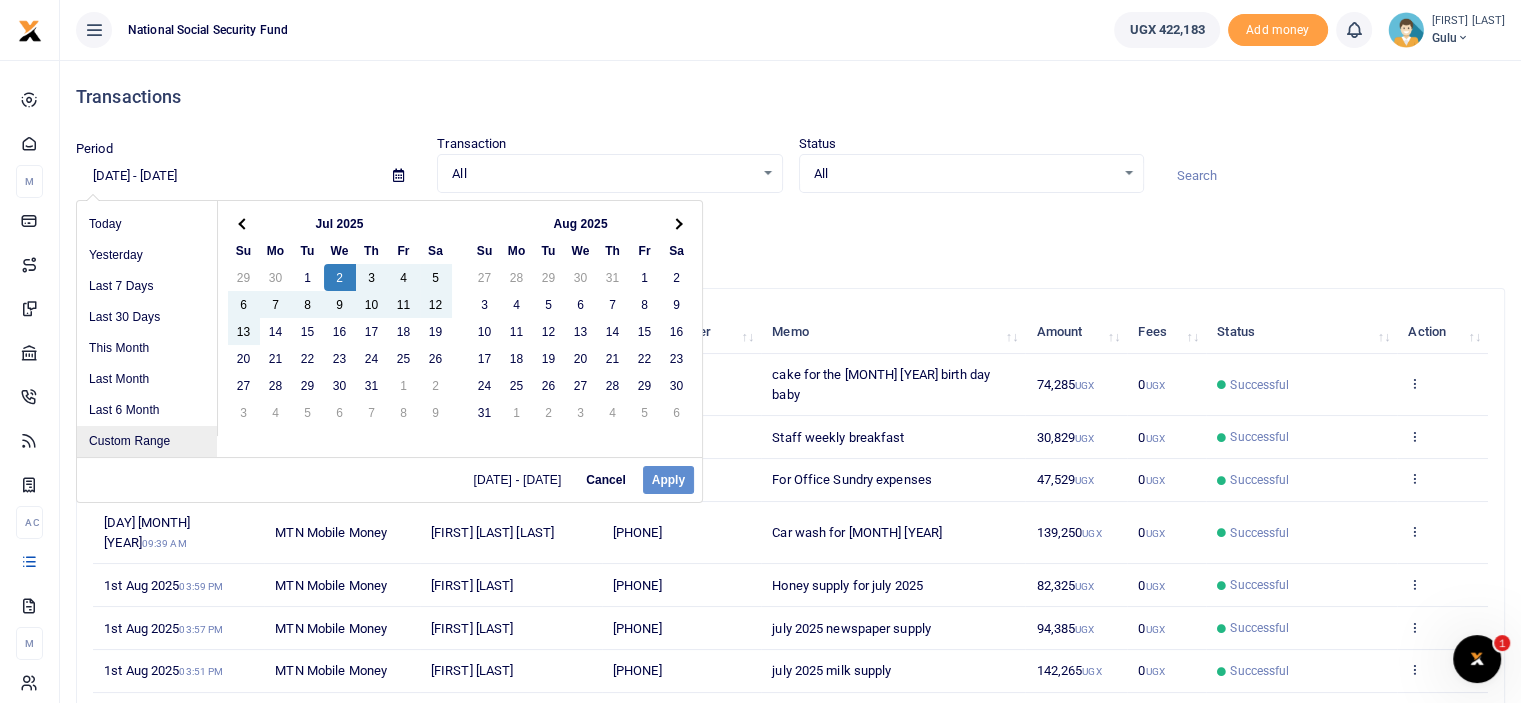 click on "Custom Range" at bounding box center (147, 441) 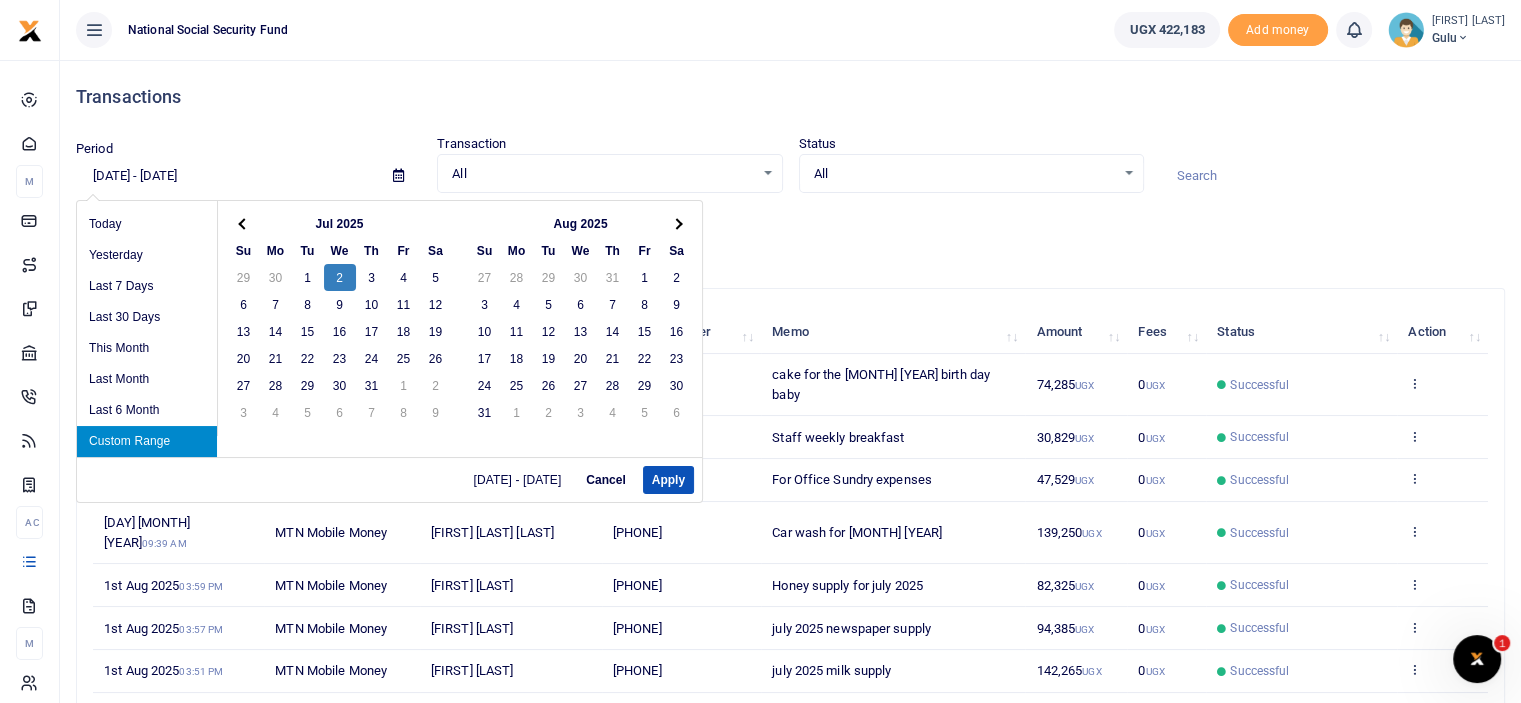 click on "Custom Range" at bounding box center [147, 441] 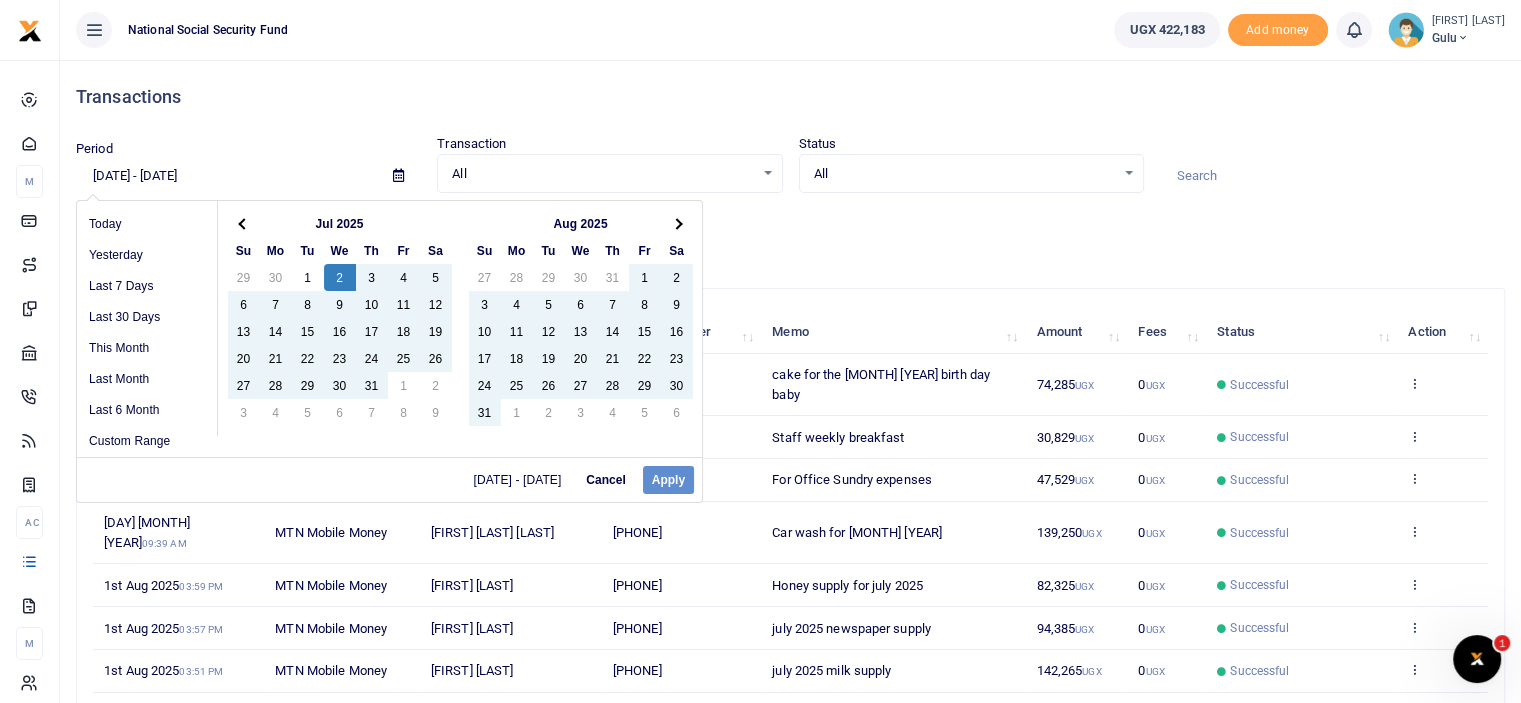 click on "07/02/2025 - 07/02/2025 Cancel Apply" at bounding box center (389, 479) 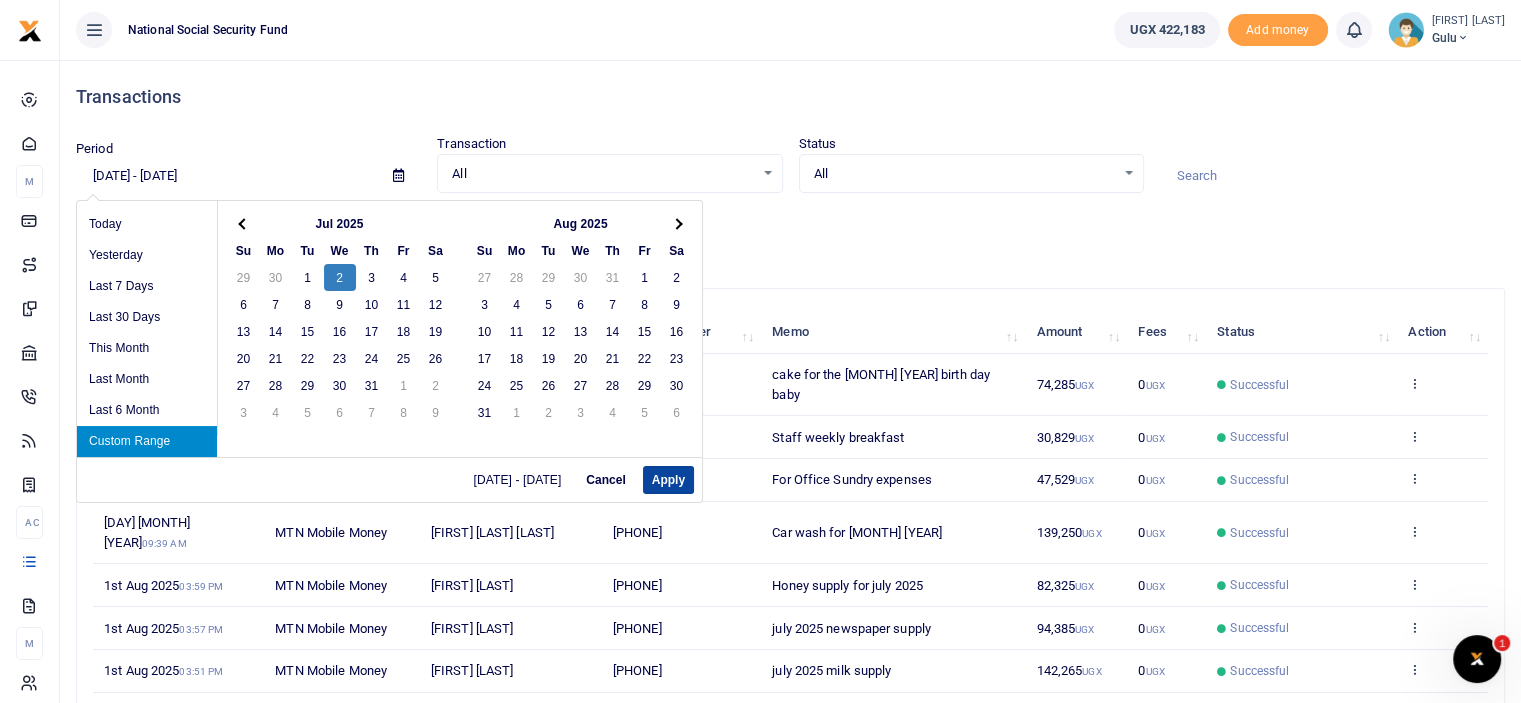 click on "Apply" at bounding box center [668, 480] 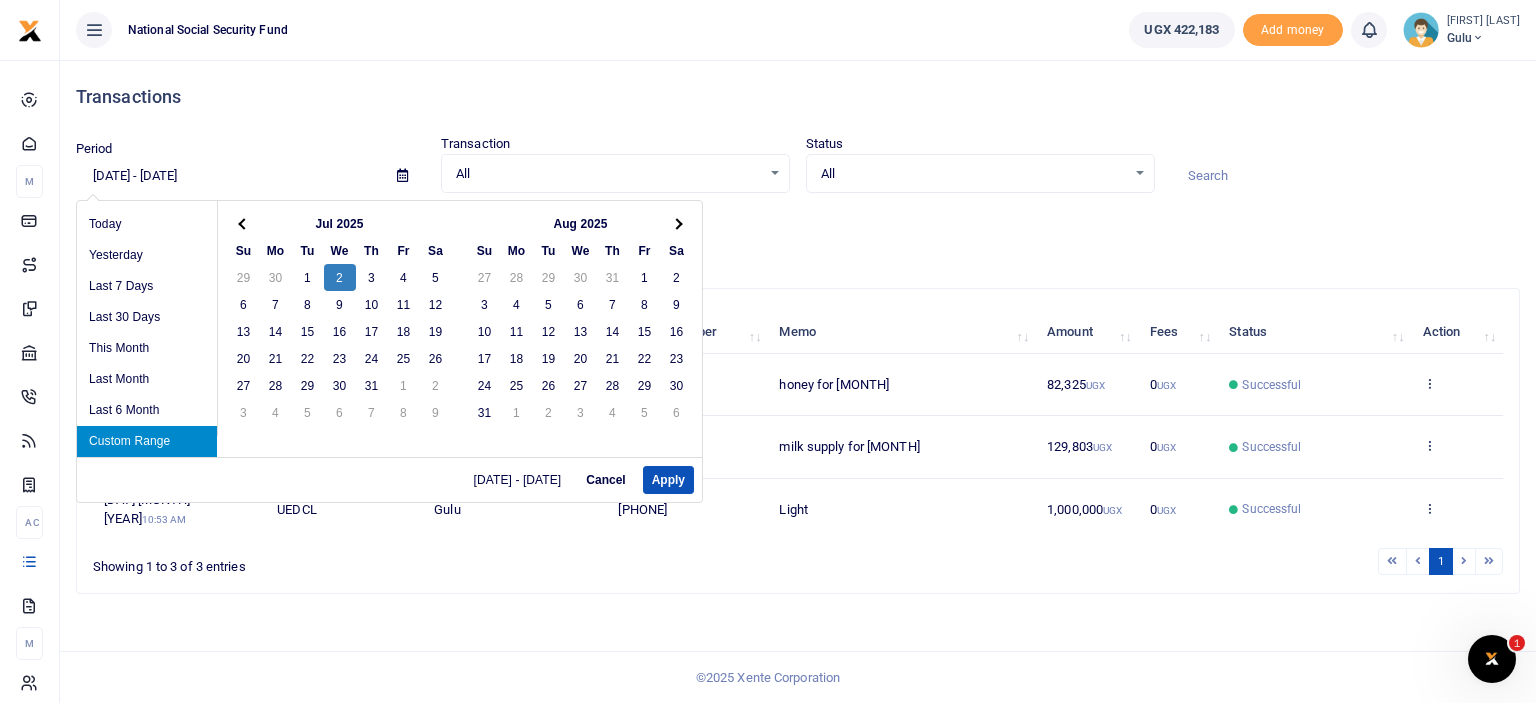 click on "07/02/2025 - 07/02/2025" at bounding box center [228, 176] 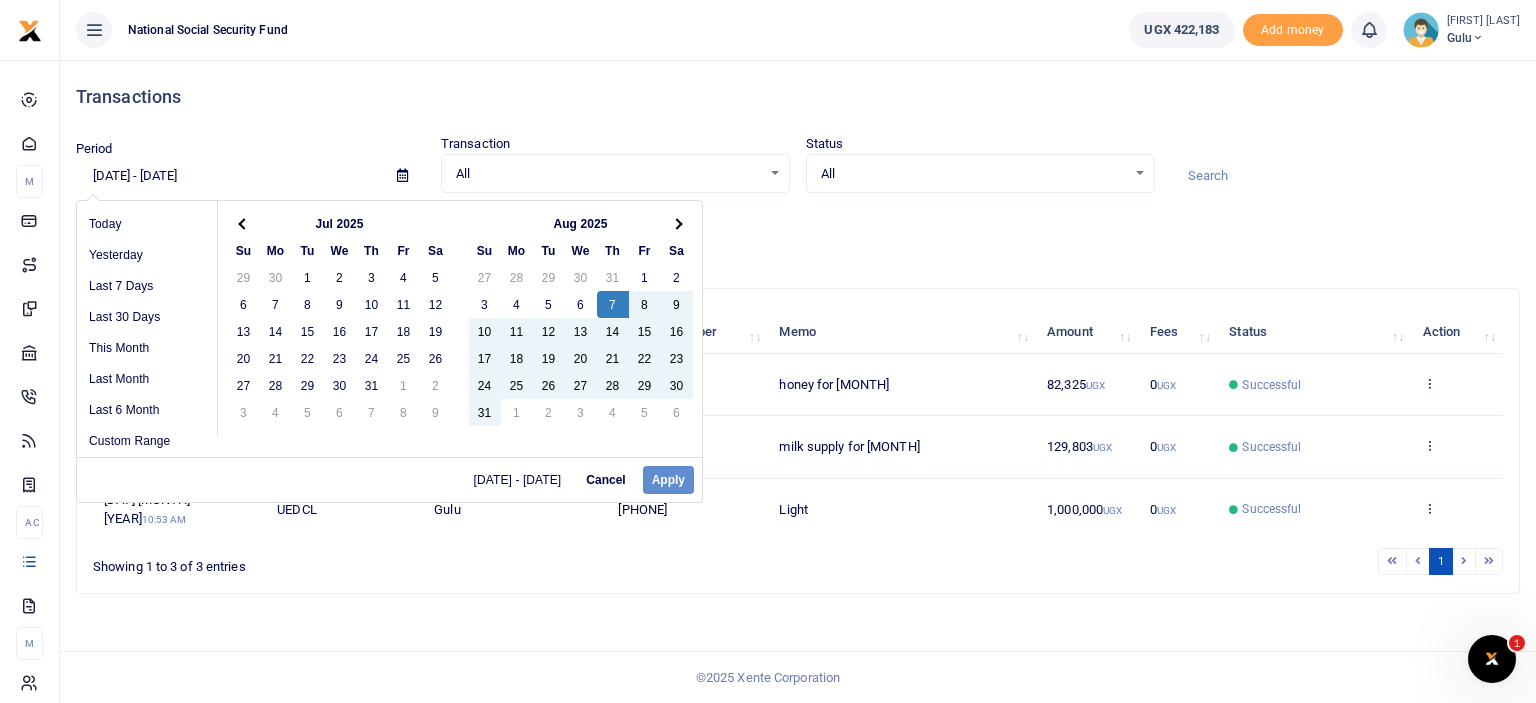 click on "07/02/2025 - 07/02/2025 Cancel Apply" at bounding box center [389, 479] 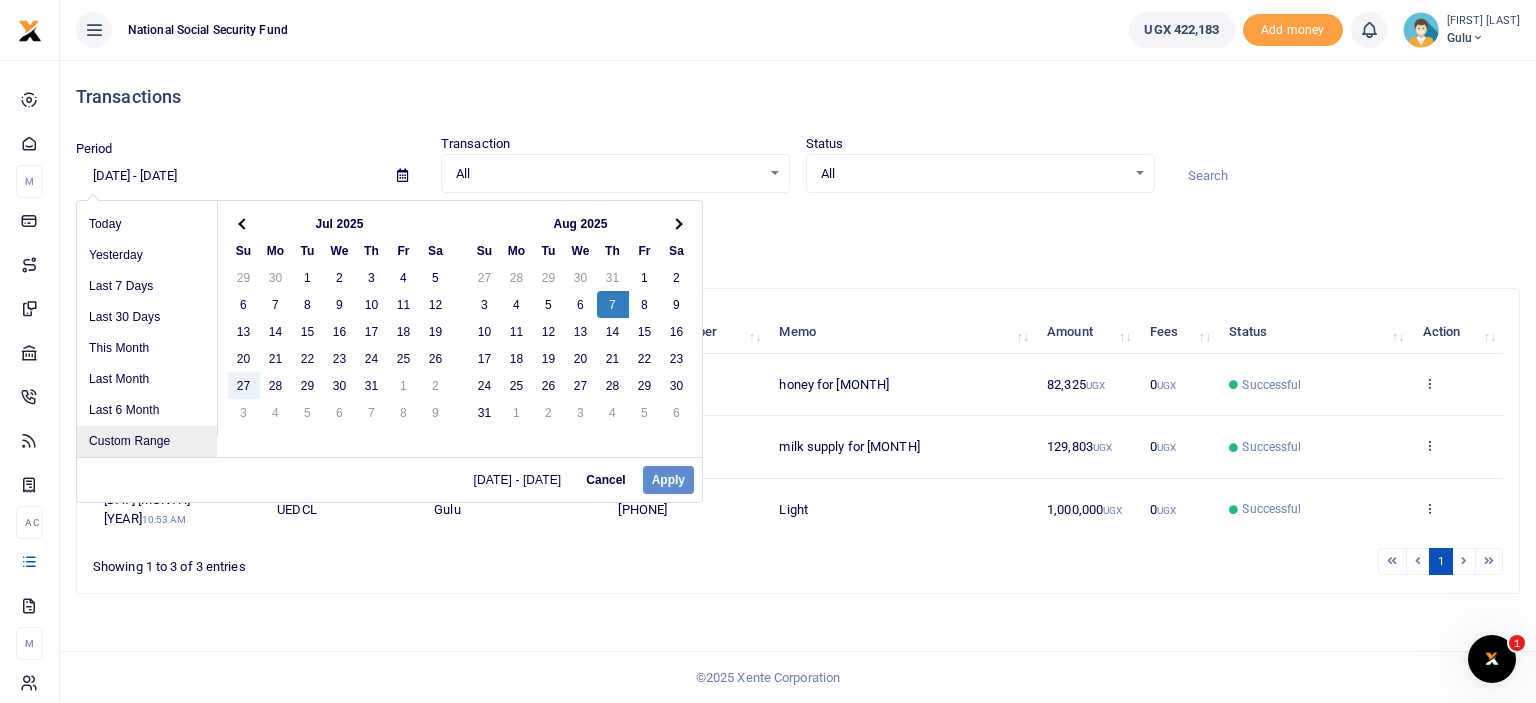 click on "Custom Range" at bounding box center (147, 441) 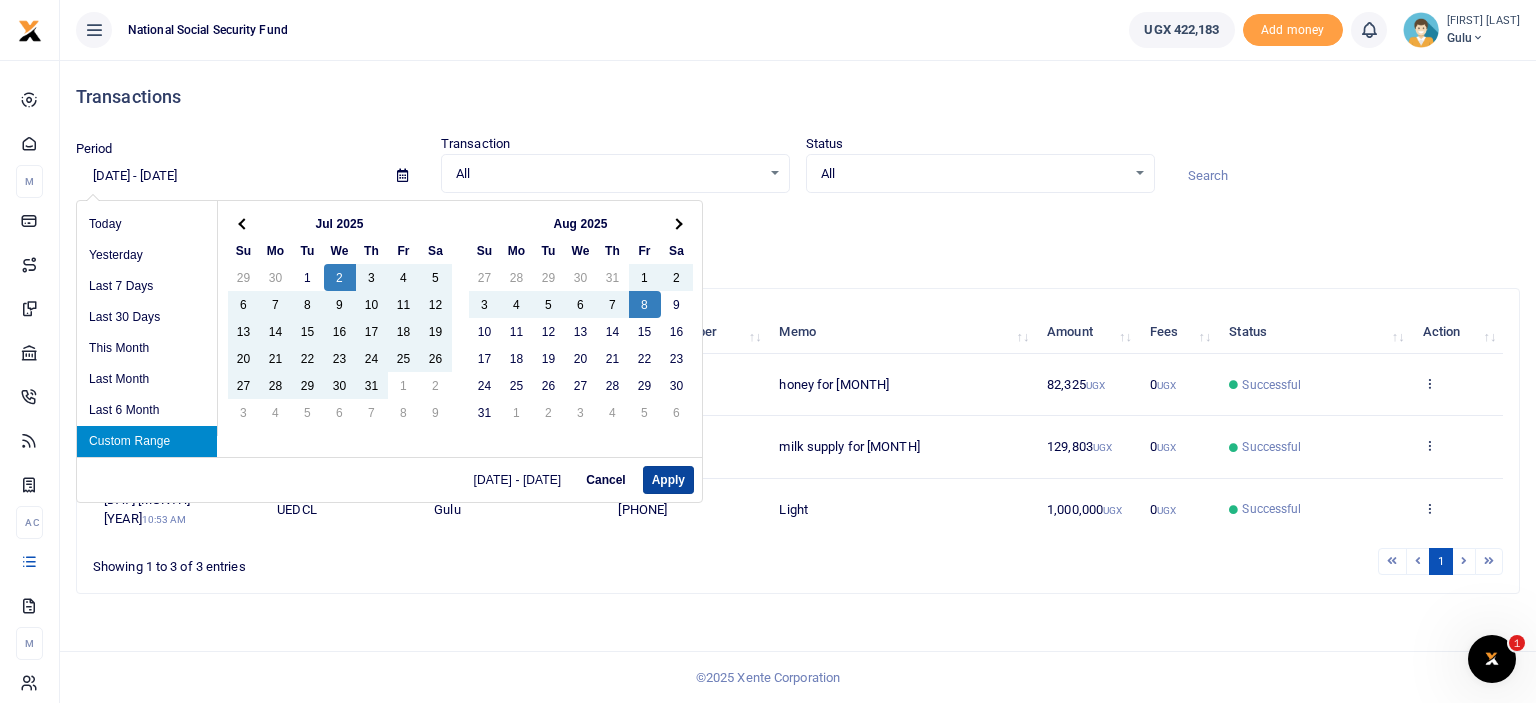 click on "Apply" at bounding box center (668, 480) 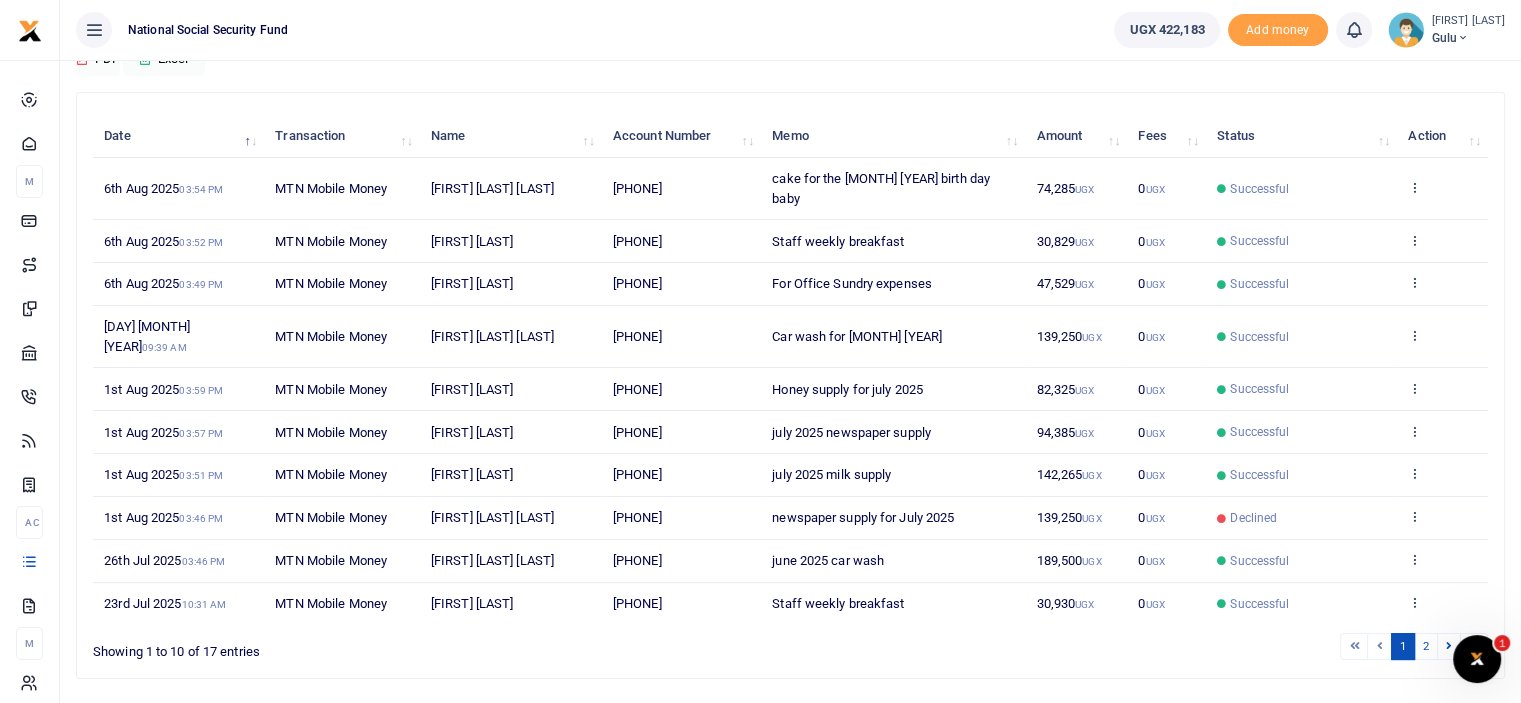scroll, scrollTop: 213, scrollLeft: 0, axis: vertical 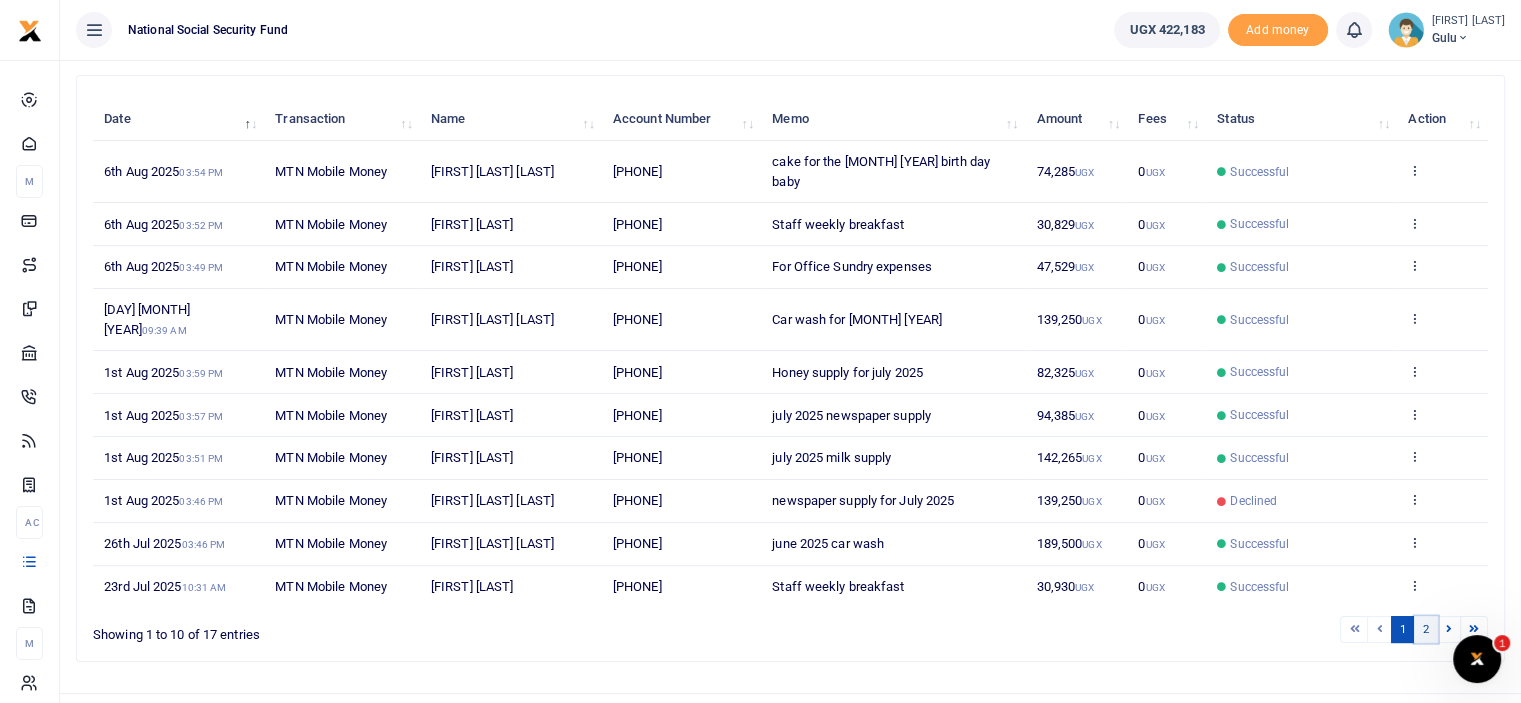 click on "2" at bounding box center [1426, 629] 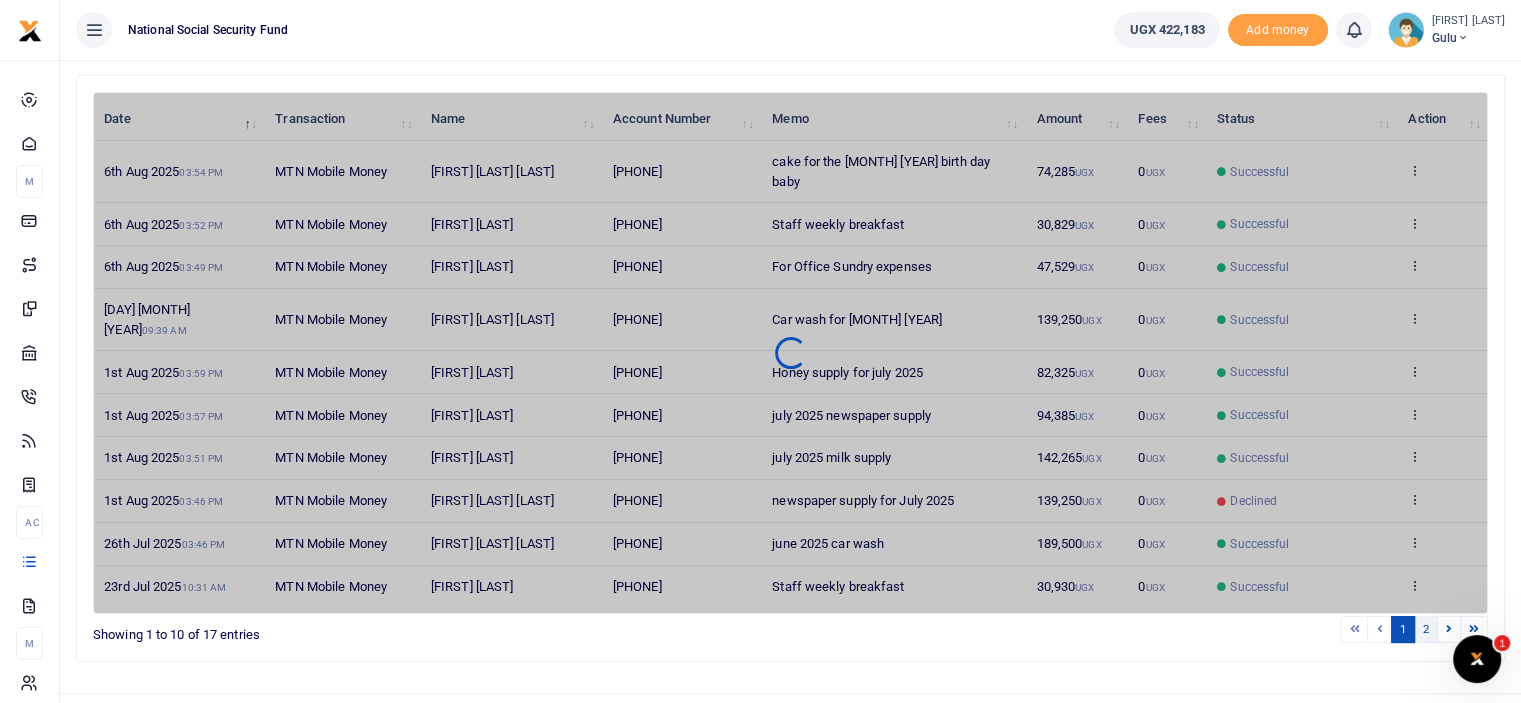 scroll, scrollTop: 104, scrollLeft: 0, axis: vertical 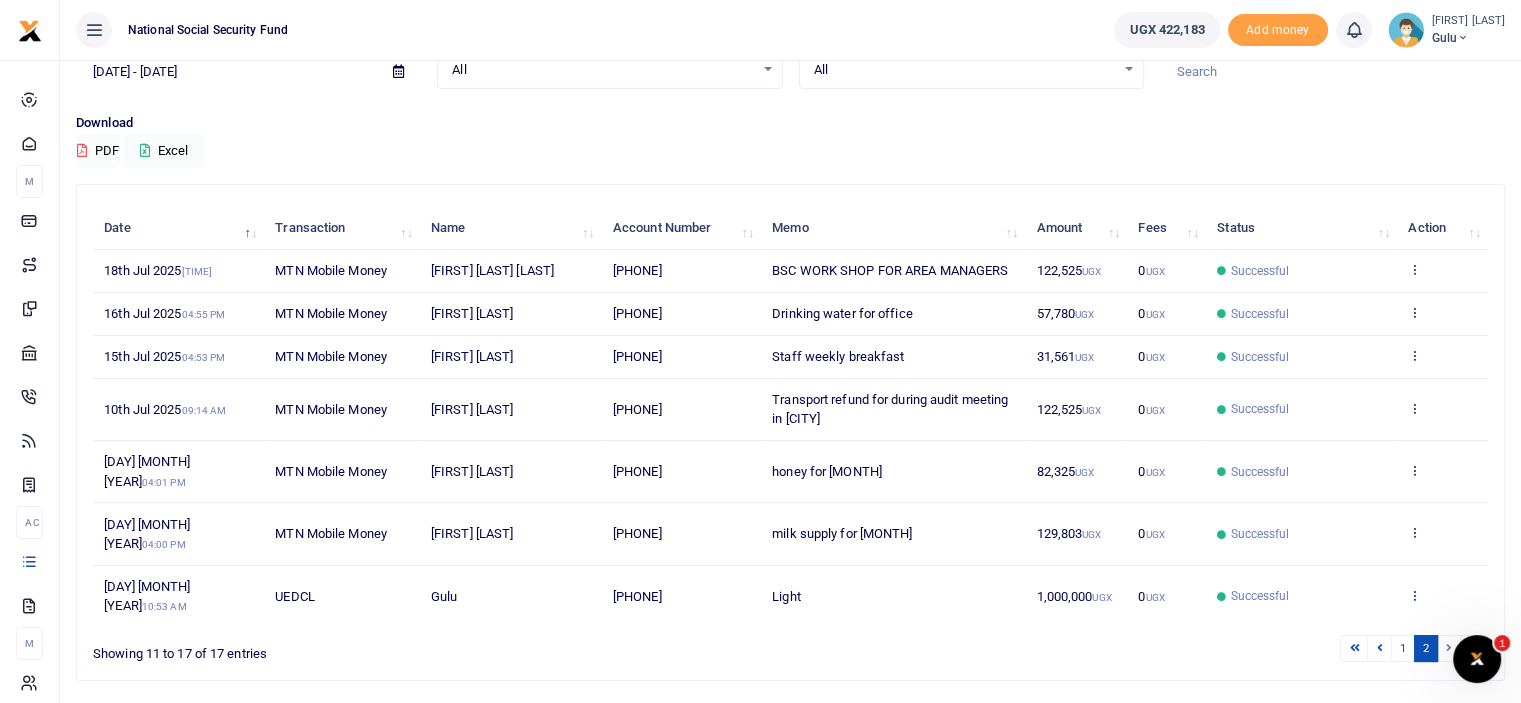 click at bounding box center [1414, 595] 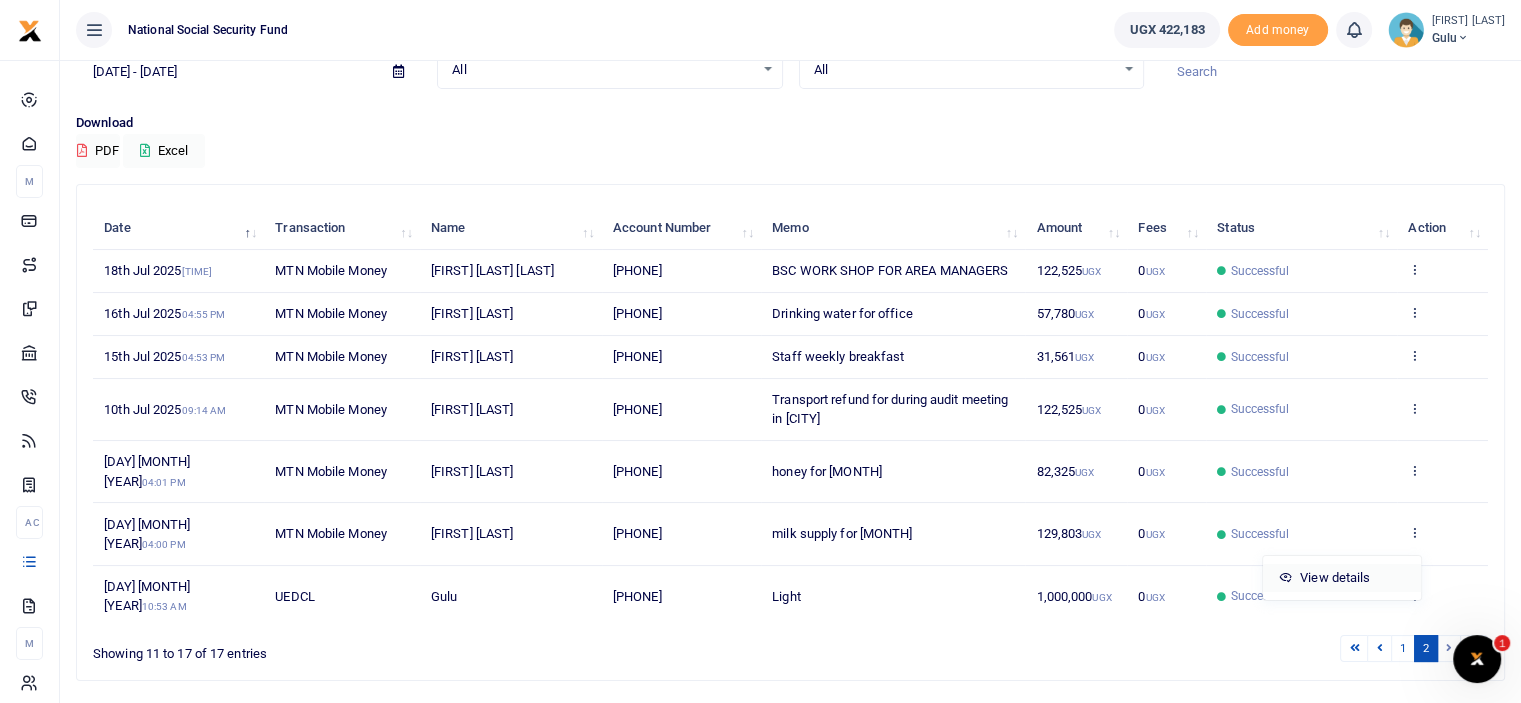 click on "View details" at bounding box center (1342, 578) 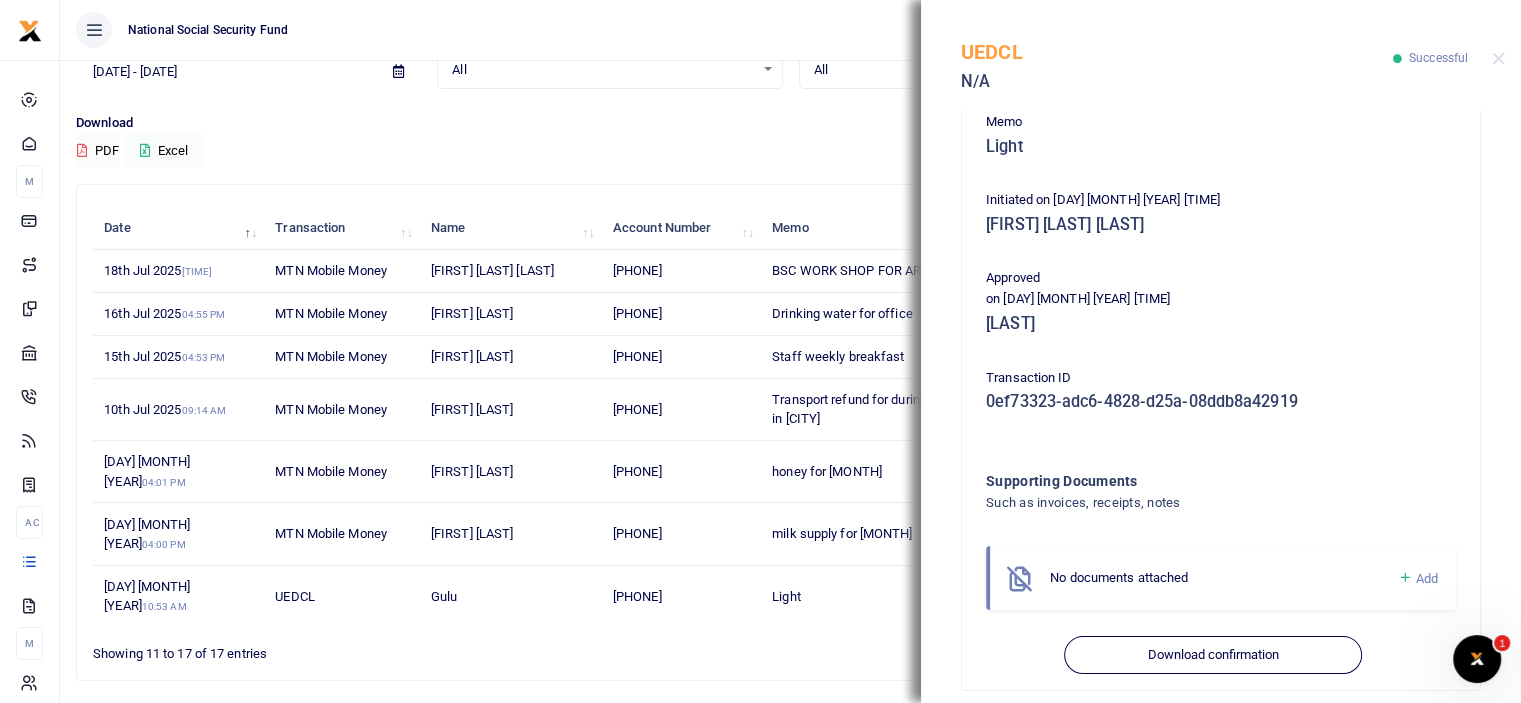 scroll, scrollTop: 204, scrollLeft: 0, axis: vertical 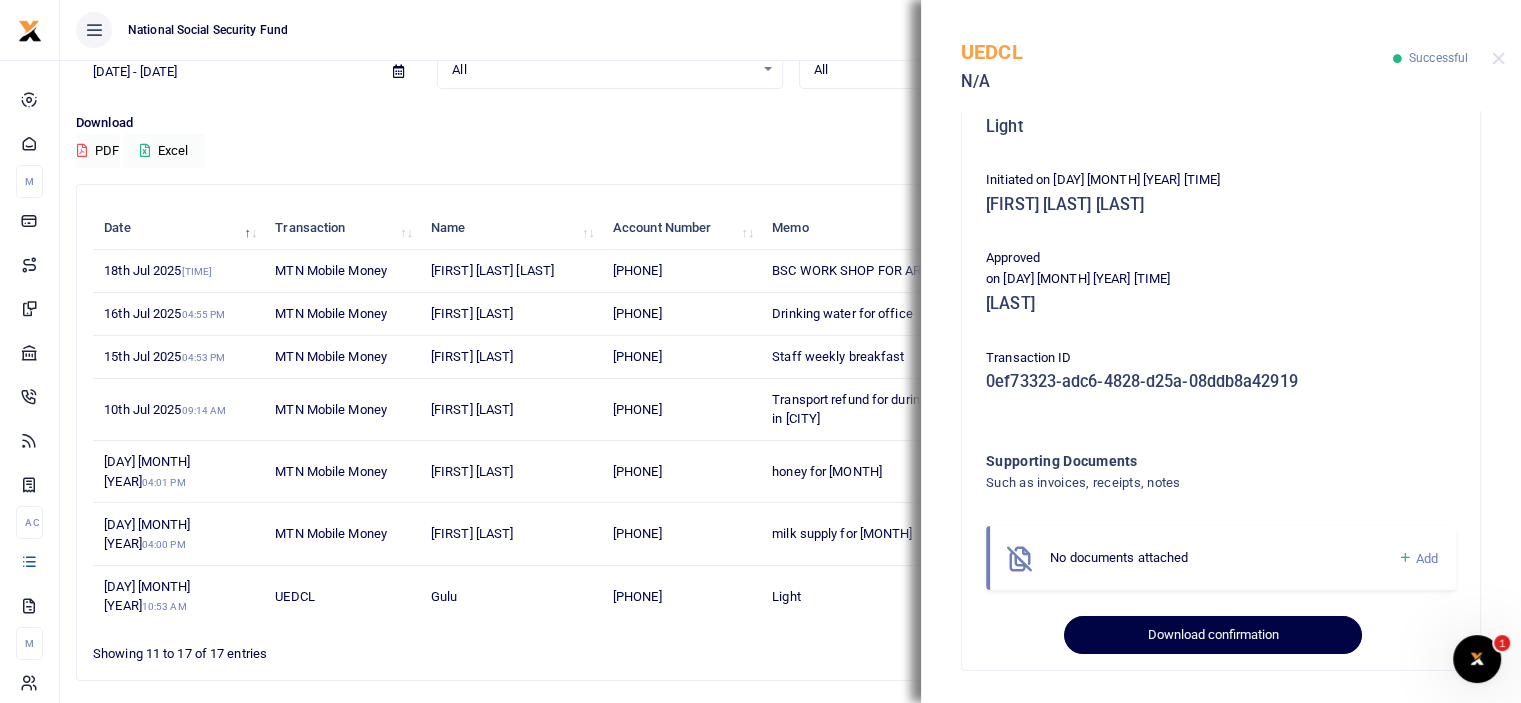 click on "Download confirmation" at bounding box center (1212, 635) 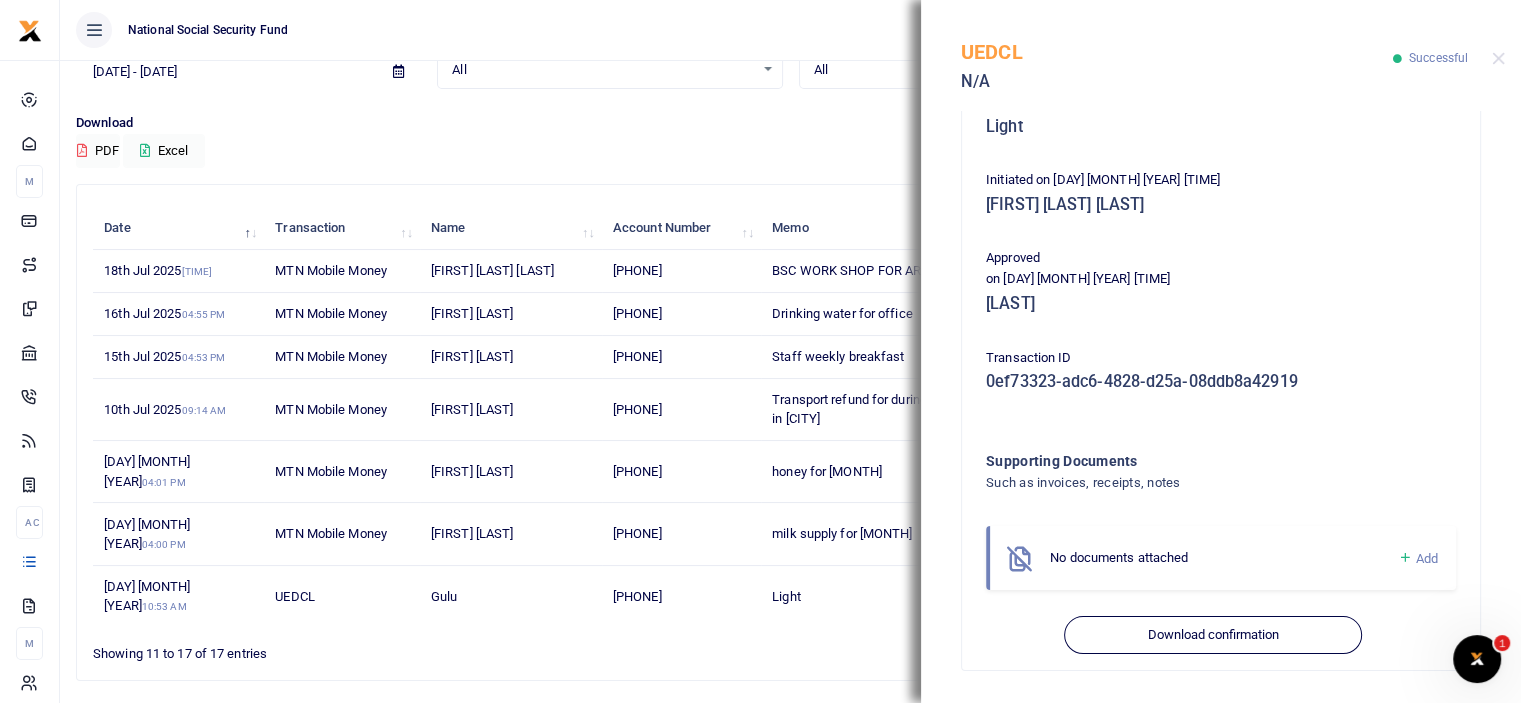 click on "Search: Date Transaction Name Account Number Memo Amount Fees Status Action 18th Jul 2025  08:02 AM MTN Mobile Money Stellah Marie Rukundo 256777163784 BSC WORK SHOP FOR AREA MANAGERS 122,525 UGX  0 UGX  Successful
View details
Send again
16th Jul 2025  04:55 PM MTN Mobile Money Stephen Opiyo 256786985950 Drinking water for office 57,780 UGX  0 UGX  Successful
View details
Send again
15th Jul 2025  04:53 PM MTN Mobile Money 0" at bounding box center [790, 440] 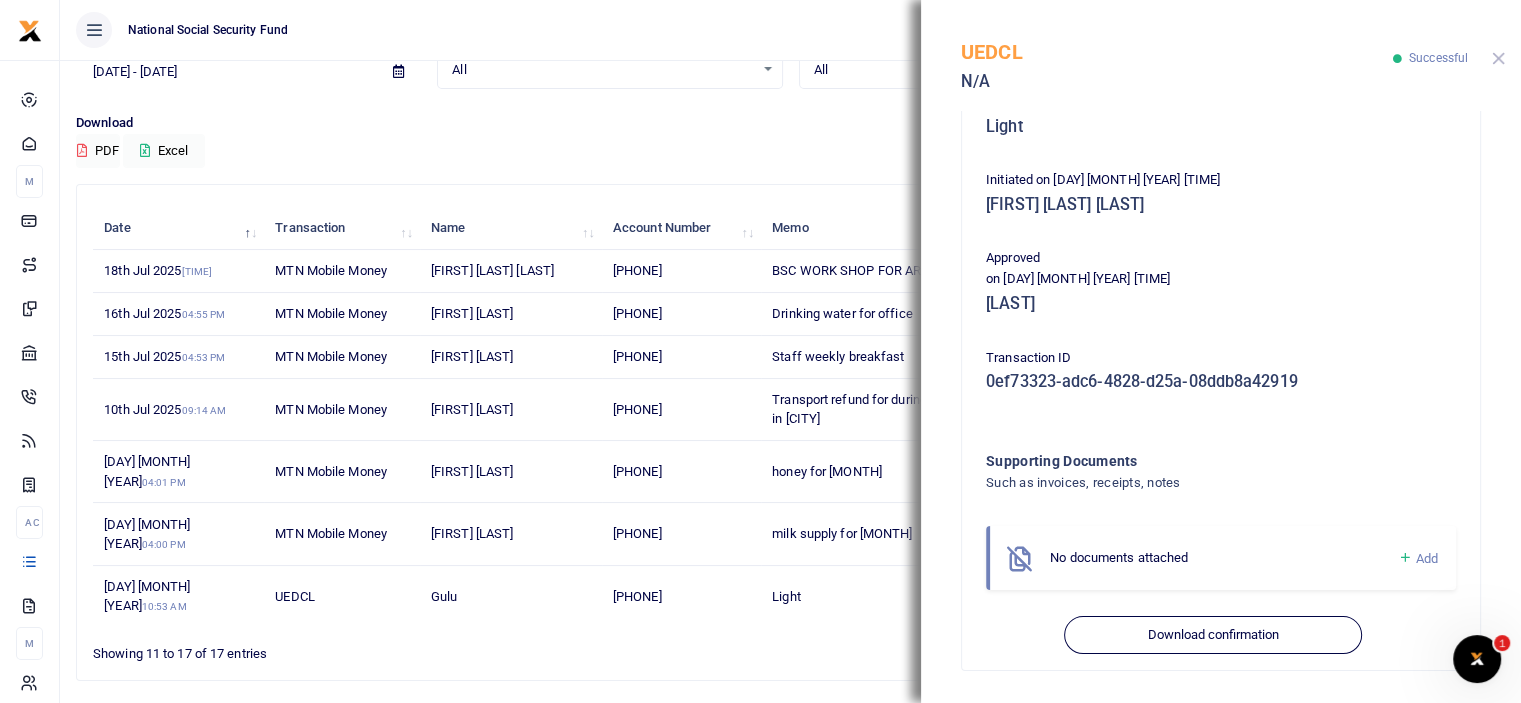 click at bounding box center [1498, 58] 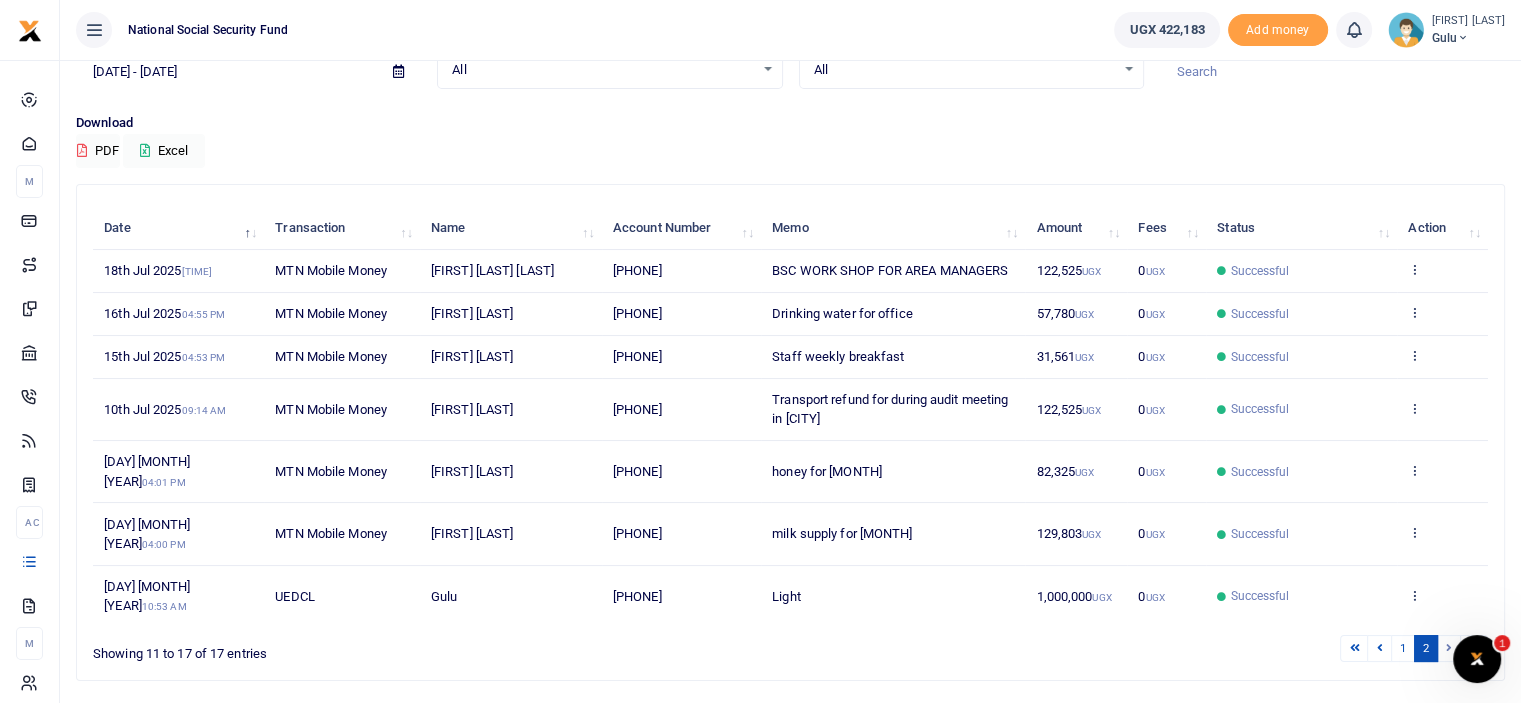 click on "View details
Send again" at bounding box center [1442, 410] 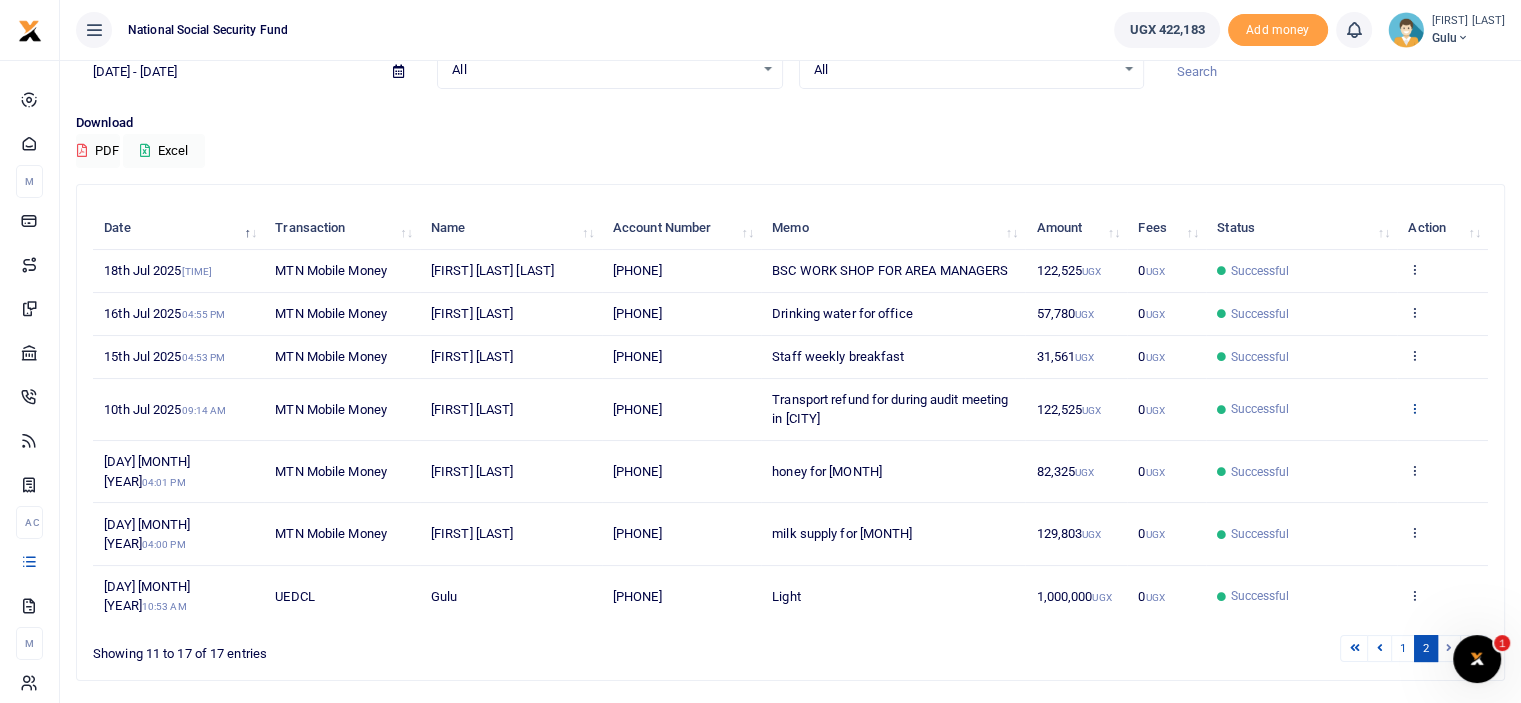 click at bounding box center (1414, 408) 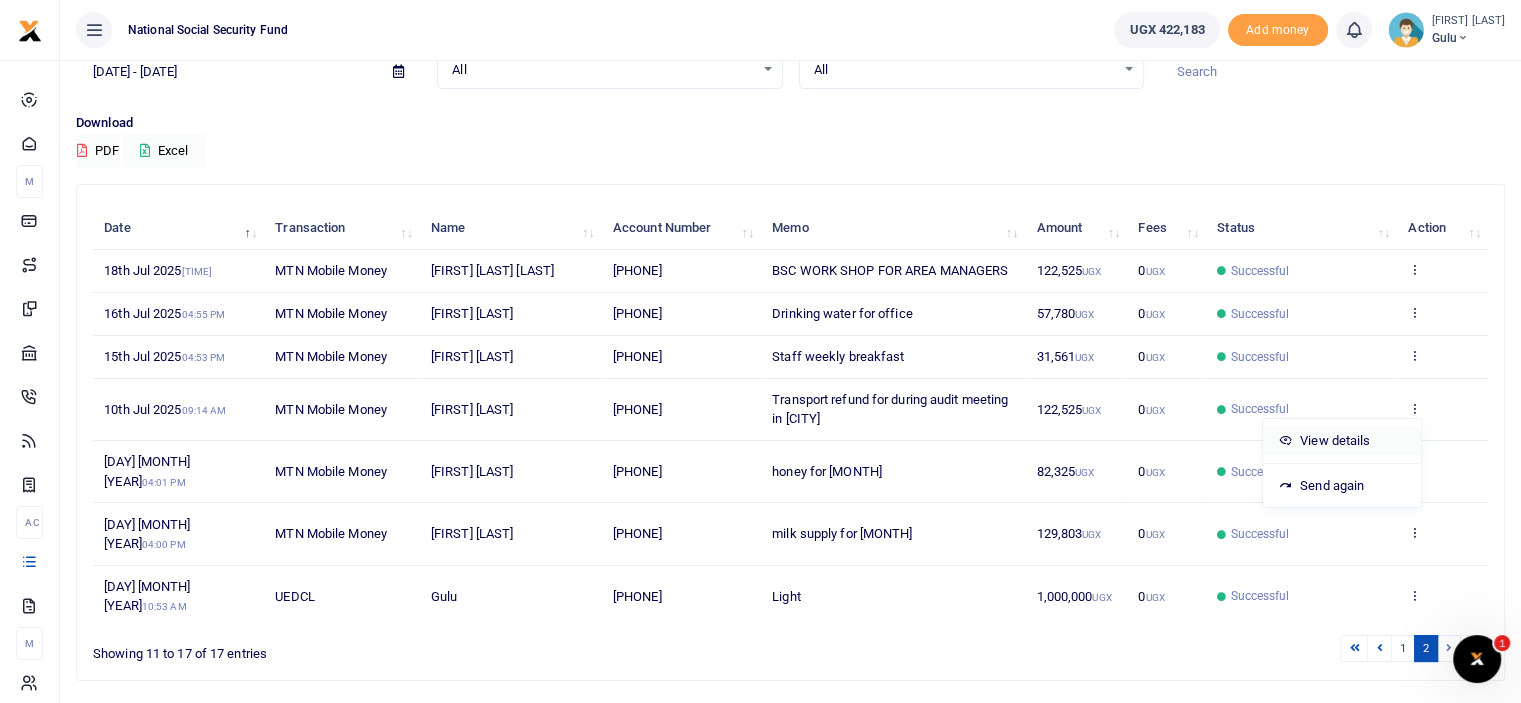 click on "View details" at bounding box center (1342, 441) 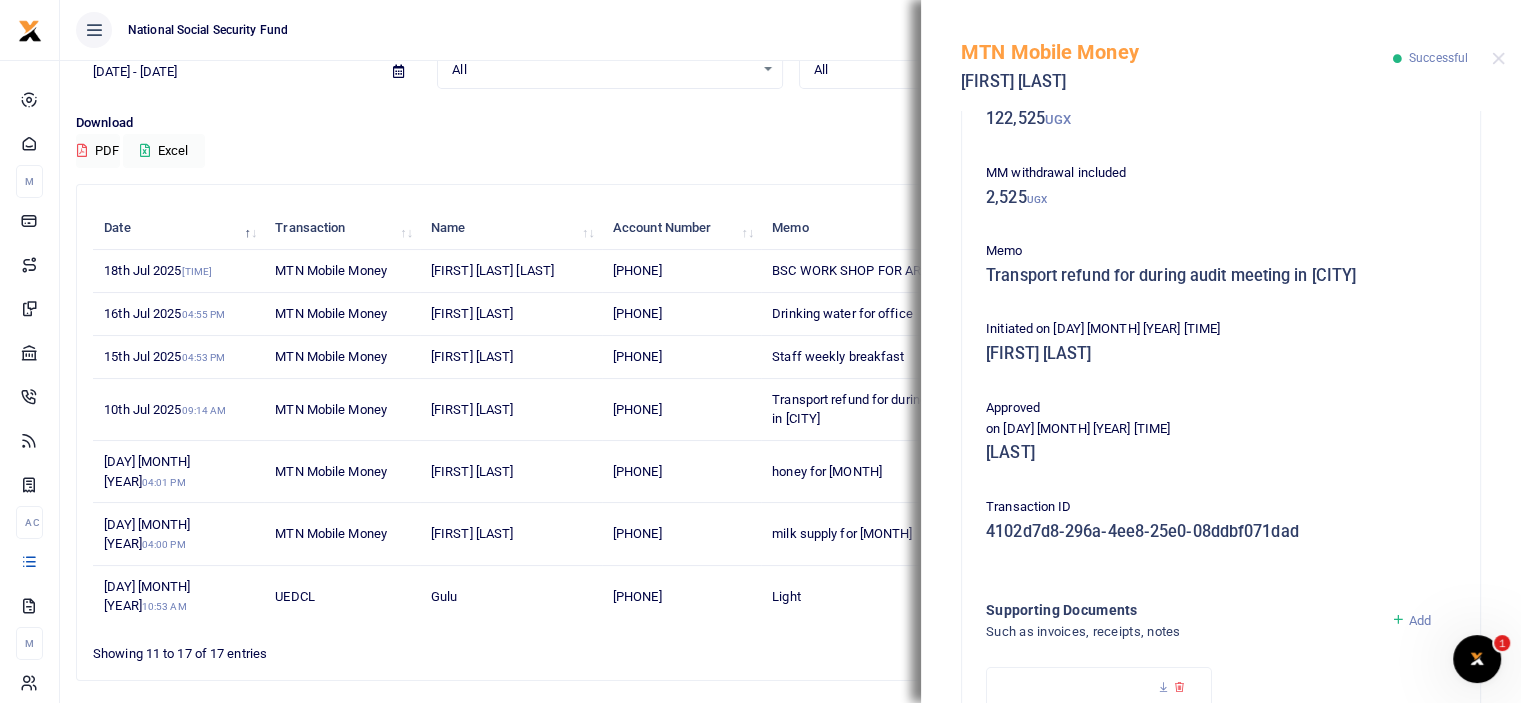 scroll, scrollTop: 367, scrollLeft: 0, axis: vertical 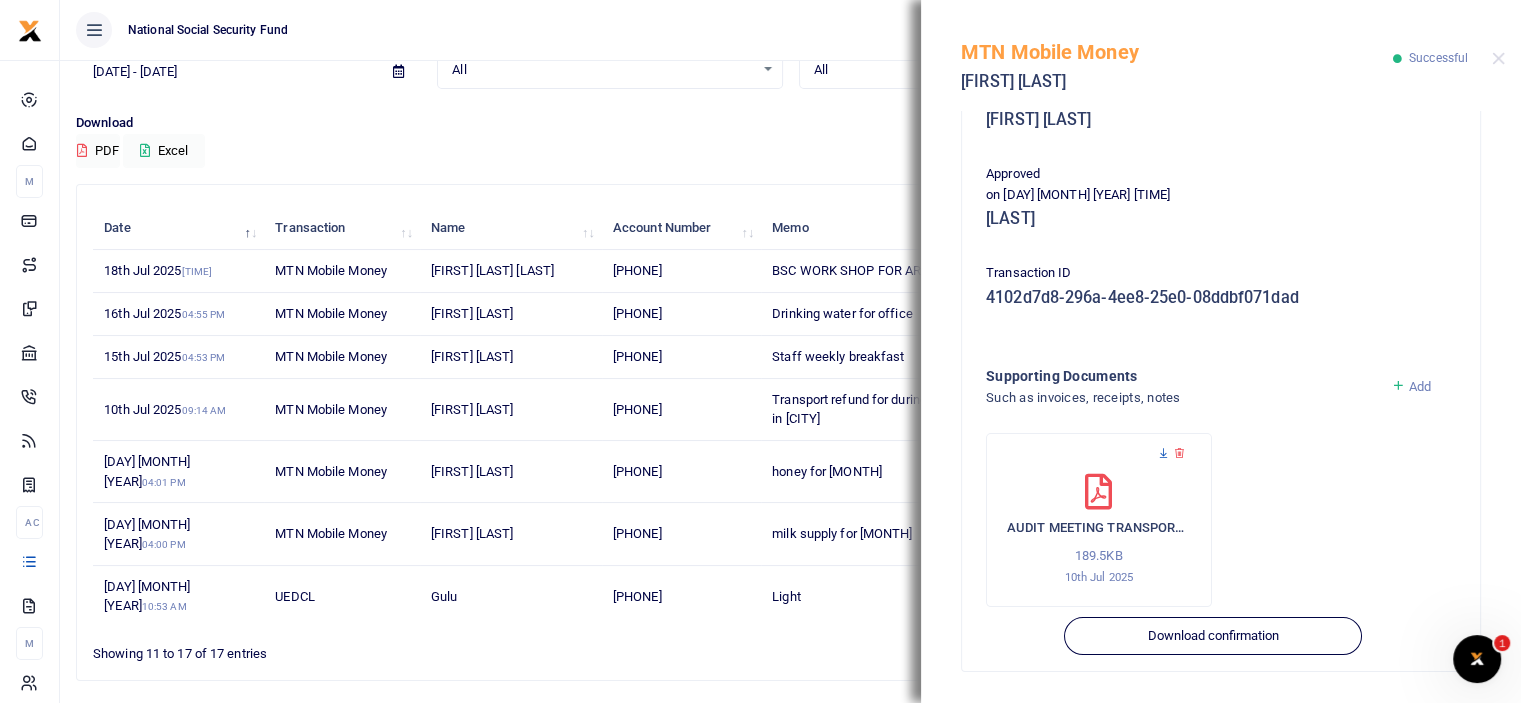 click at bounding box center [1163, 453] 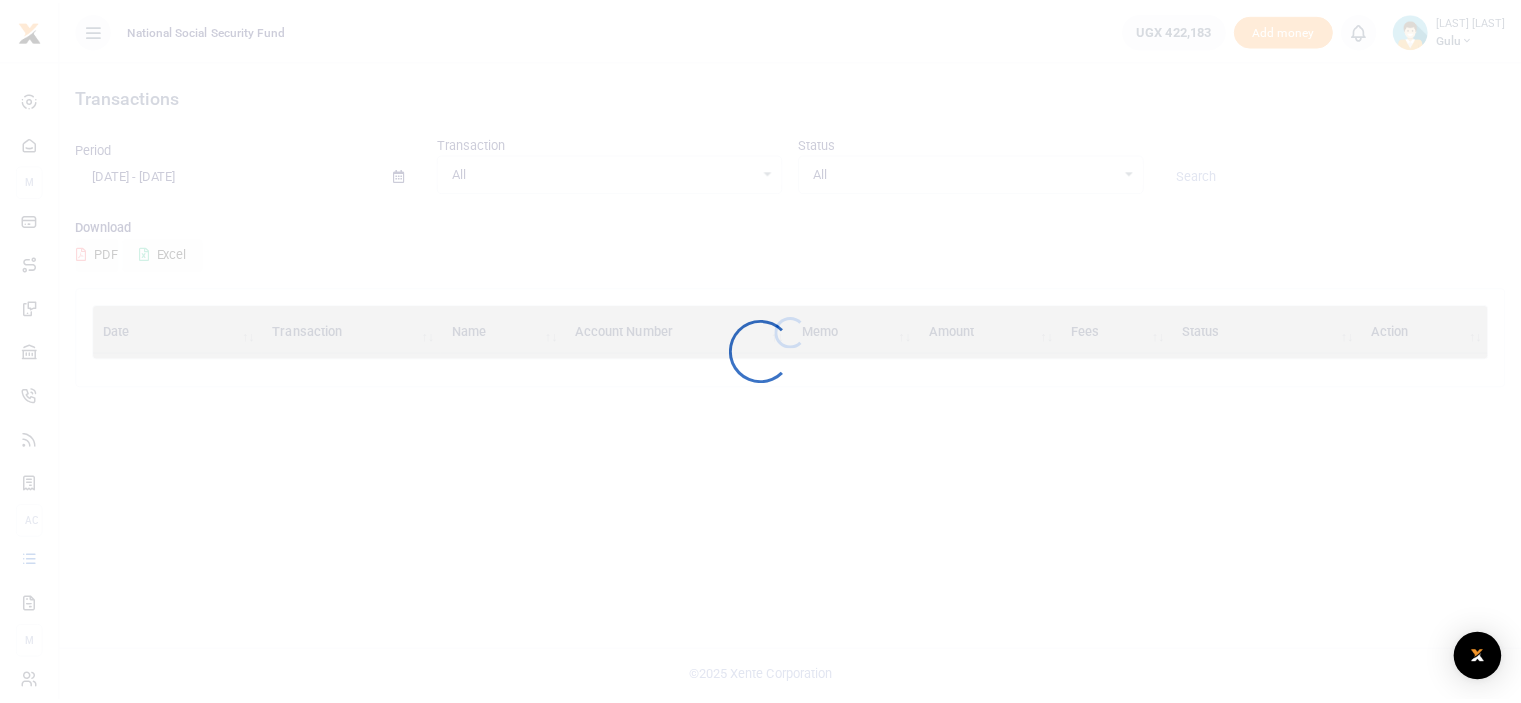 scroll, scrollTop: 0, scrollLeft: 0, axis: both 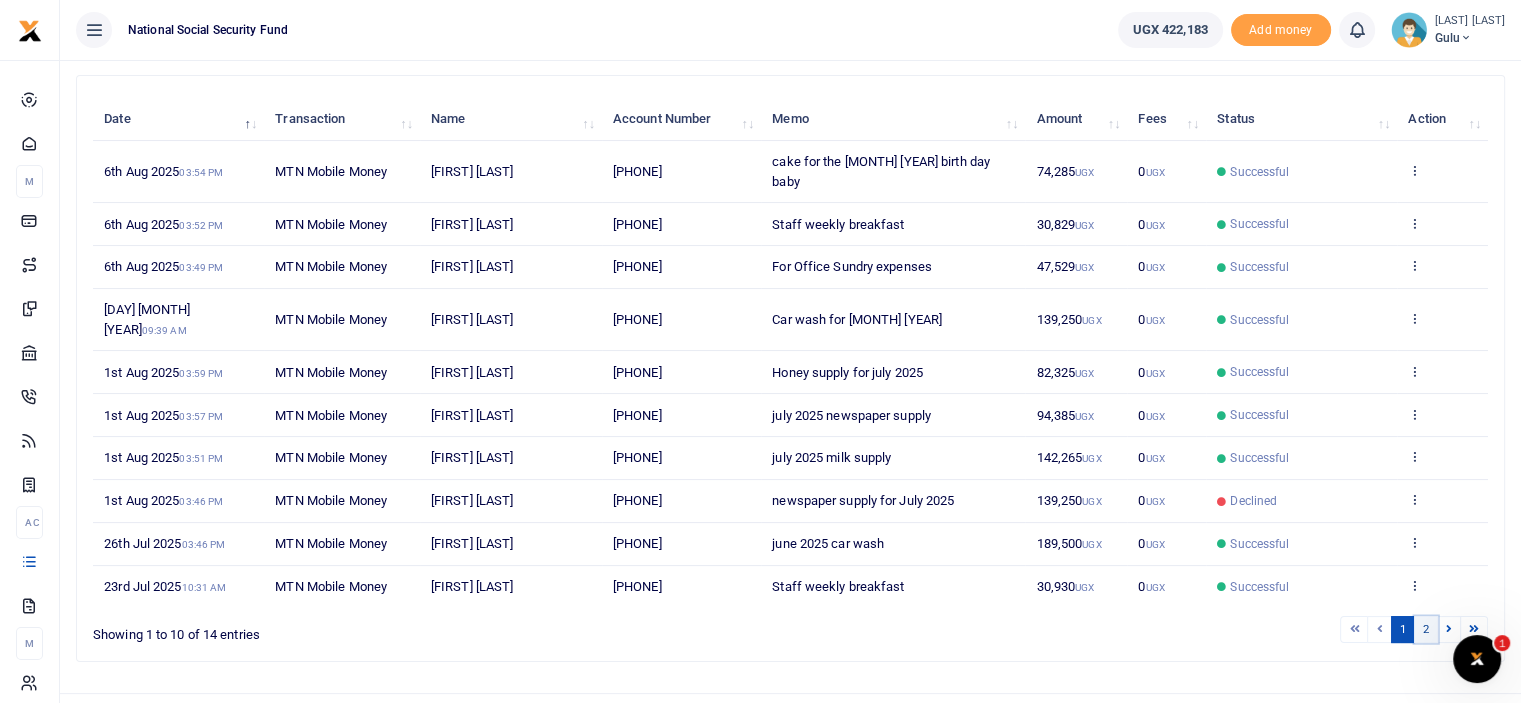 click on "2" at bounding box center (1426, 629) 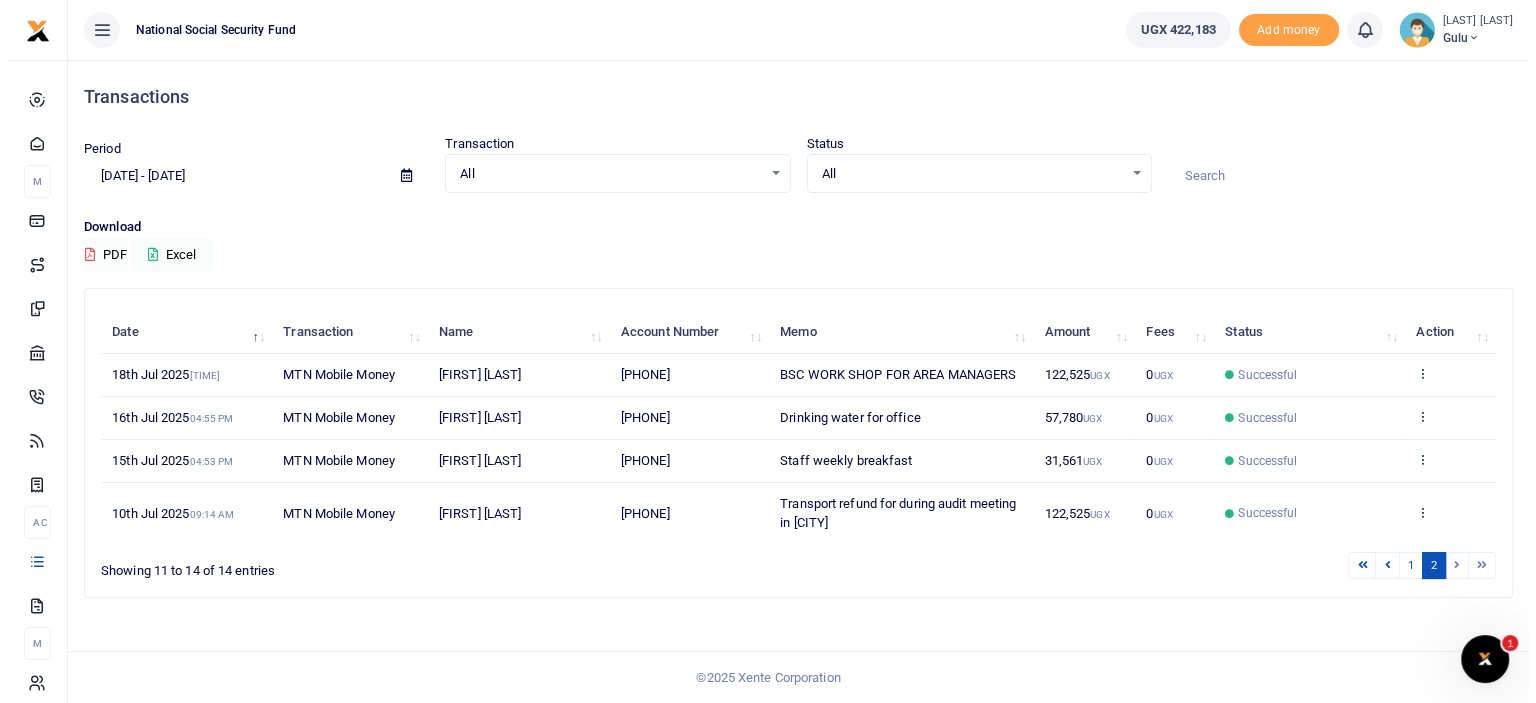 scroll, scrollTop: 0, scrollLeft: 0, axis: both 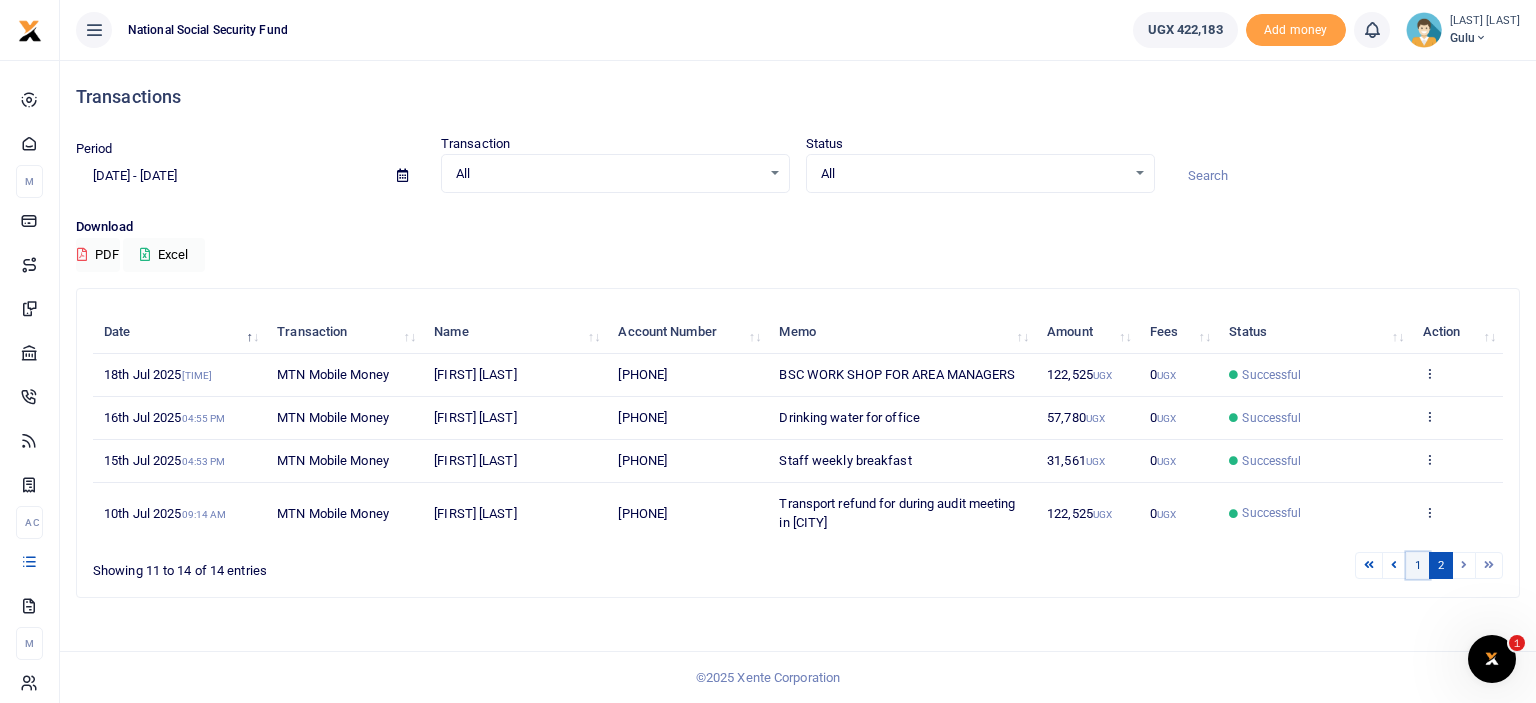 click on "1" at bounding box center (1418, 565) 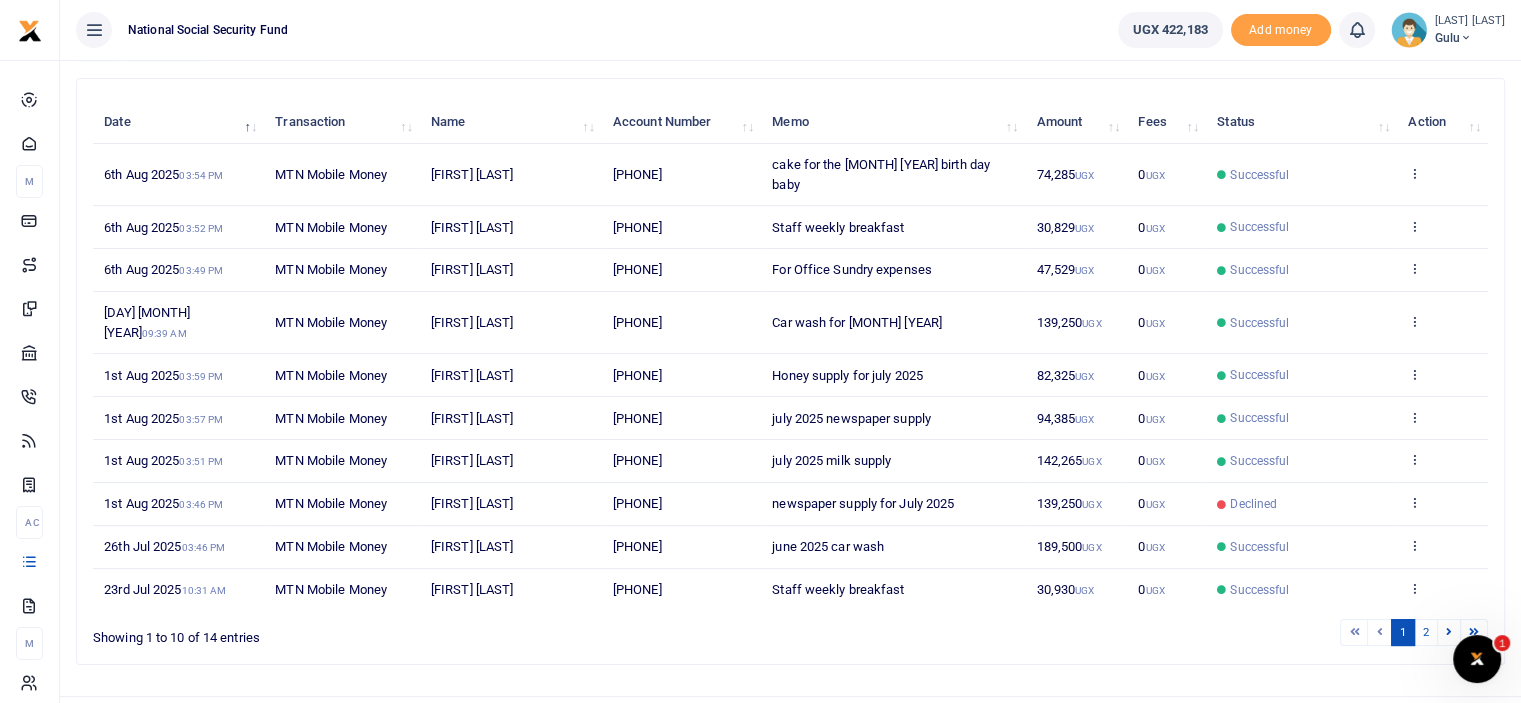 scroll, scrollTop: 213, scrollLeft: 0, axis: vertical 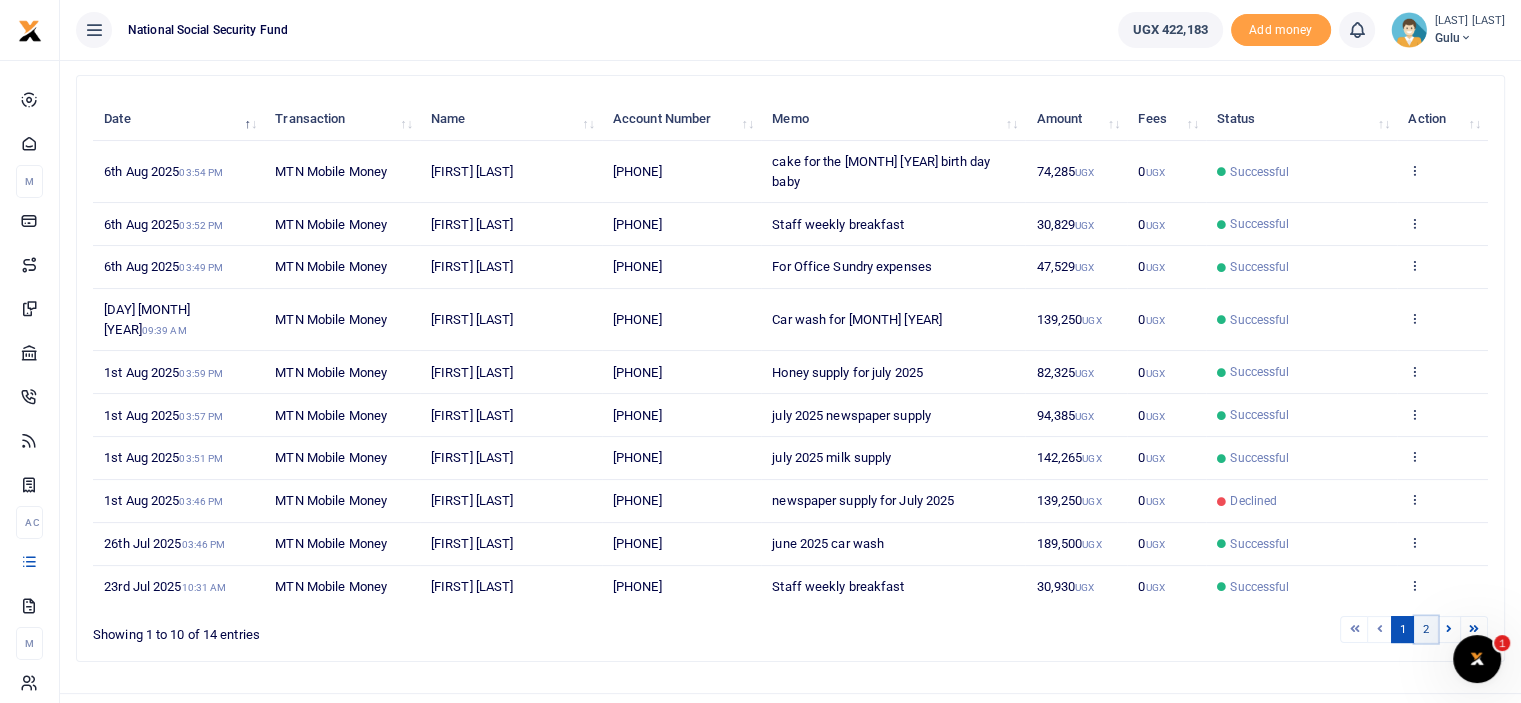 click on "2" at bounding box center [1426, 629] 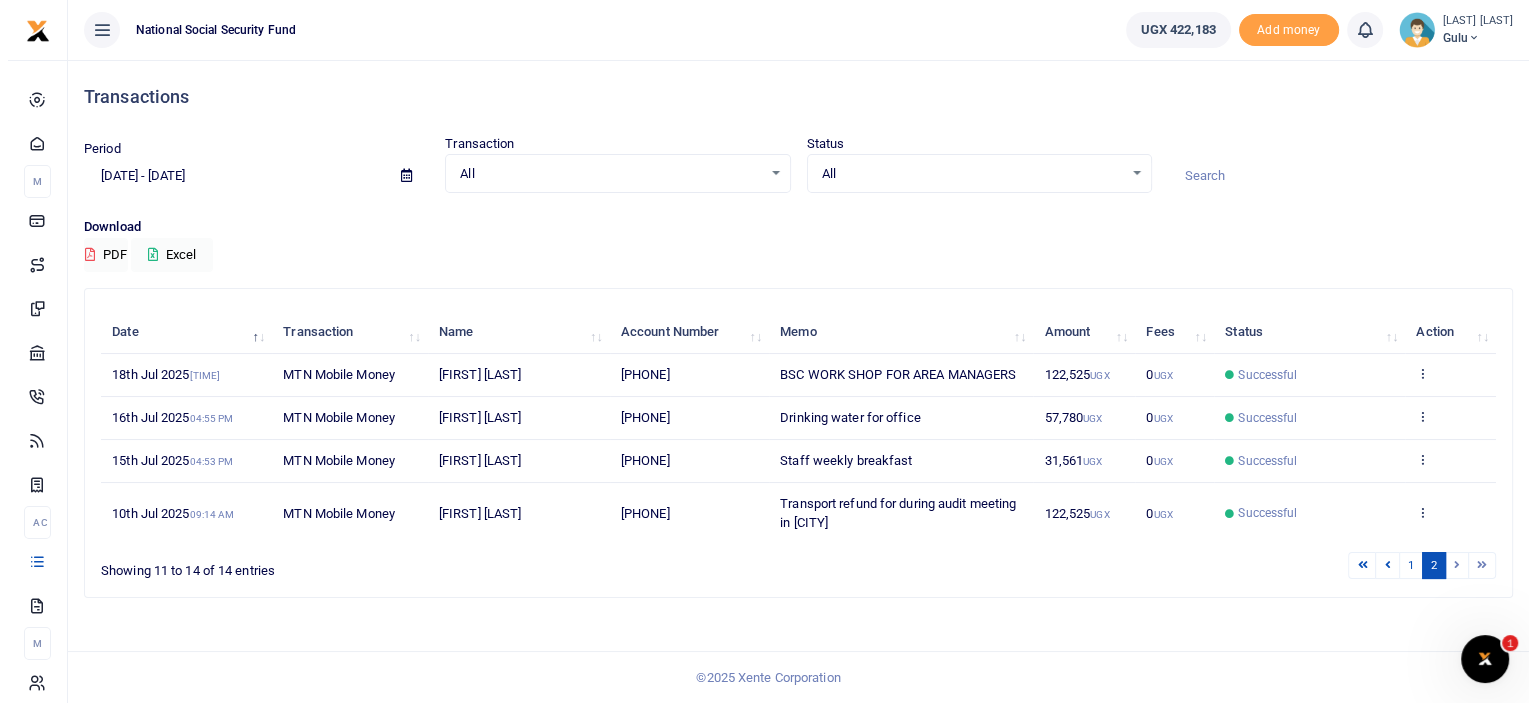 scroll, scrollTop: 0, scrollLeft: 0, axis: both 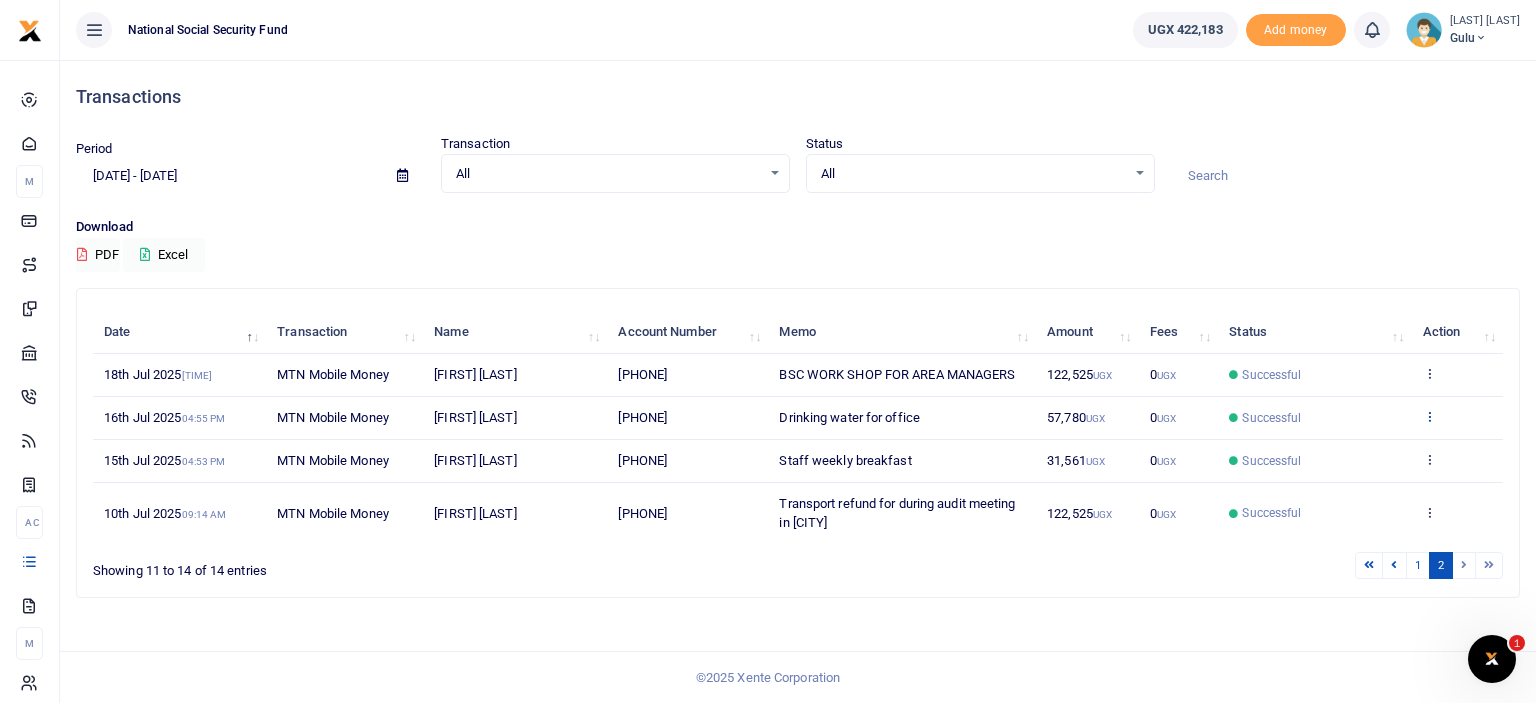 click at bounding box center [1429, 416] 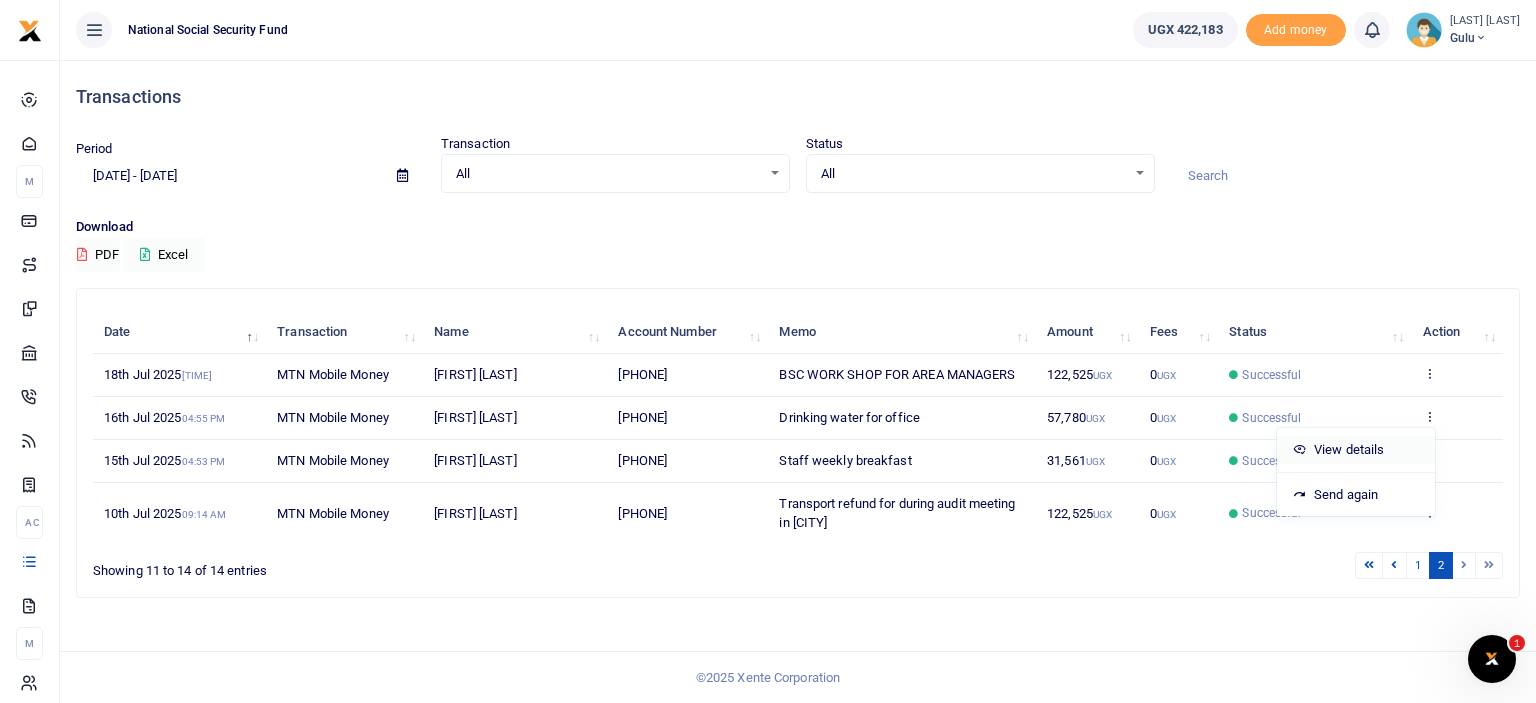 click on "View details" at bounding box center (1356, 450) 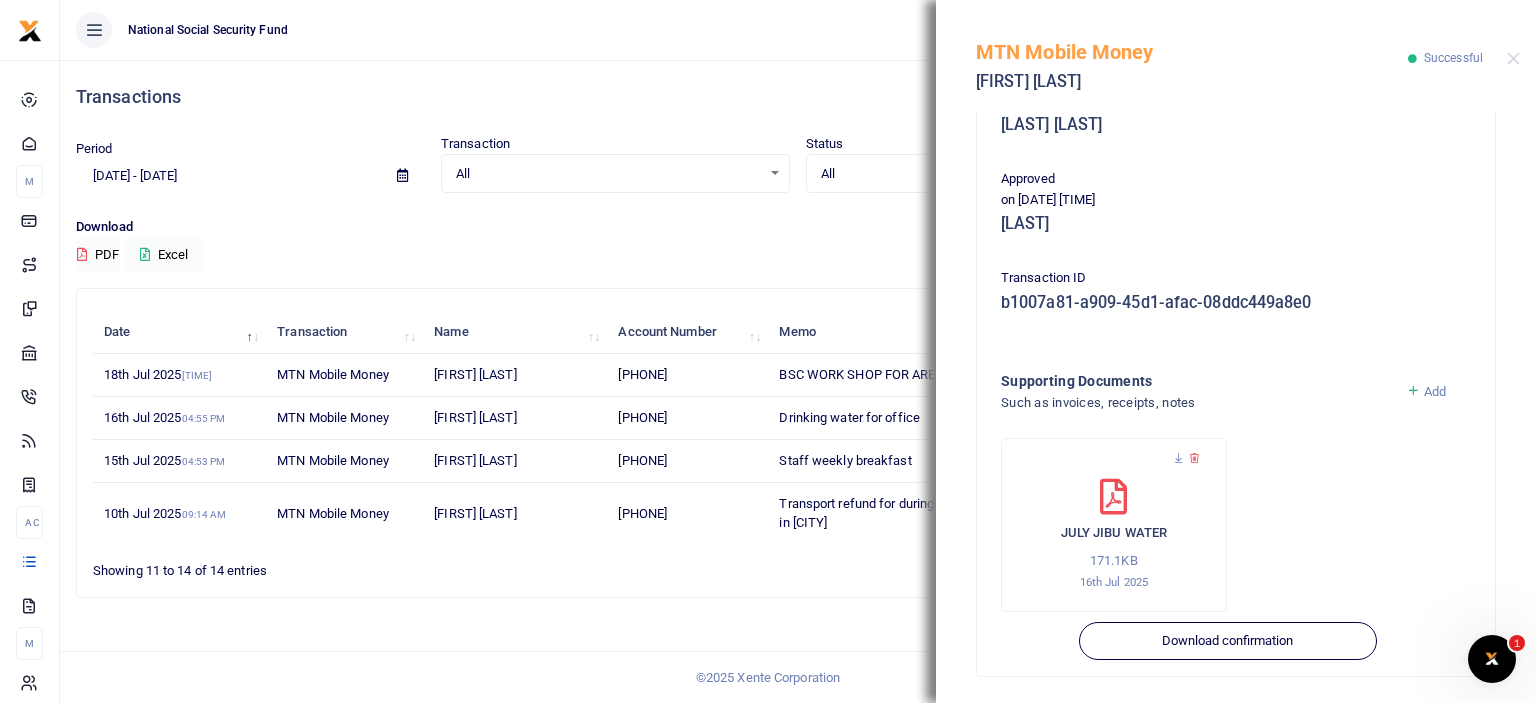 scroll, scrollTop: 367, scrollLeft: 0, axis: vertical 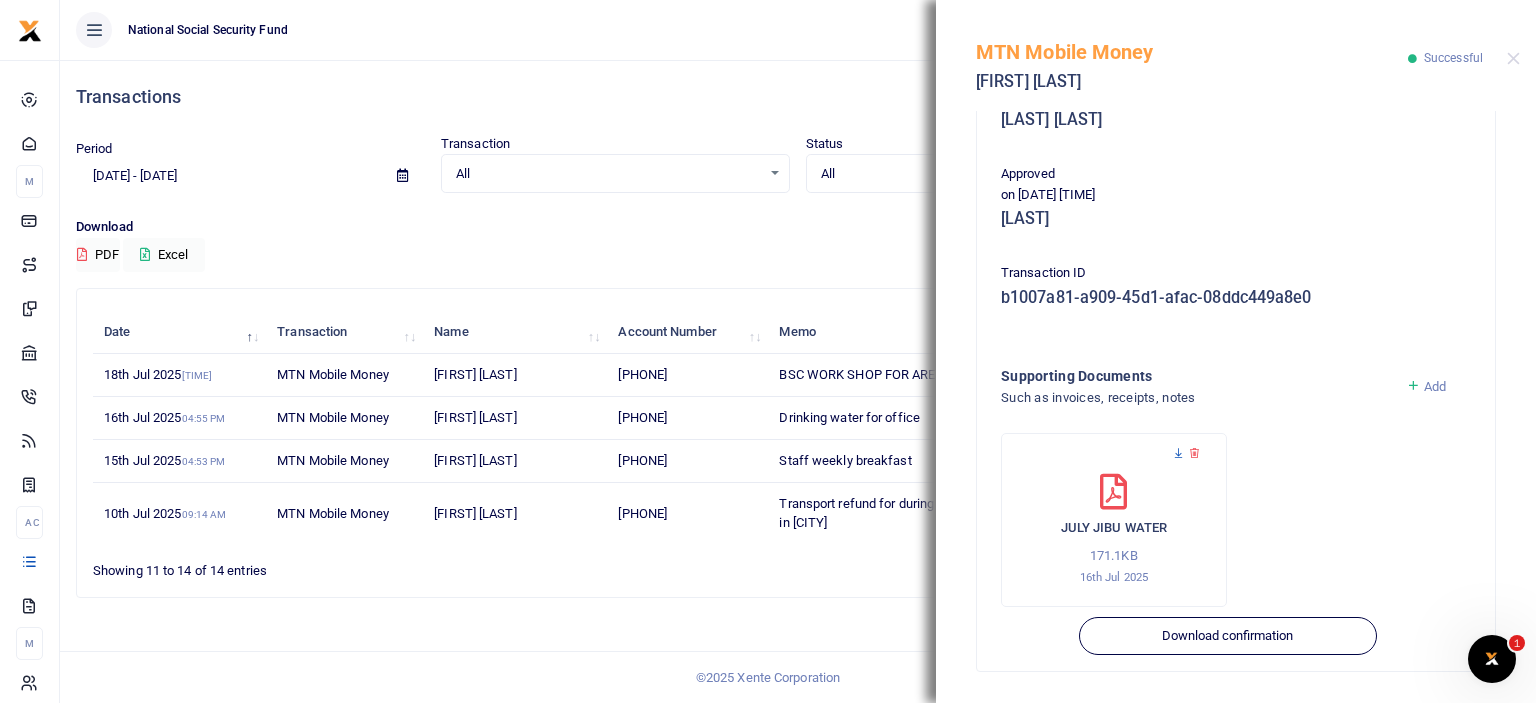 click at bounding box center (1178, 453) 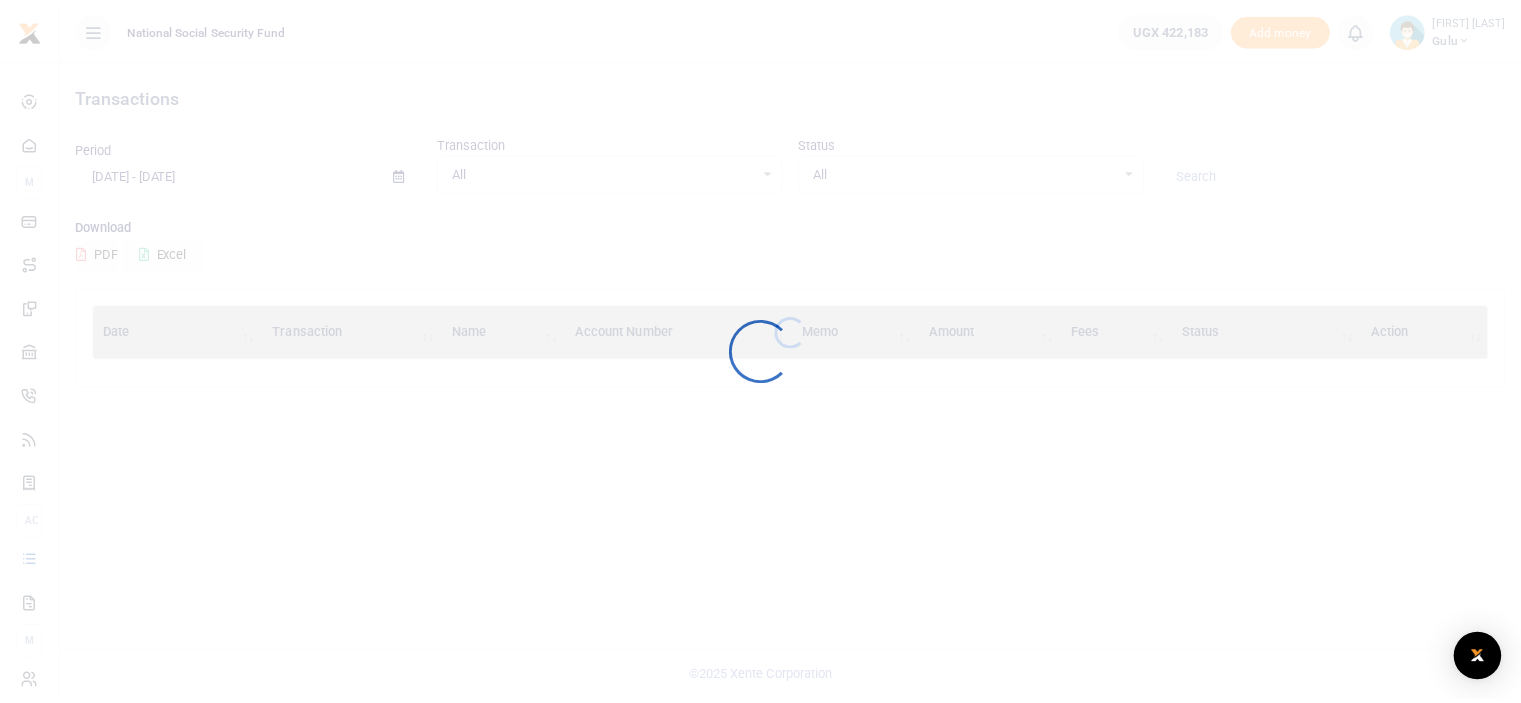 scroll, scrollTop: 0, scrollLeft: 0, axis: both 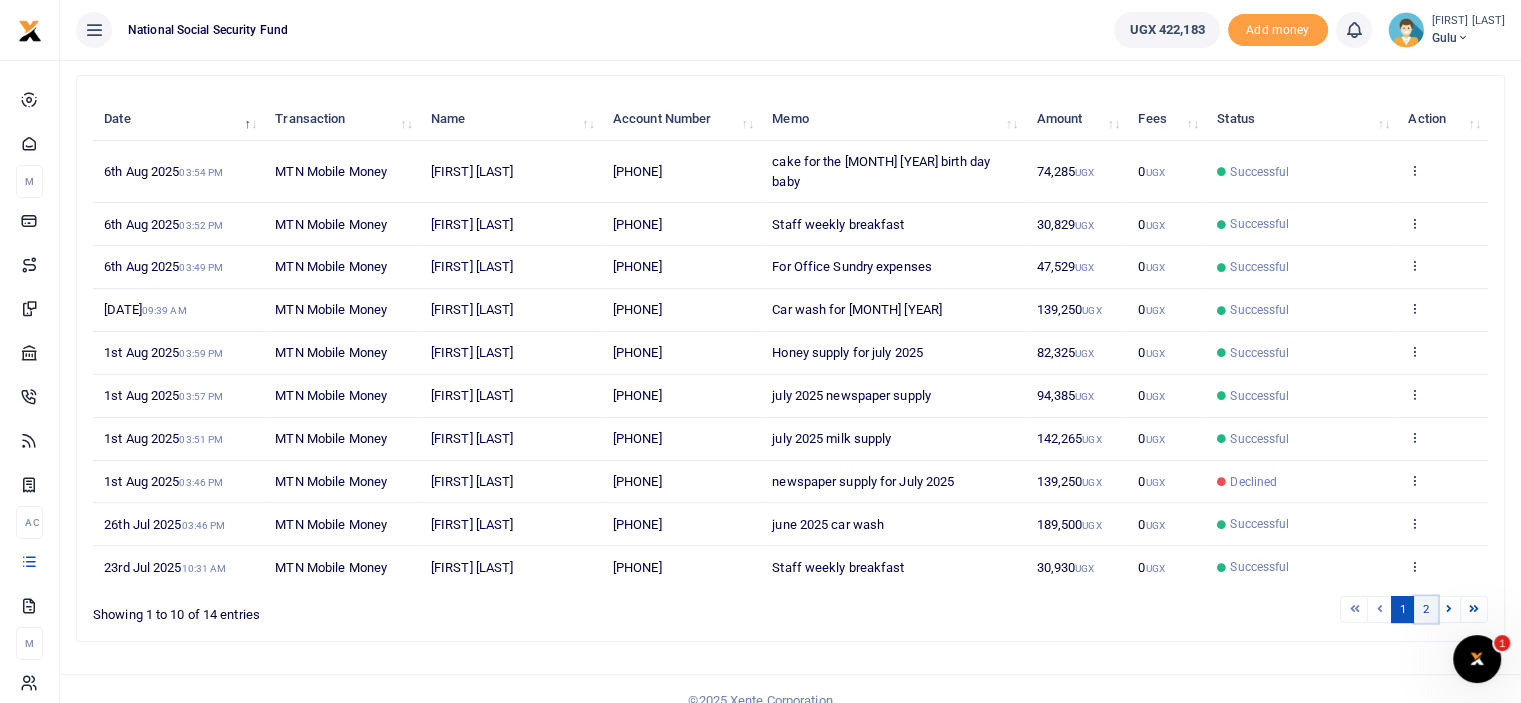 click on "2" at bounding box center [1426, 609] 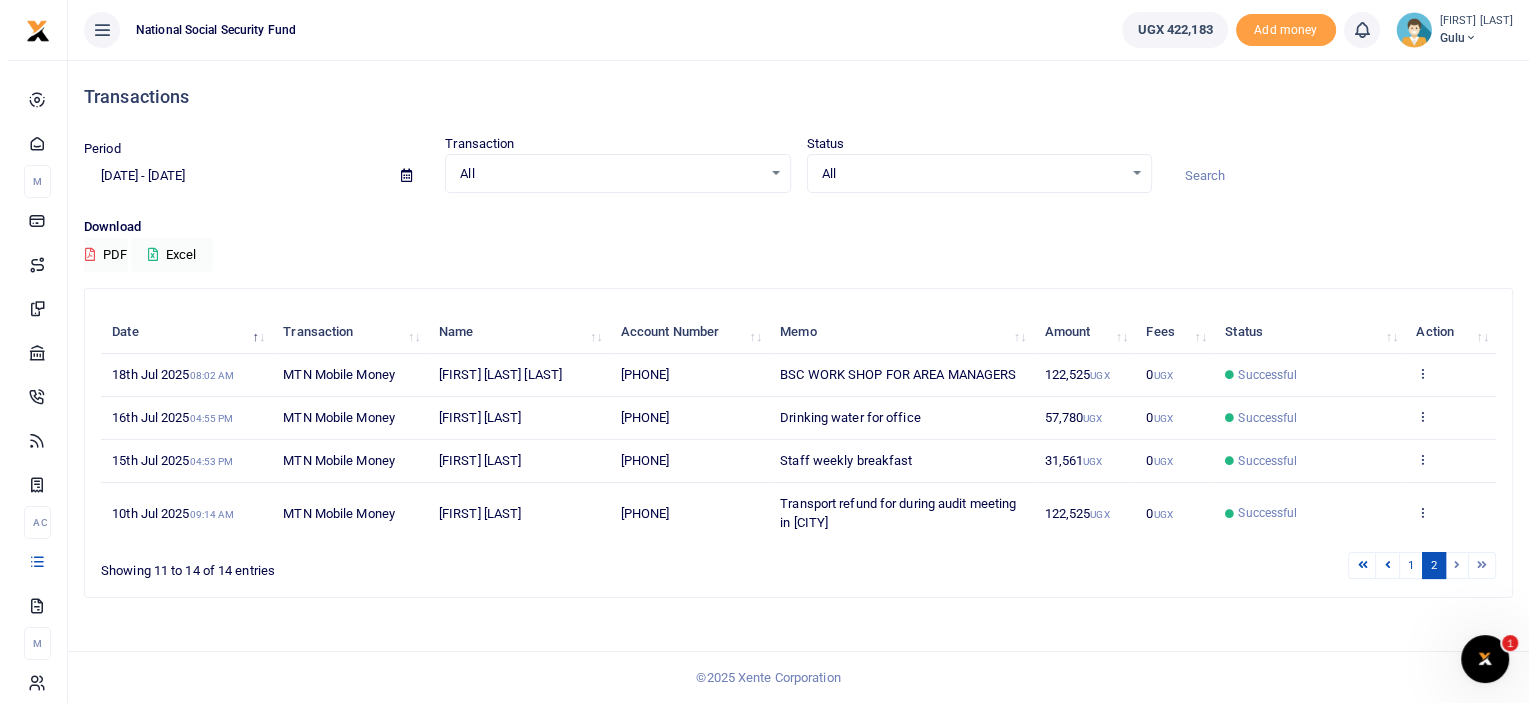 scroll, scrollTop: 0, scrollLeft: 0, axis: both 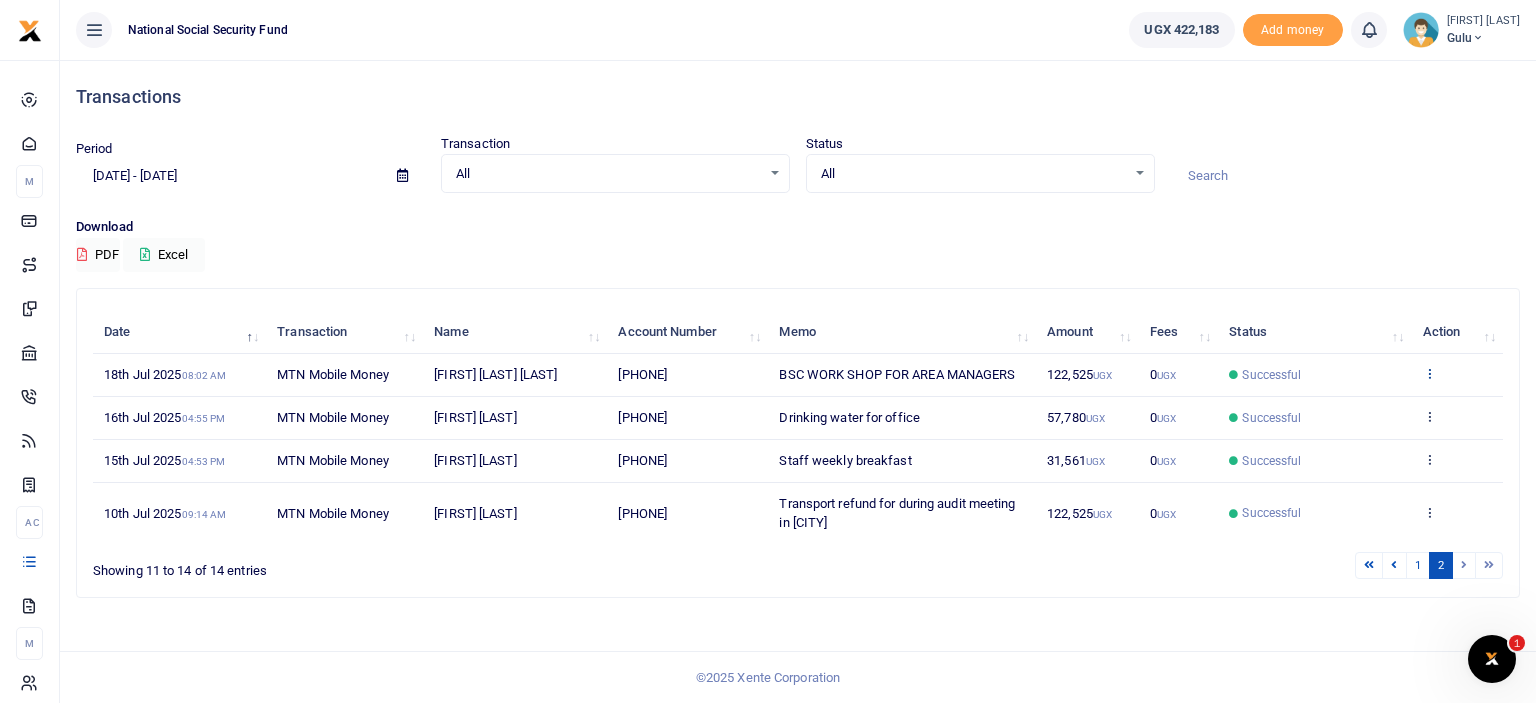 click at bounding box center (1429, 373) 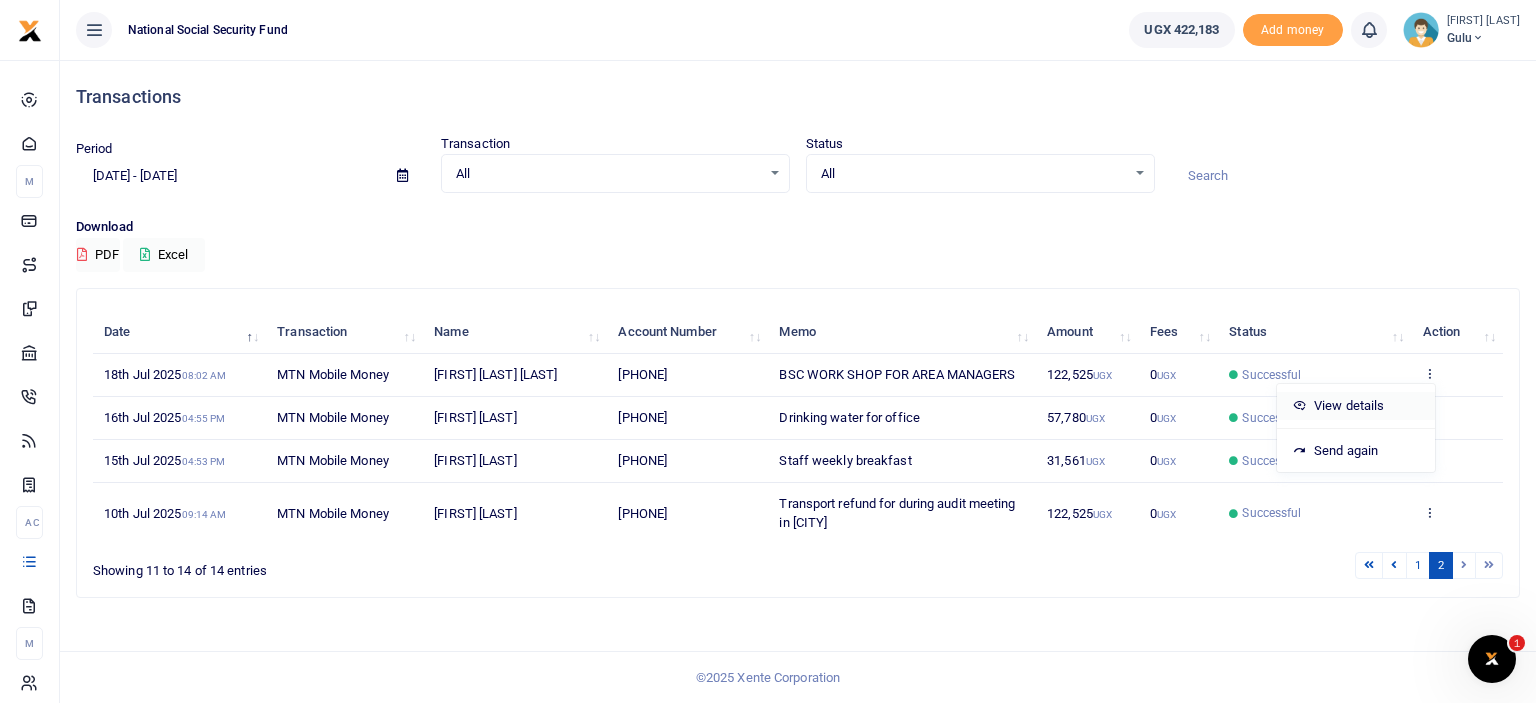 click on "View details" at bounding box center [1356, 406] 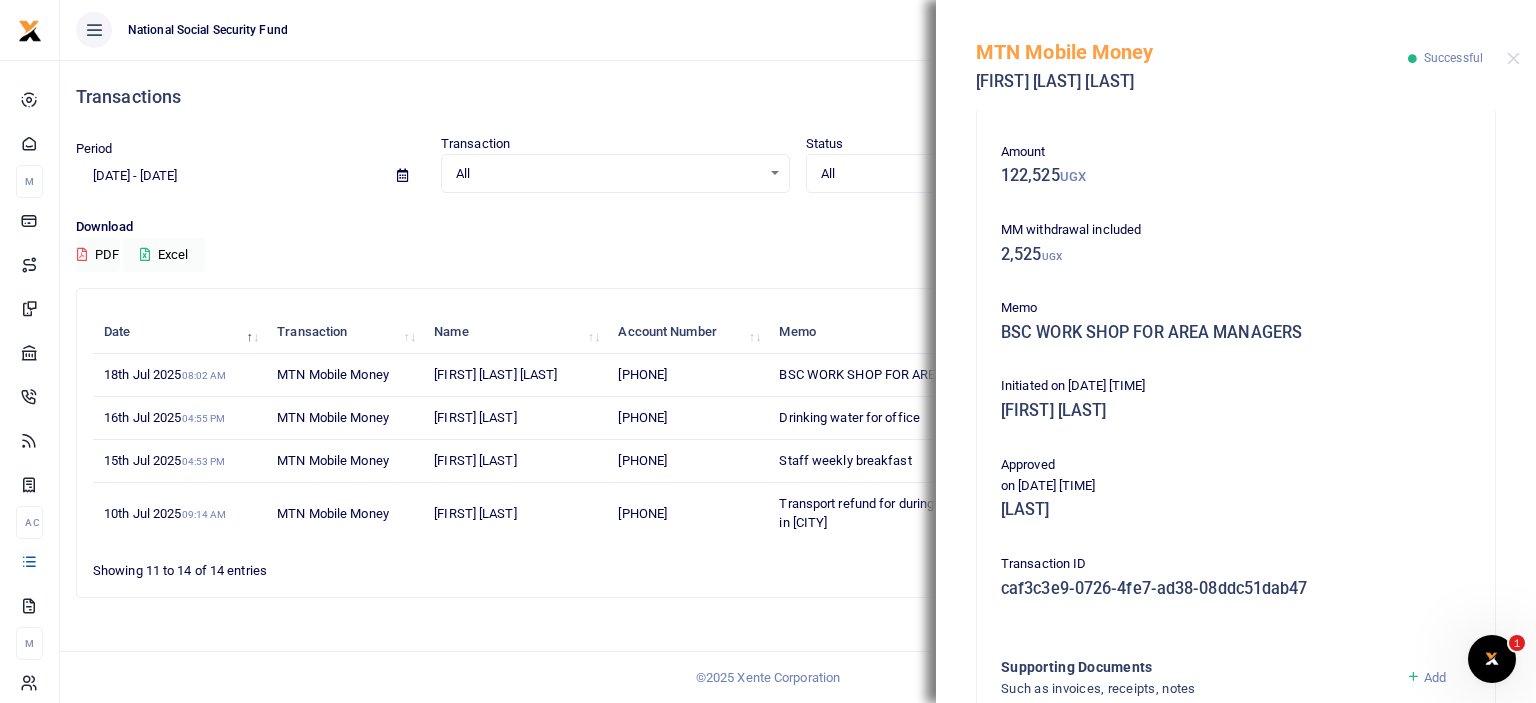 scroll, scrollTop: 367, scrollLeft: 0, axis: vertical 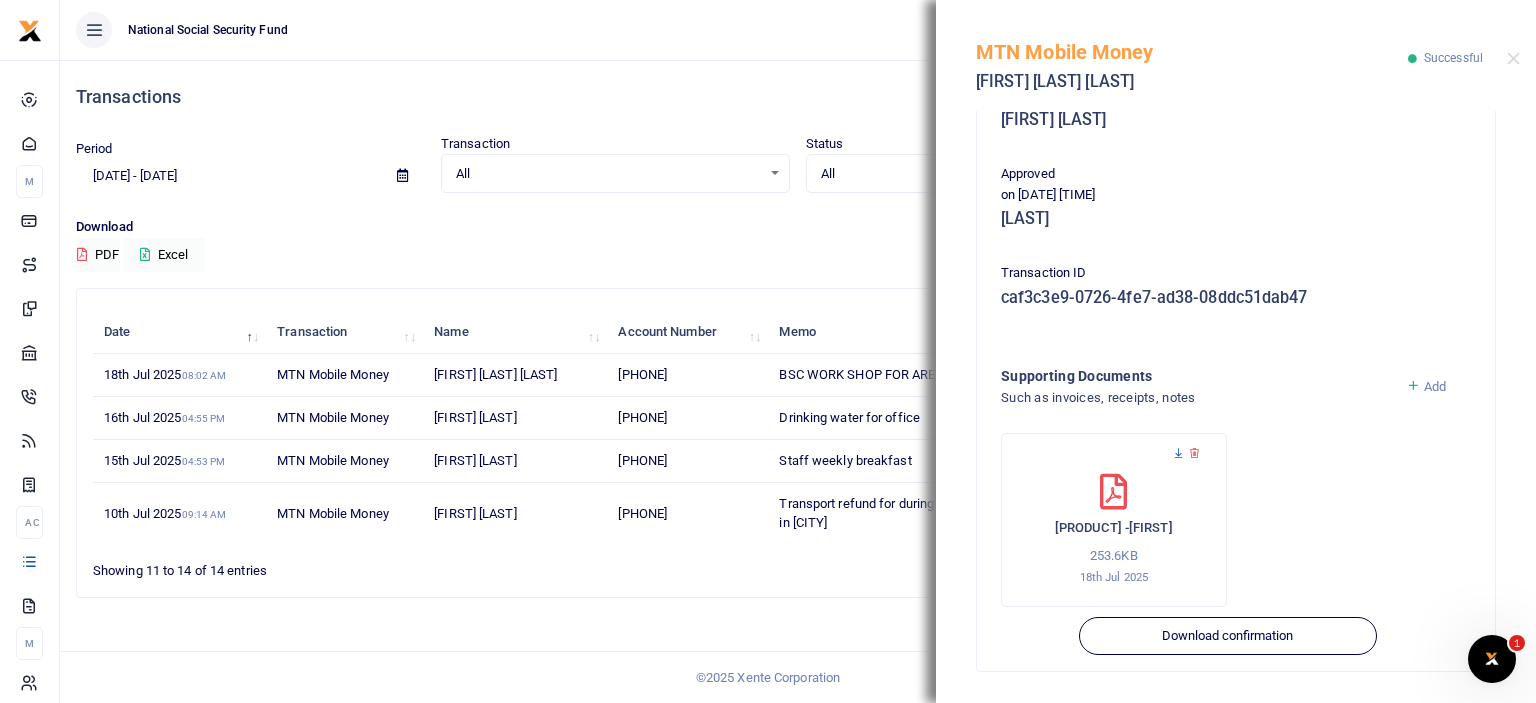 click at bounding box center [1178, 453] 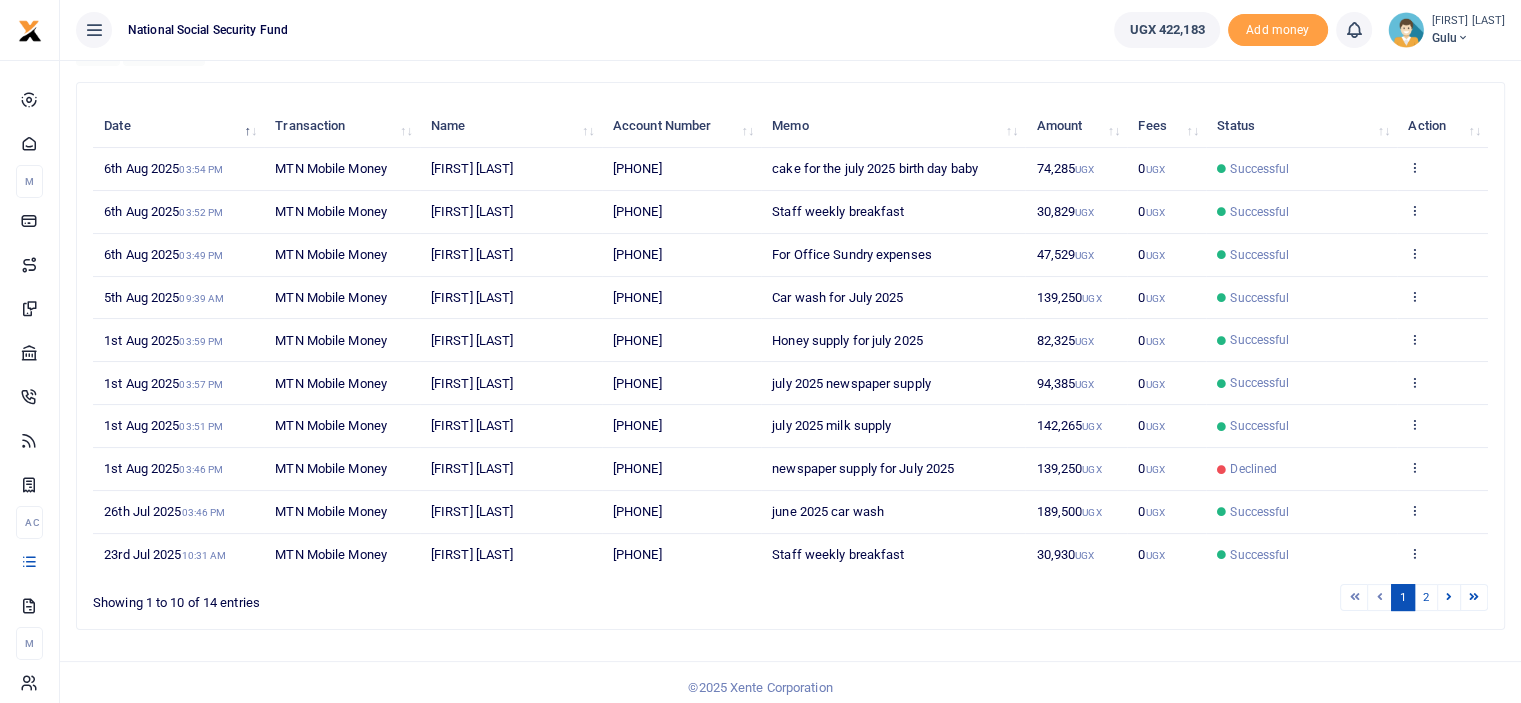 scroll, scrollTop: 213, scrollLeft: 0, axis: vertical 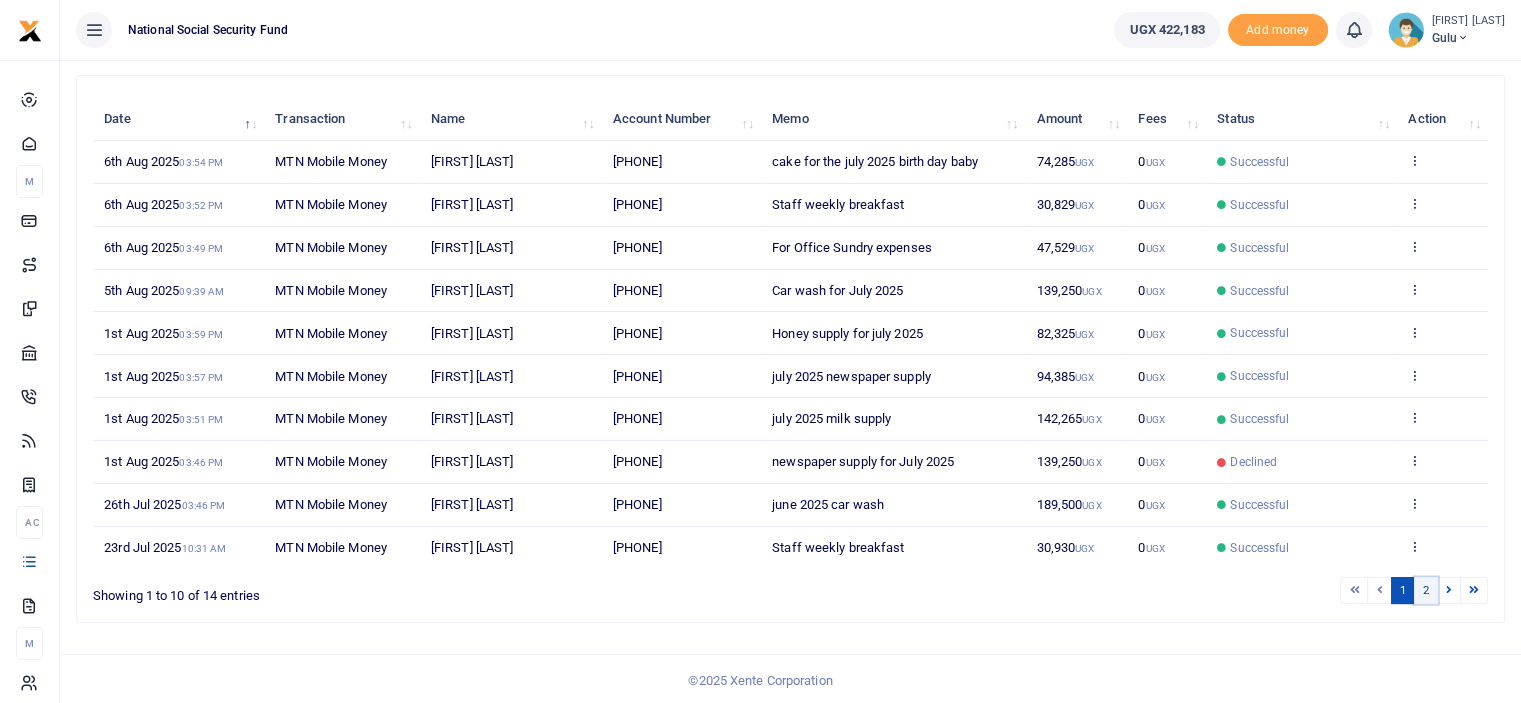 click on "2" at bounding box center [1426, 590] 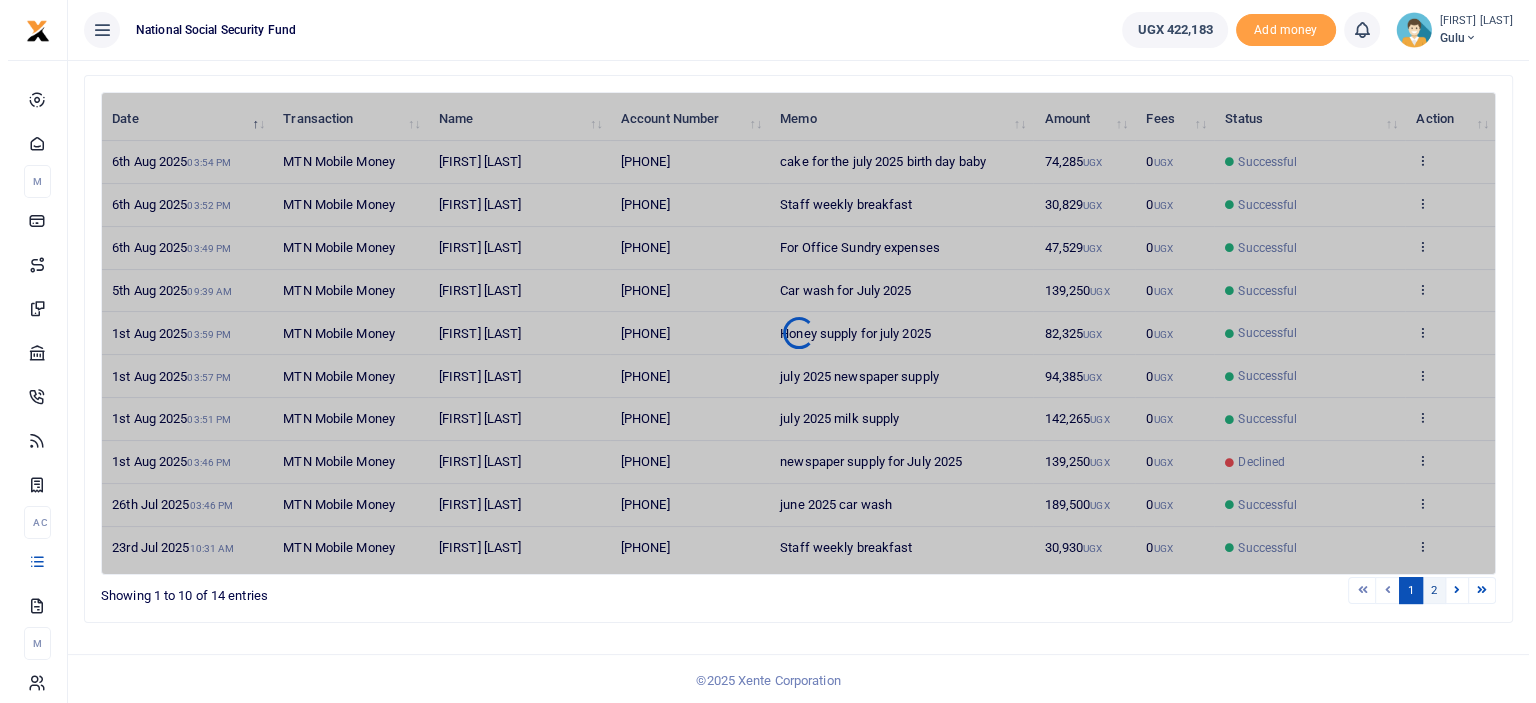 scroll, scrollTop: 0, scrollLeft: 0, axis: both 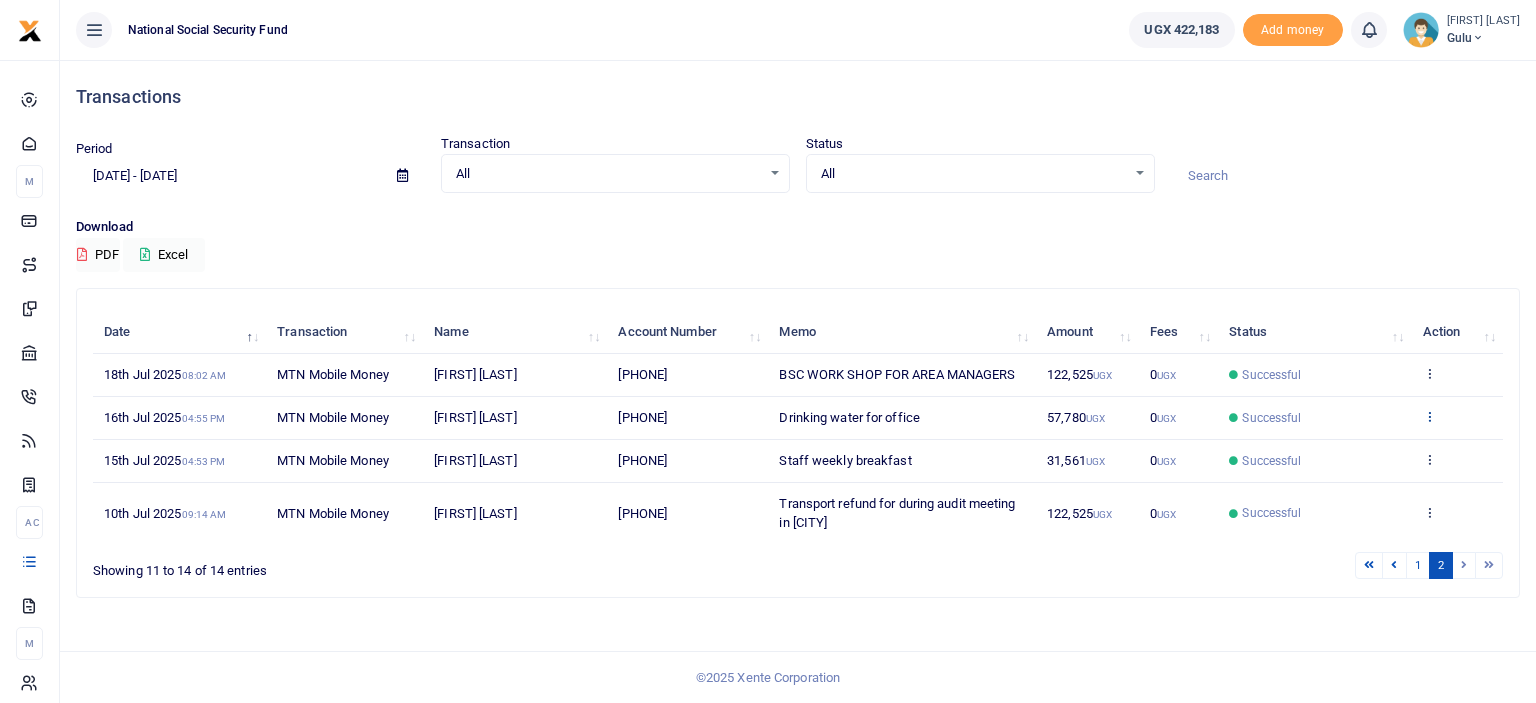 click at bounding box center [1429, 416] 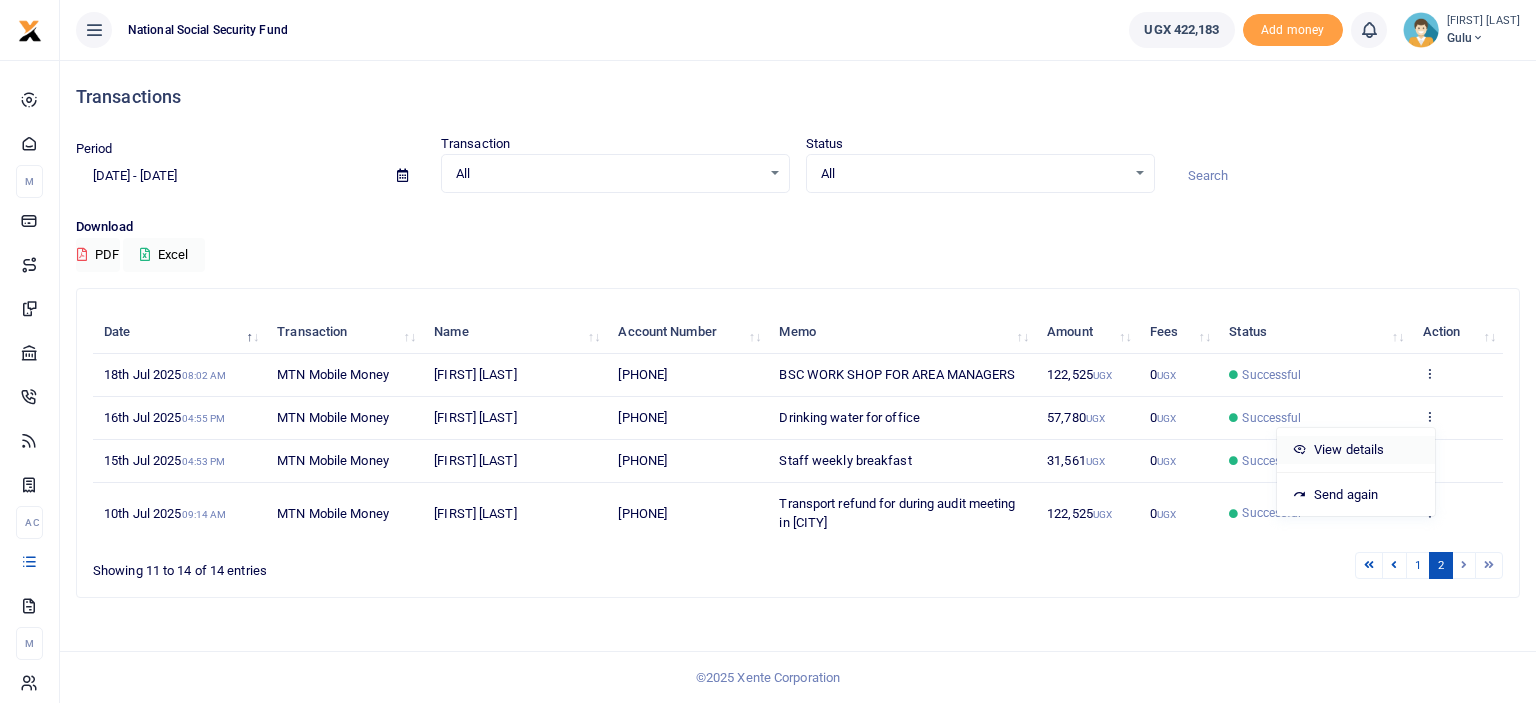 click on "View details" at bounding box center [1356, 450] 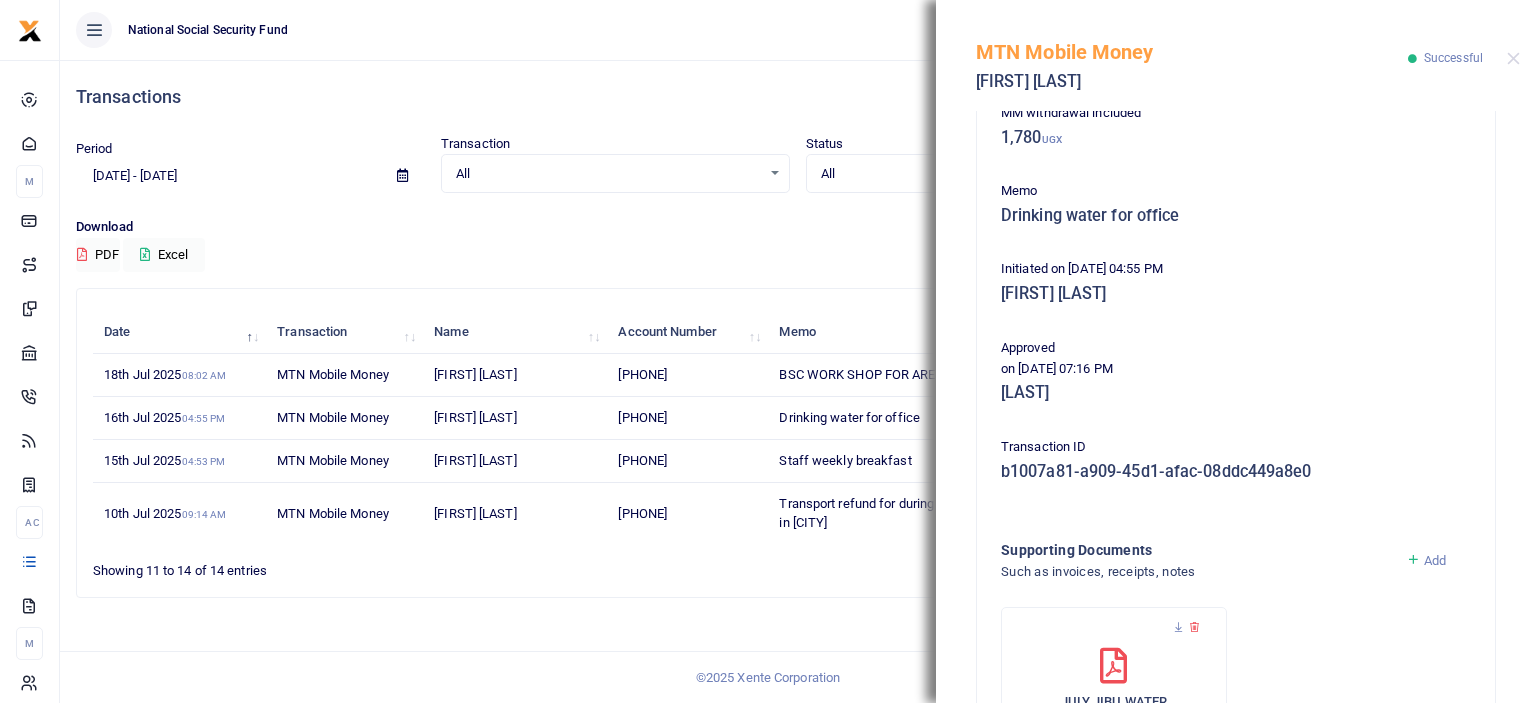 scroll, scrollTop: 367, scrollLeft: 0, axis: vertical 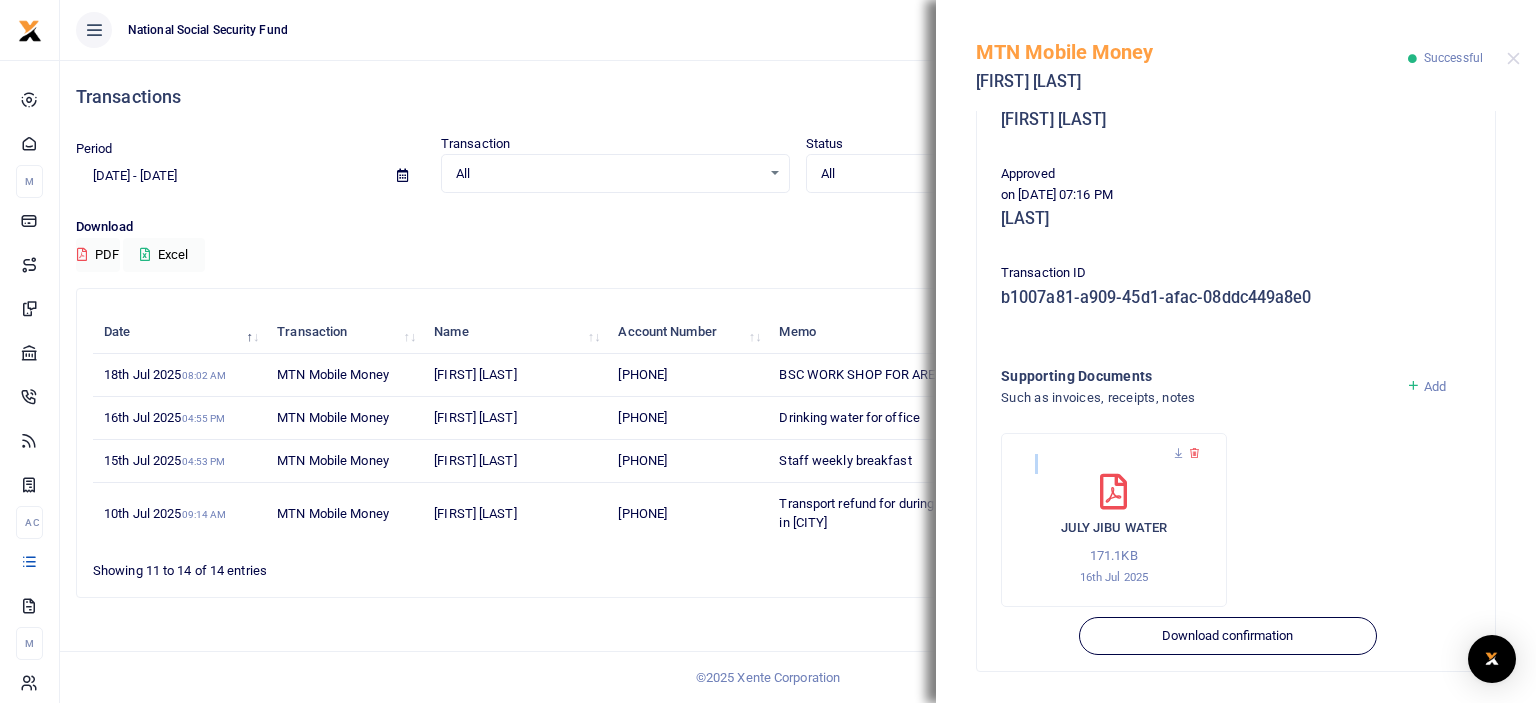 click on "JULY JIBU WATER
171.1KB
16th Jul 2025" at bounding box center [1114, 520] 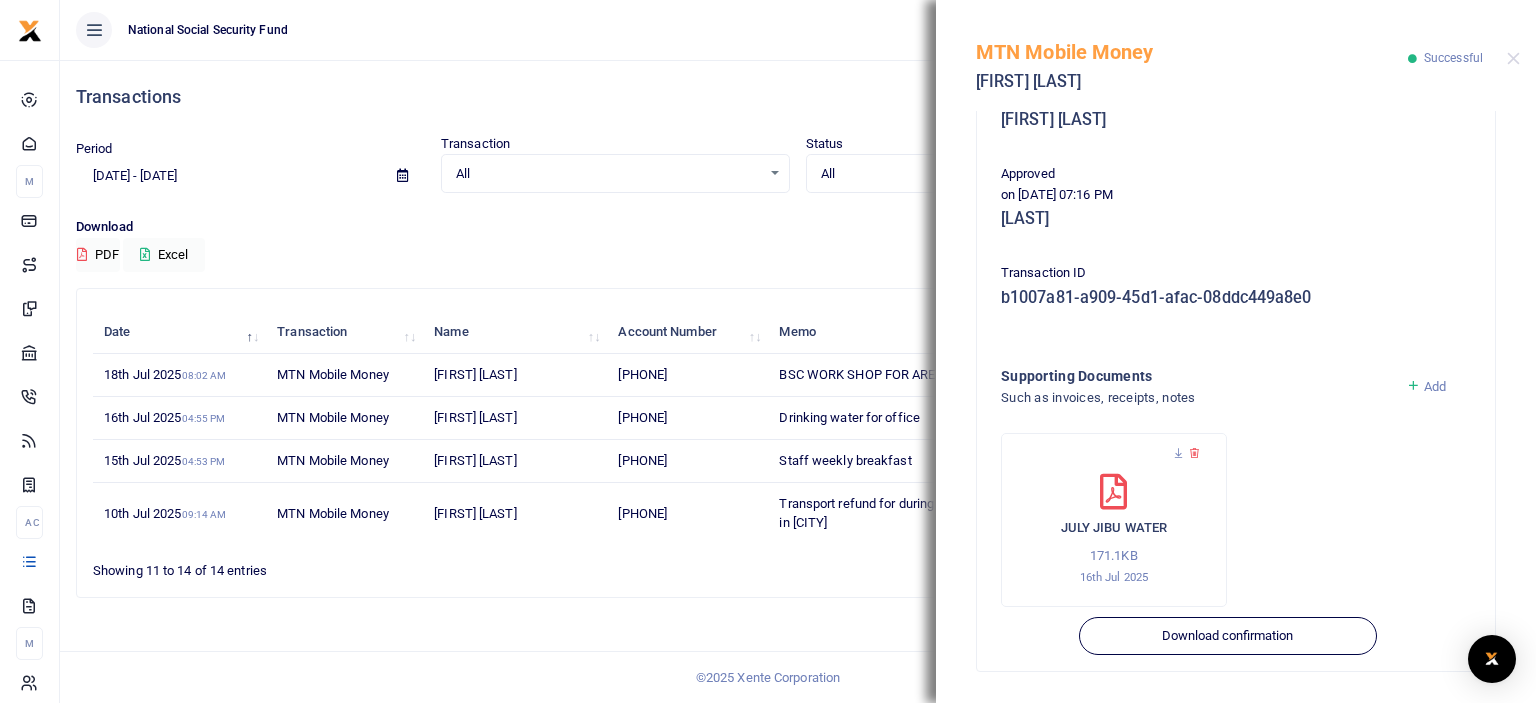 drag, startPoint x: 1079, startPoint y: 559, endPoint x: 1094, endPoint y: 554, distance: 15.811388 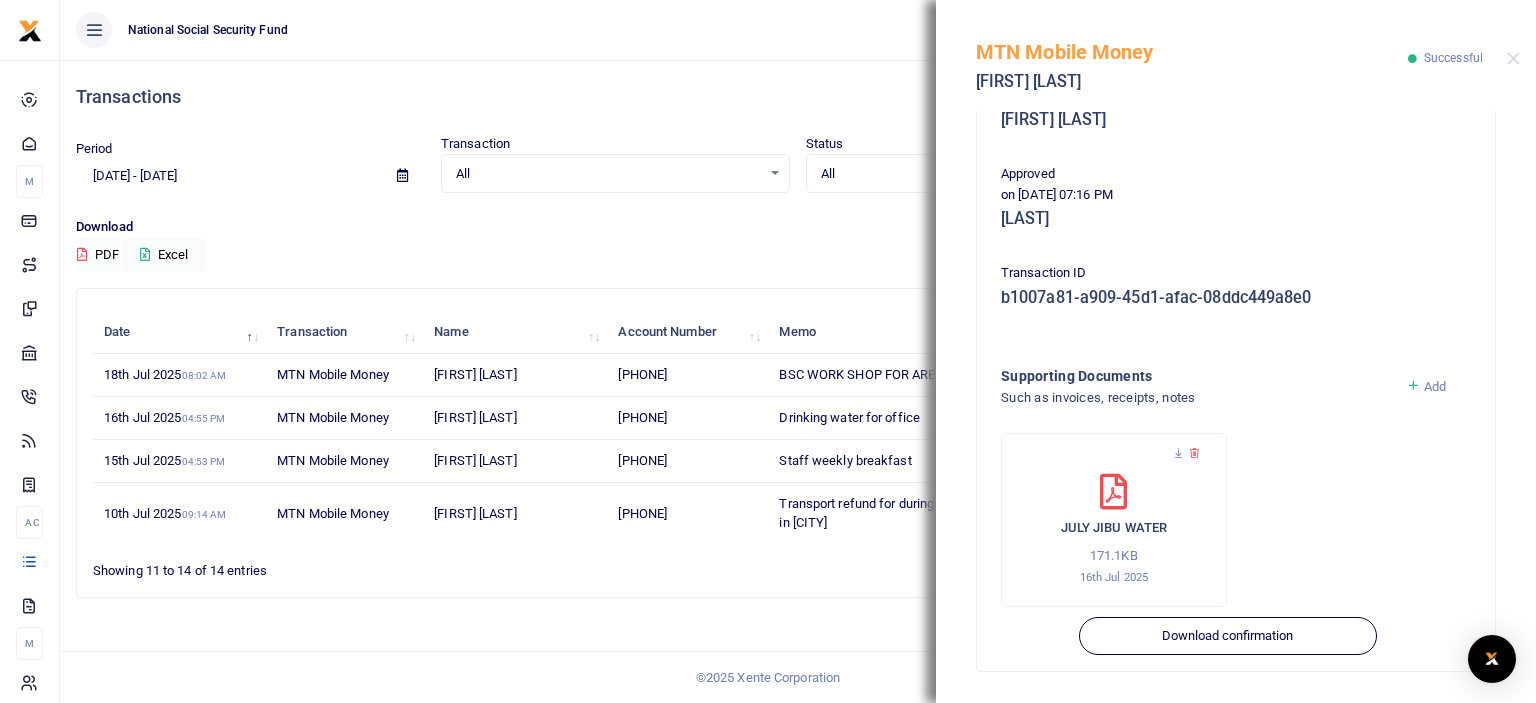 click on "JULY JIBU WATER
171.1KB
16th Jul 2025" at bounding box center [1114, 530] 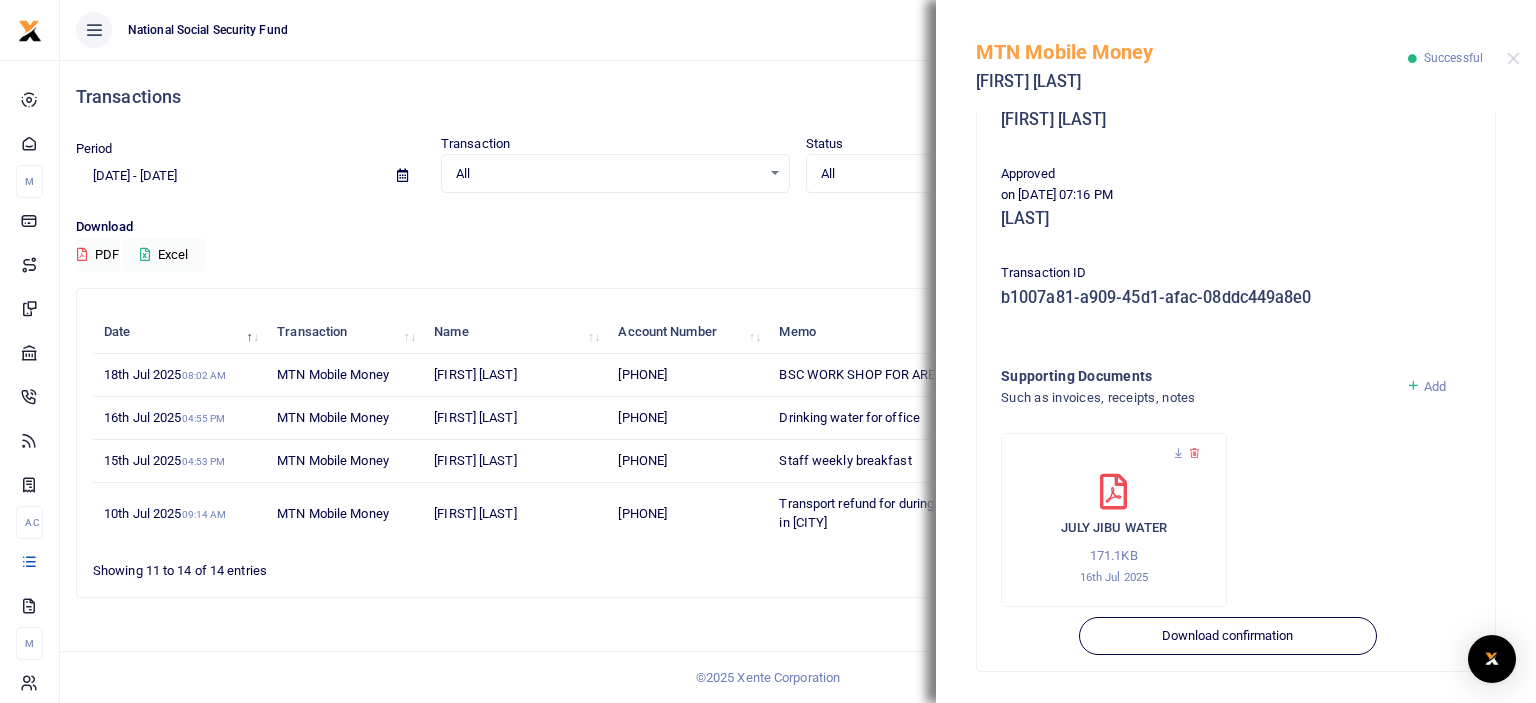 click at bounding box center (1194, 453) 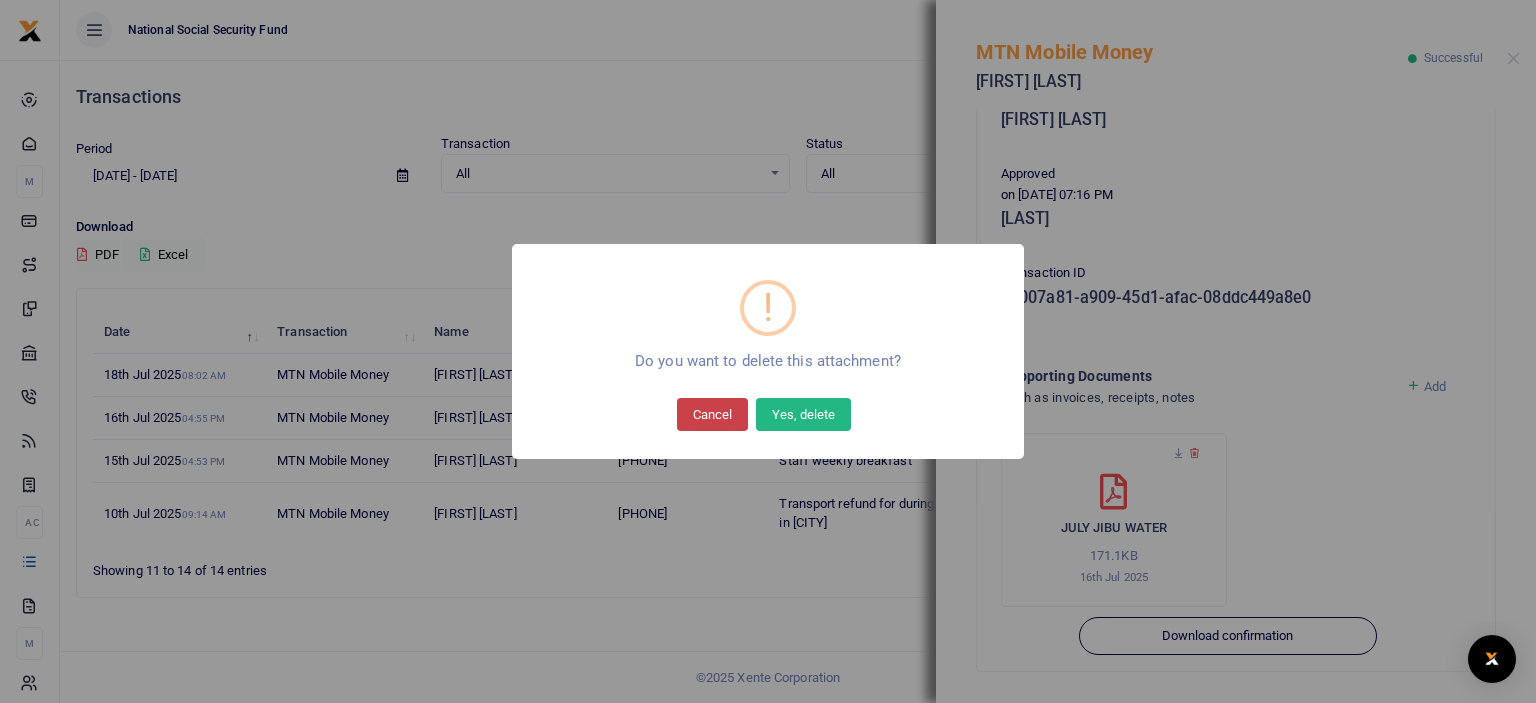 click on "Cancel" at bounding box center (712, 414) 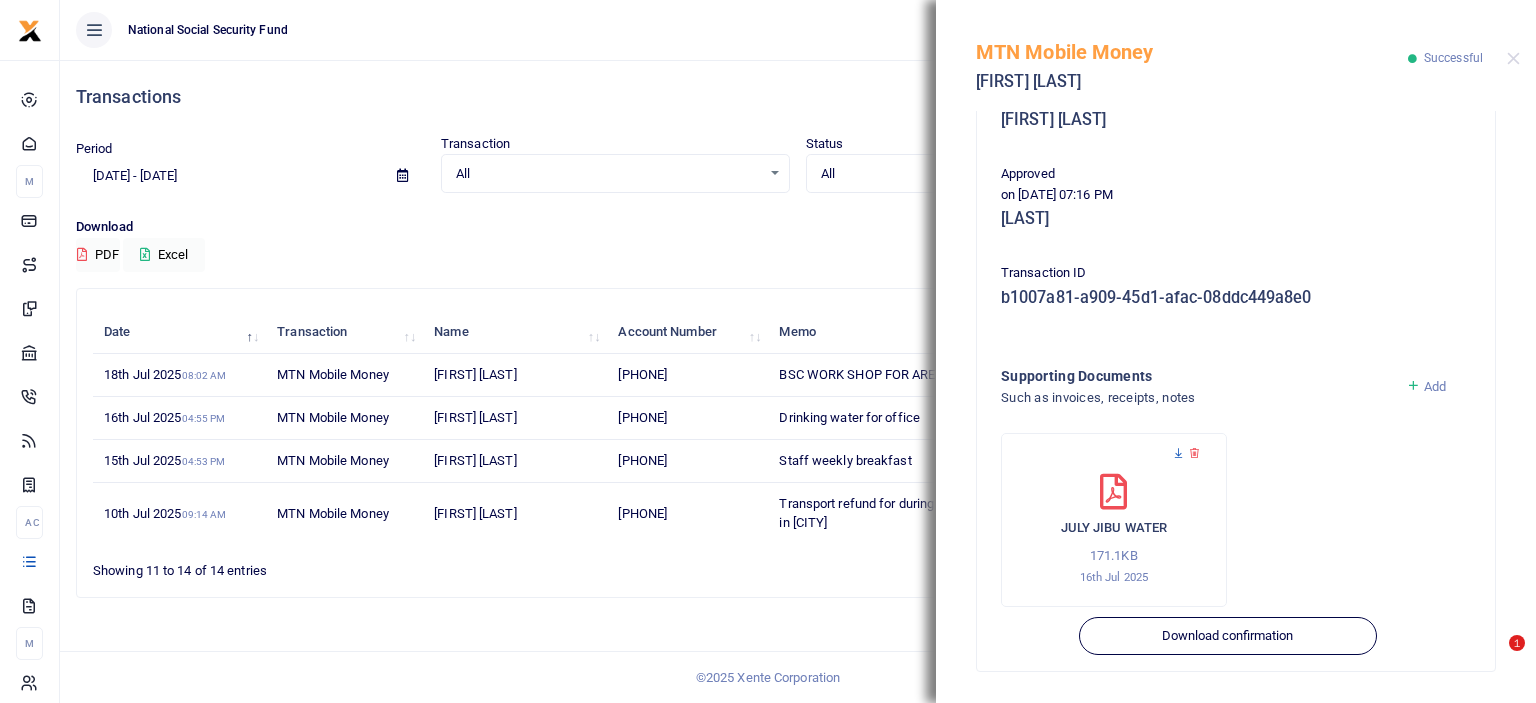 click at bounding box center (1178, 453) 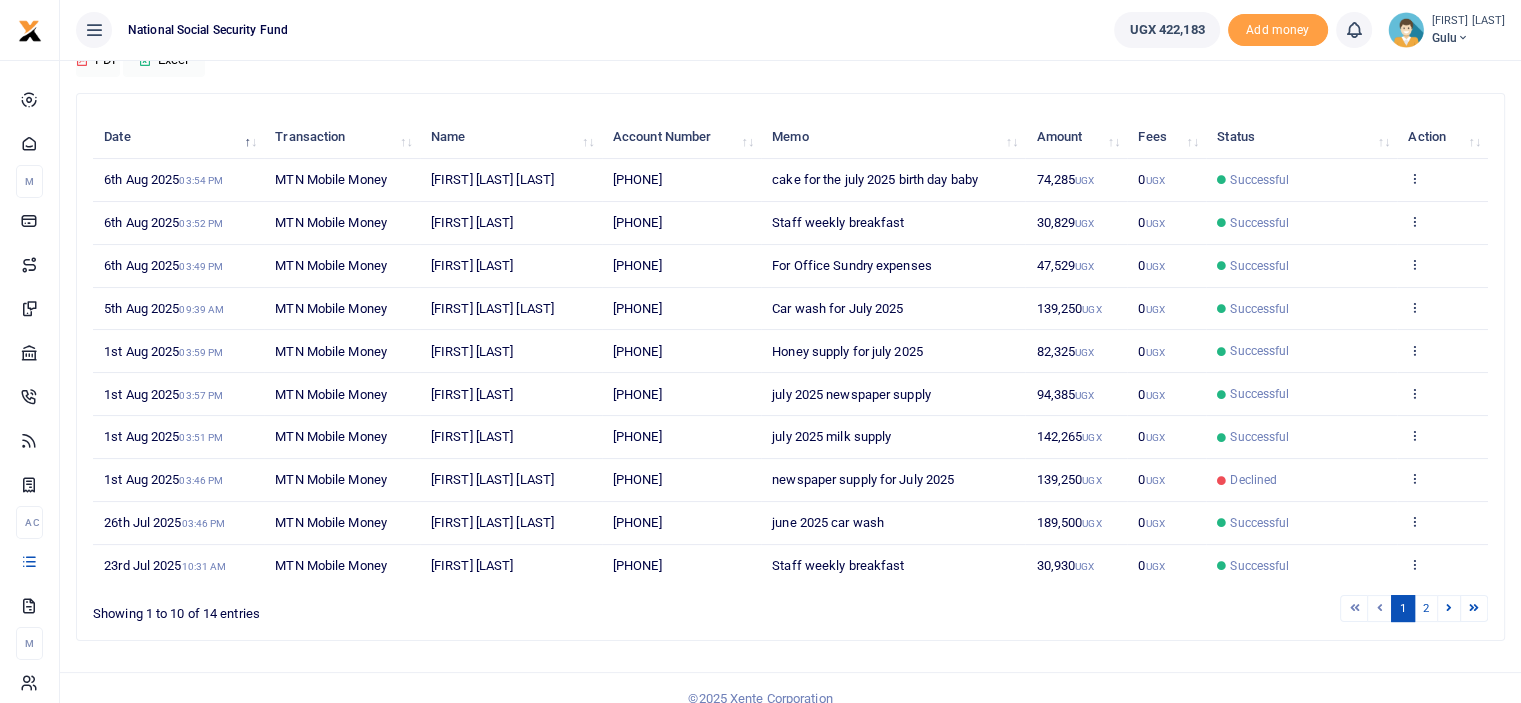 scroll, scrollTop: 213, scrollLeft: 0, axis: vertical 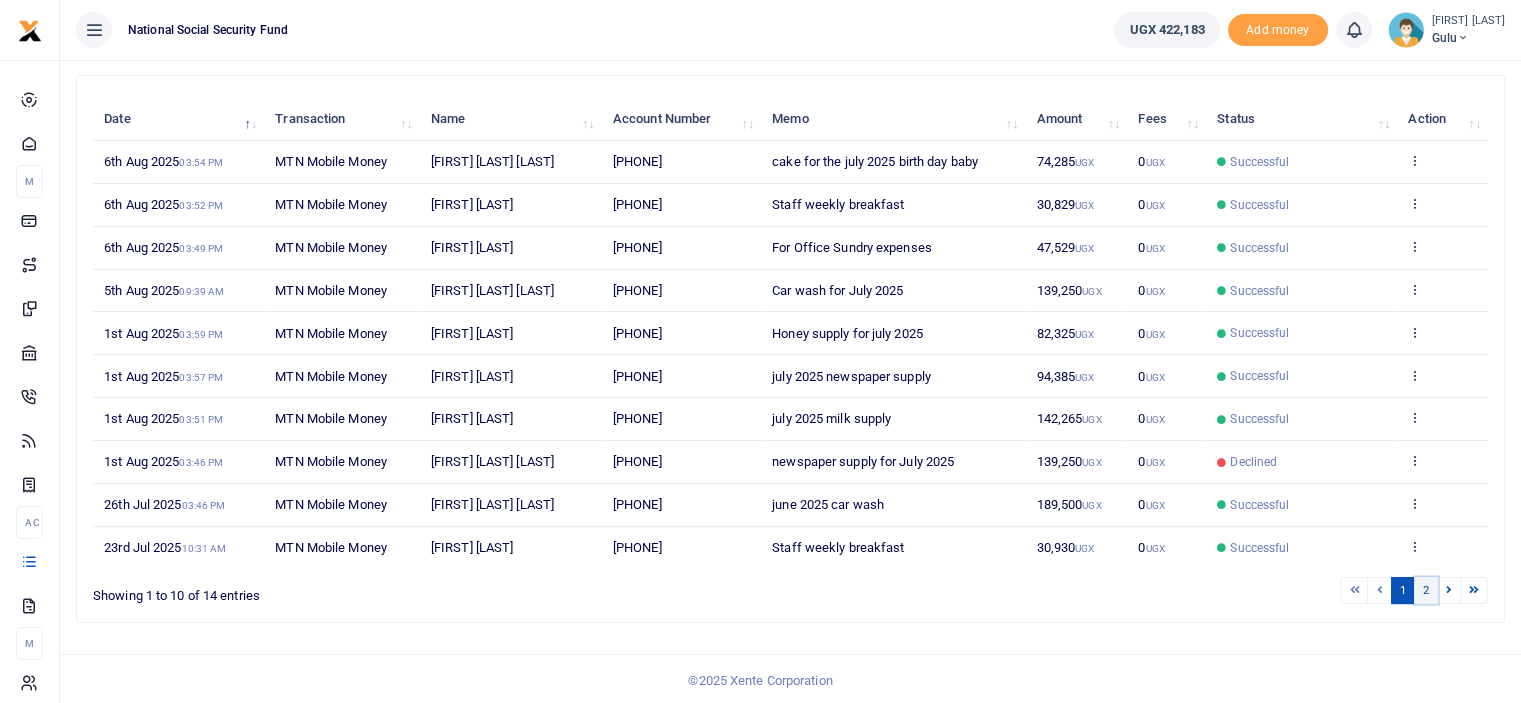 click on "2" at bounding box center (1426, 590) 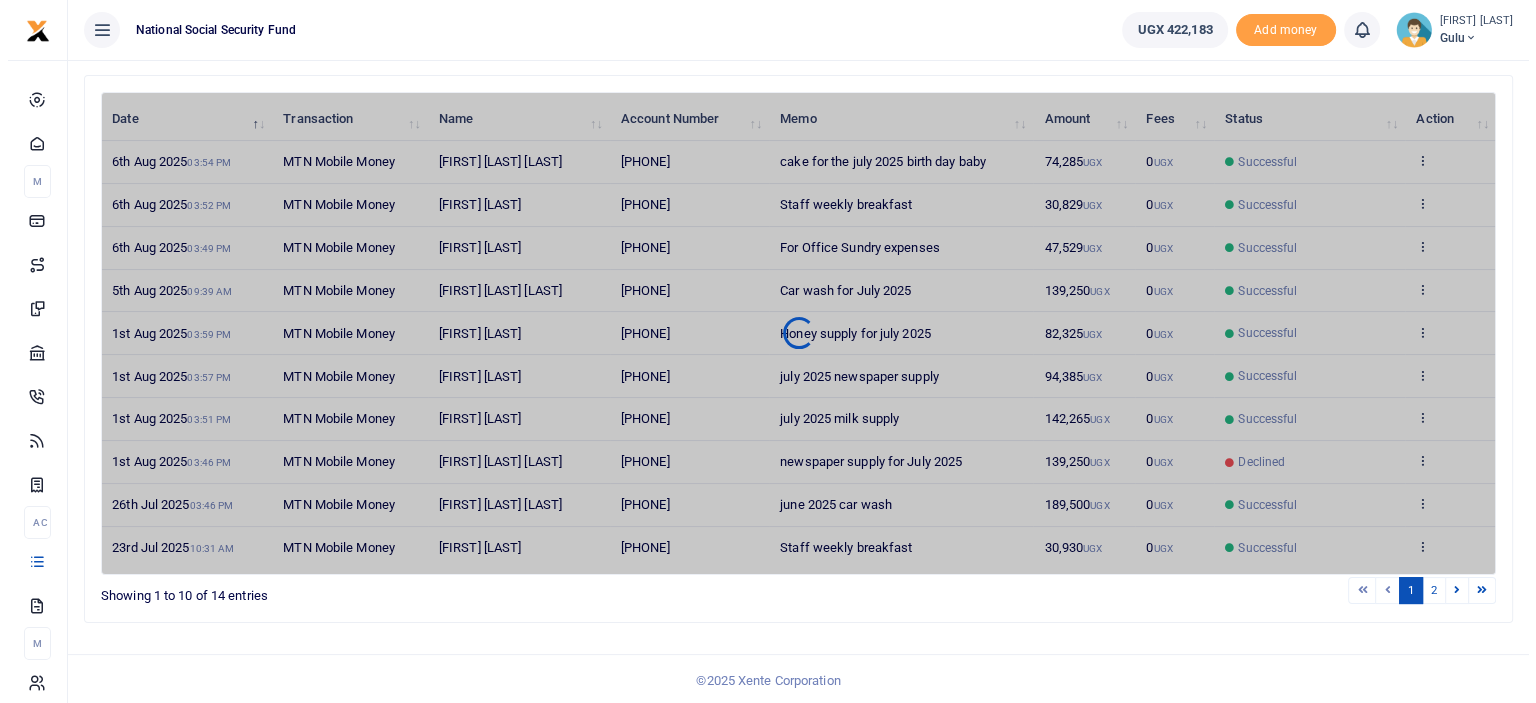 scroll, scrollTop: 0, scrollLeft: 0, axis: both 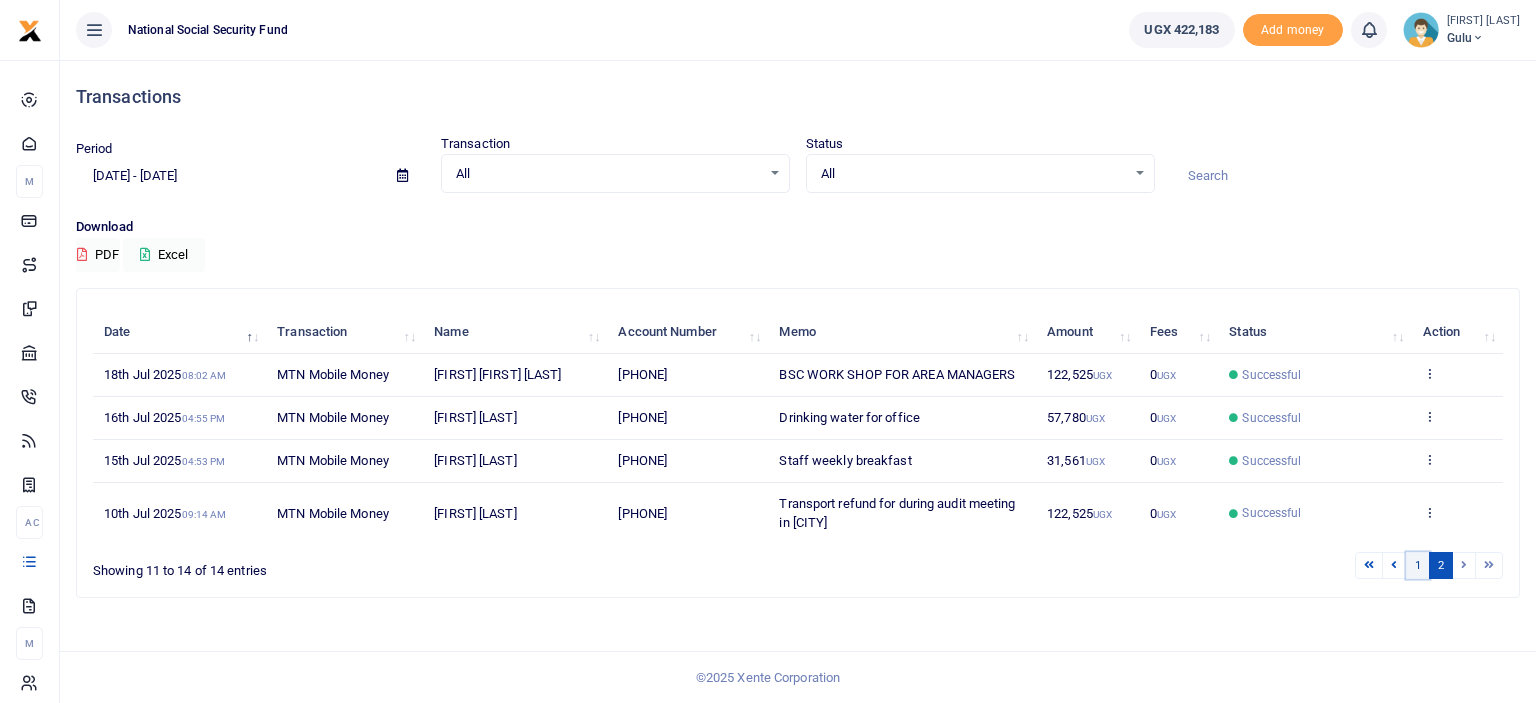 click on "1" at bounding box center (1418, 565) 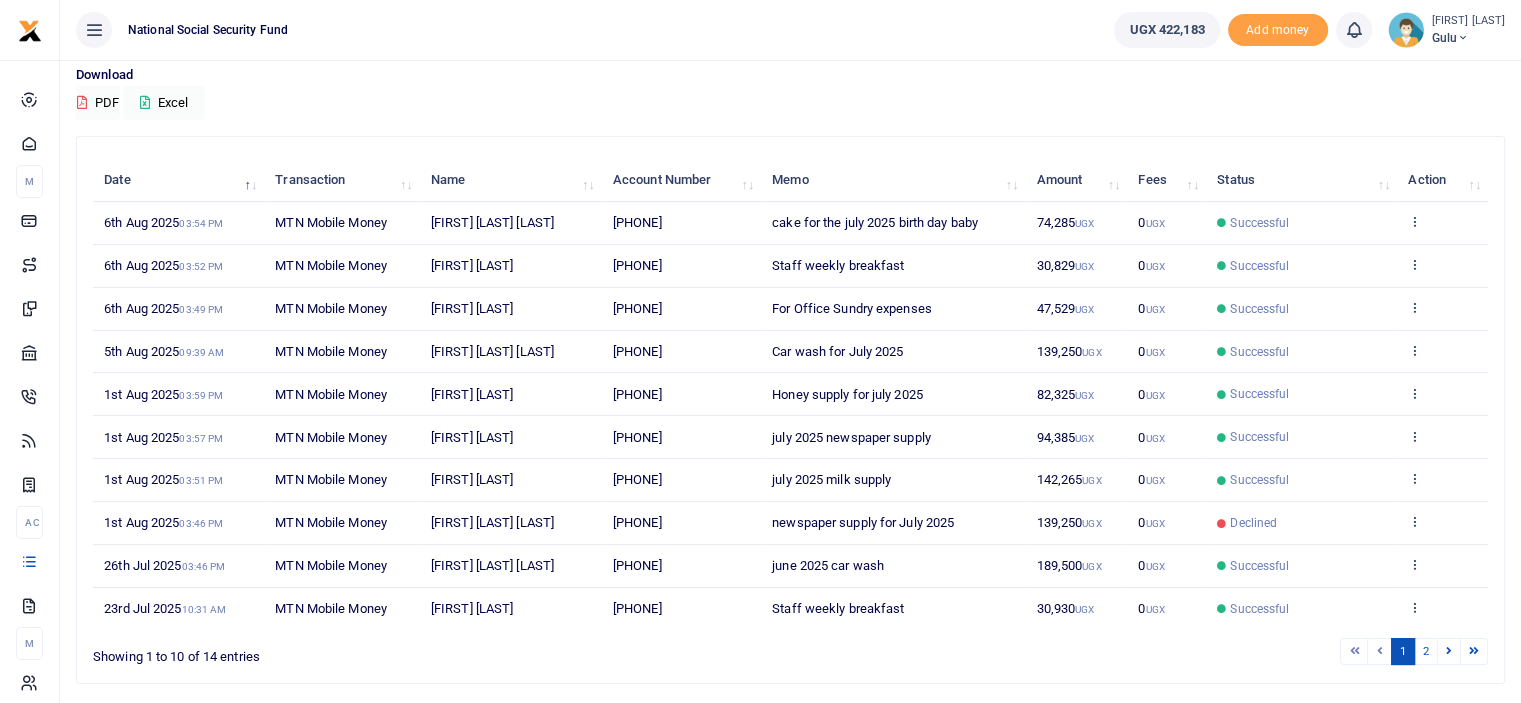 scroll, scrollTop: 213, scrollLeft: 0, axis: vertical 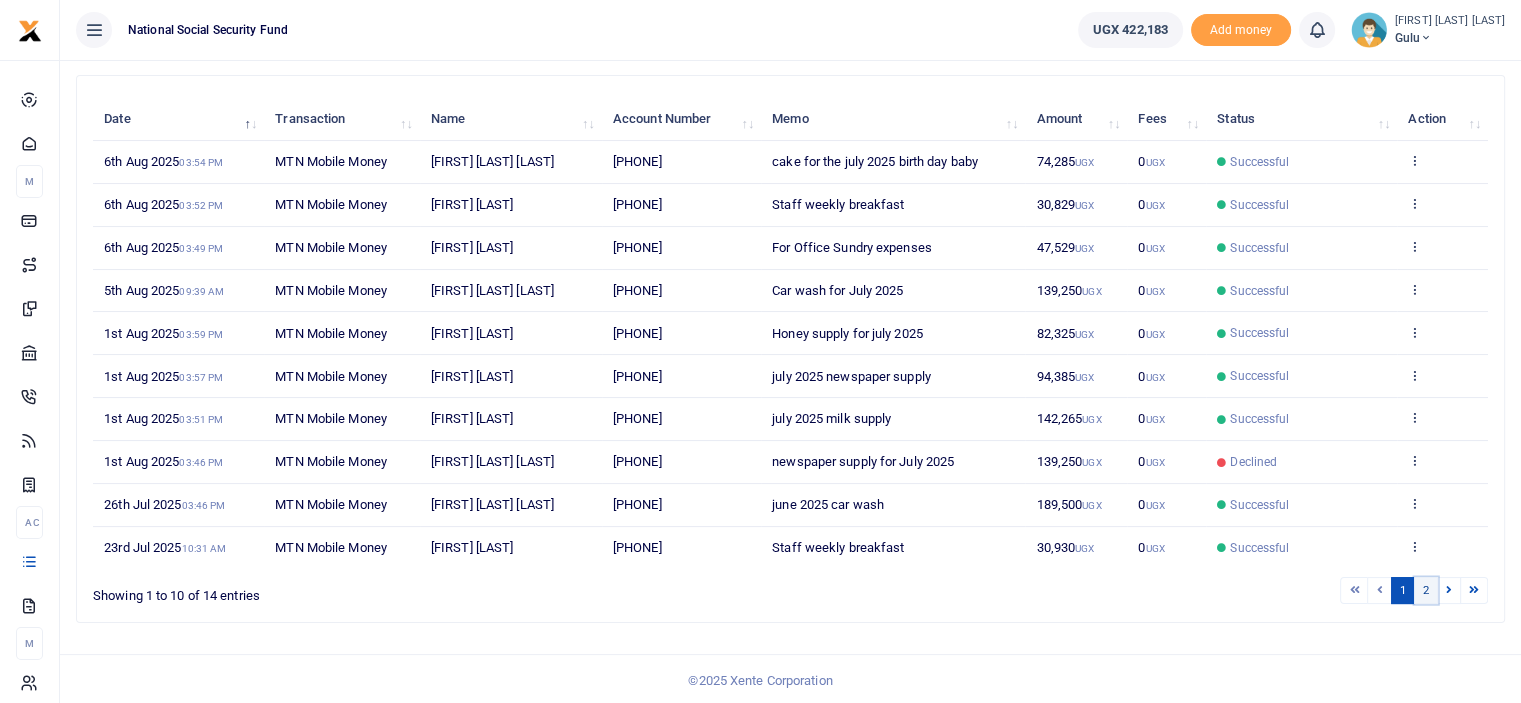 click on "2" at bounding box center [1426, 590] 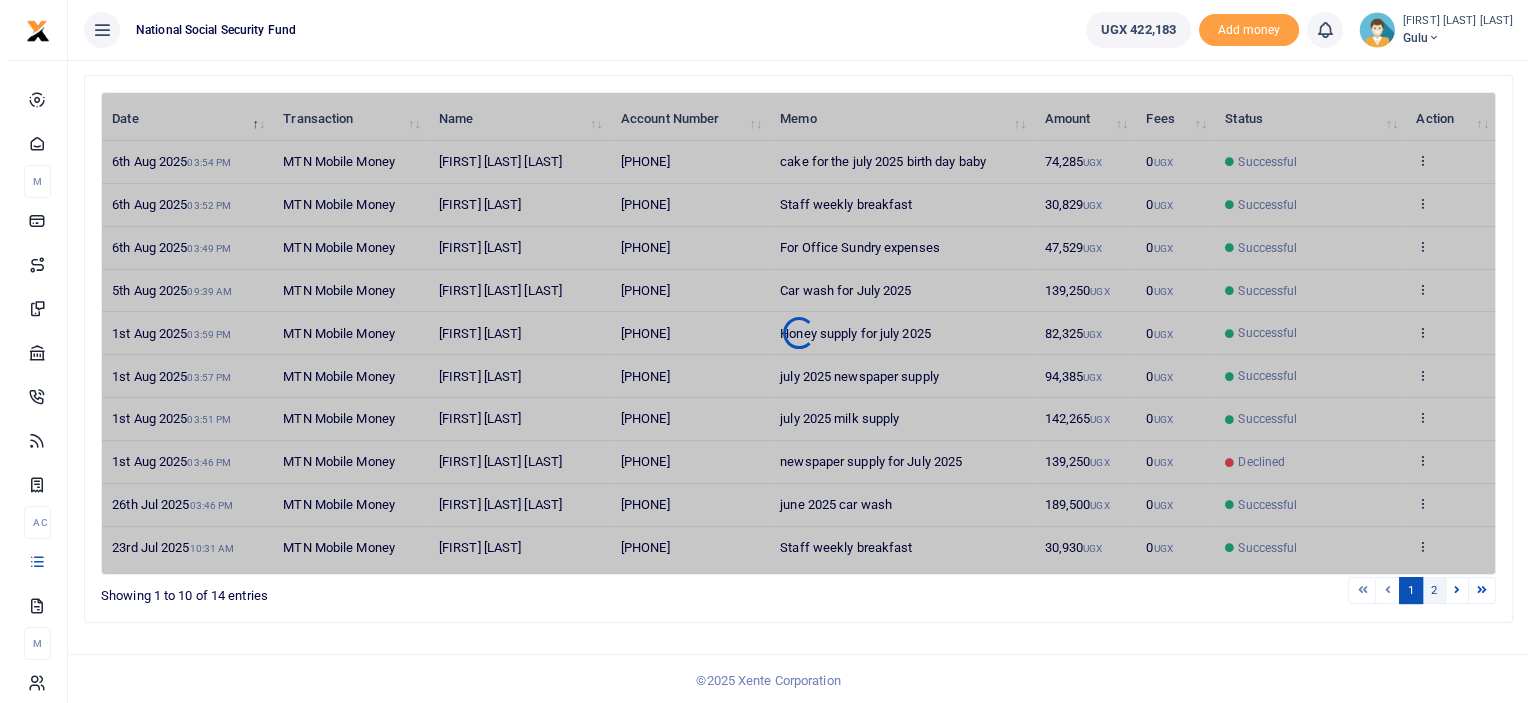 scroll, scrollTop: 0, scrollLeft: 0, axis: both 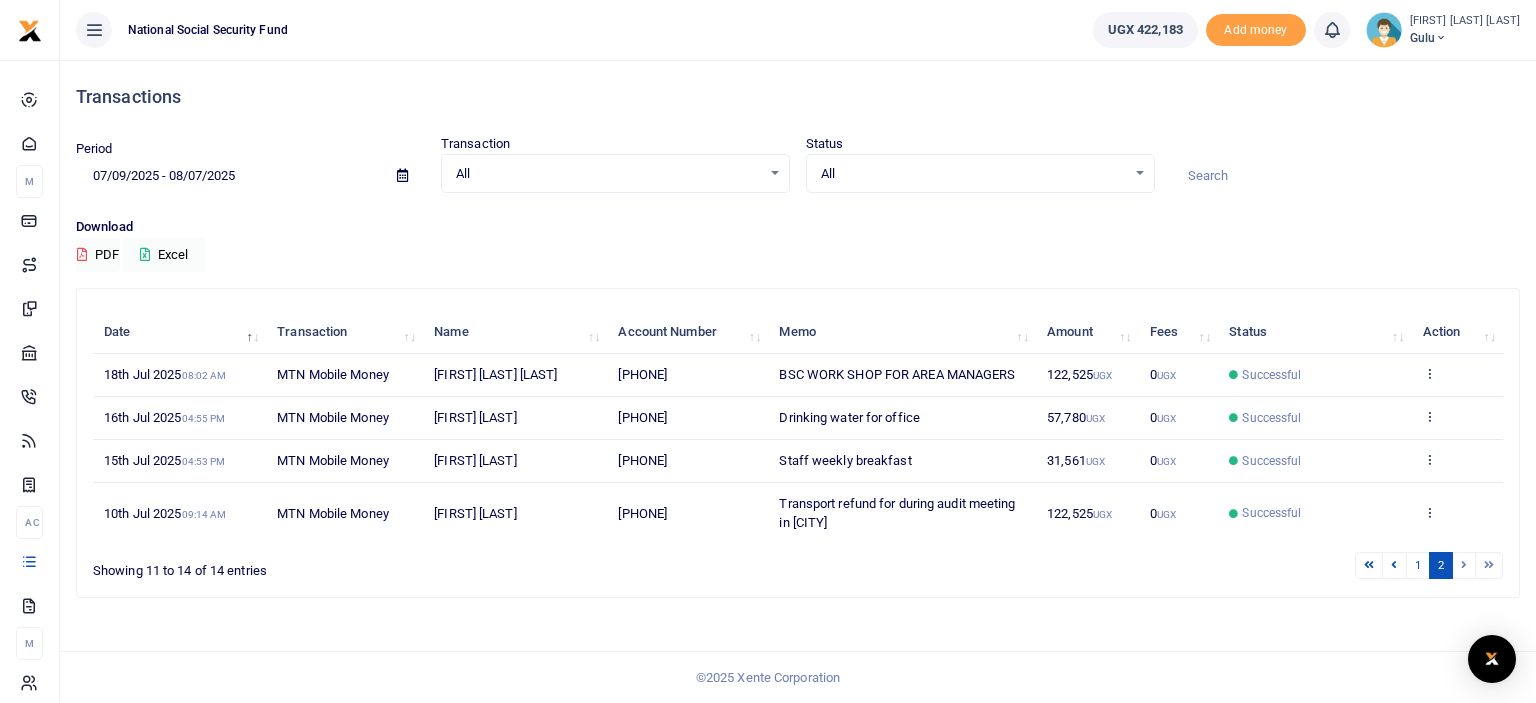 click on "07/09/2025 - 08/07/2025" at bounding box center (228, 176) 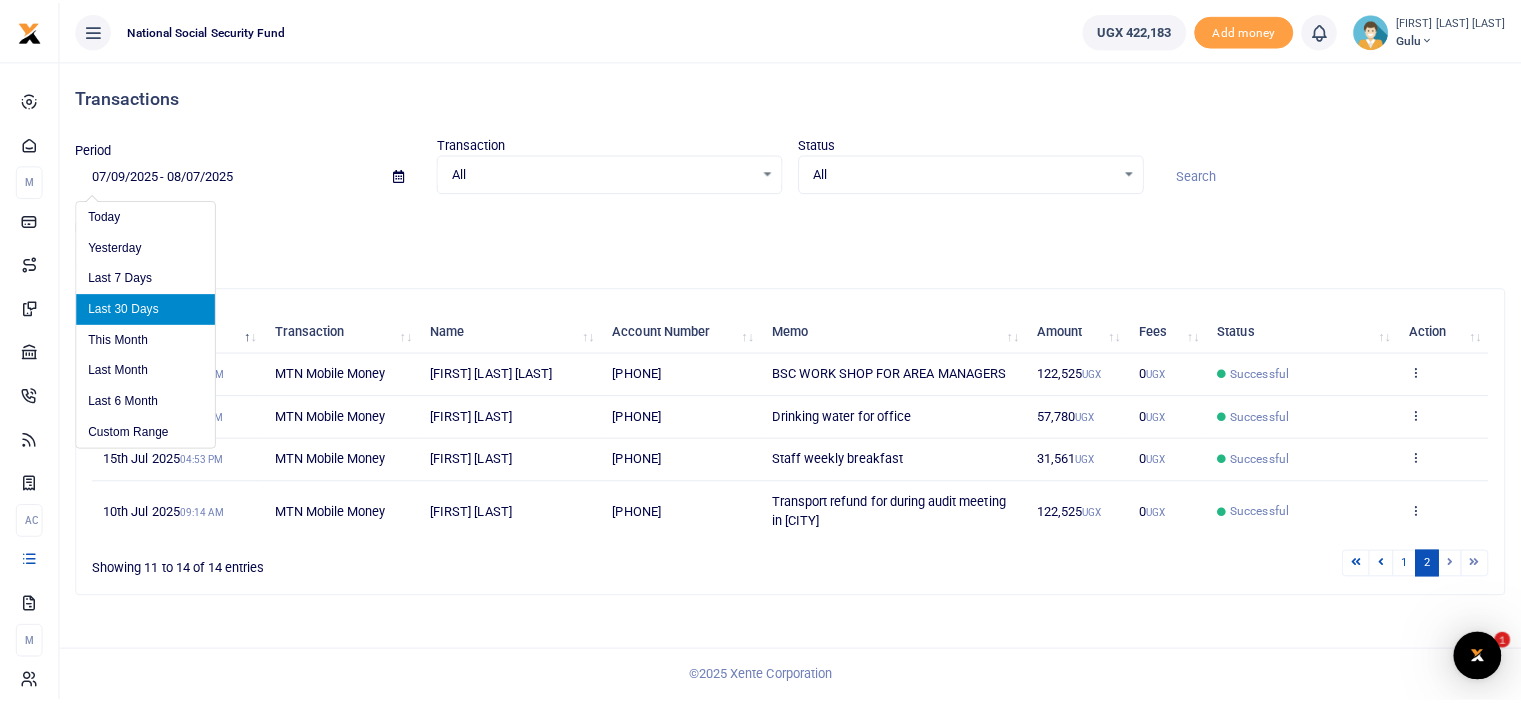 scroll, scrollTop: 0, scrollLeft: 0, axis: both 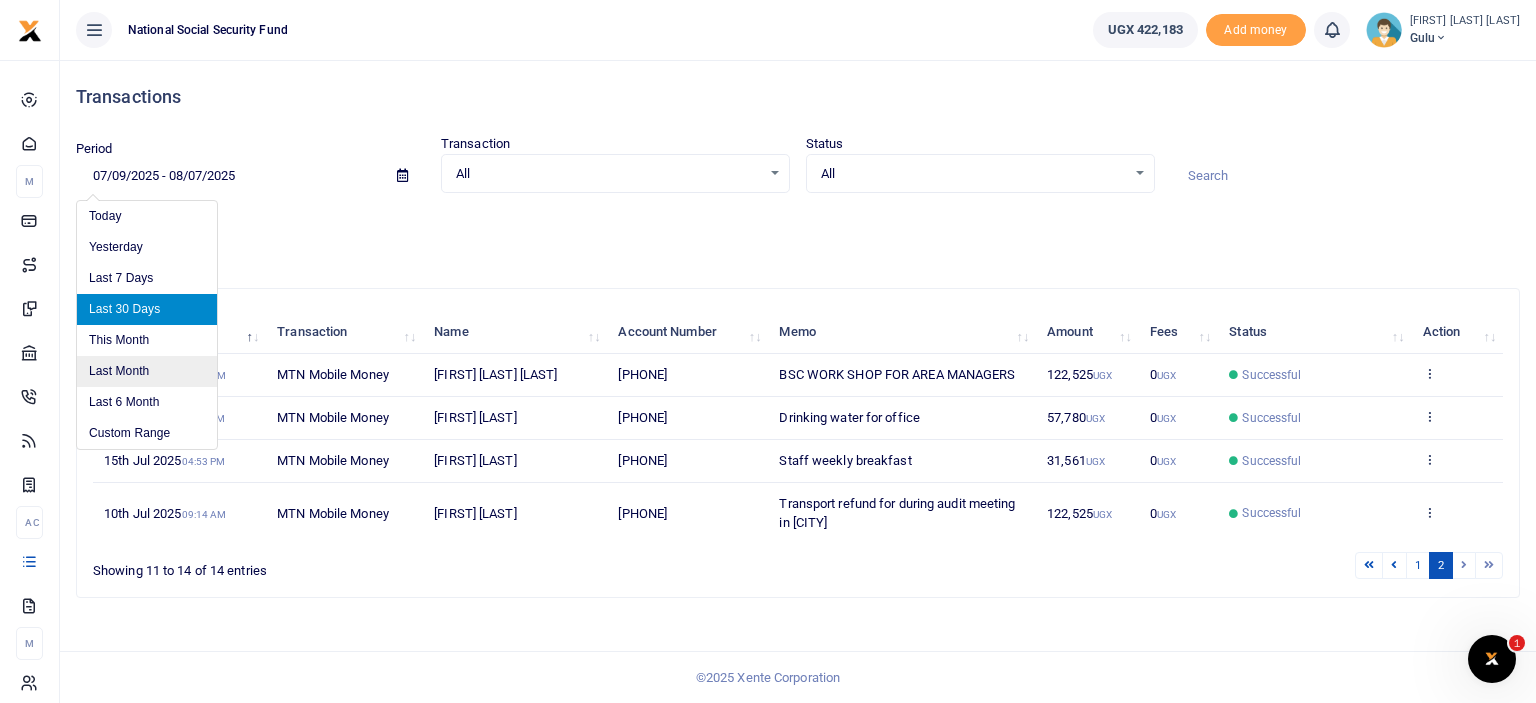 click on "Last Month" at bounding box center [147, 371] 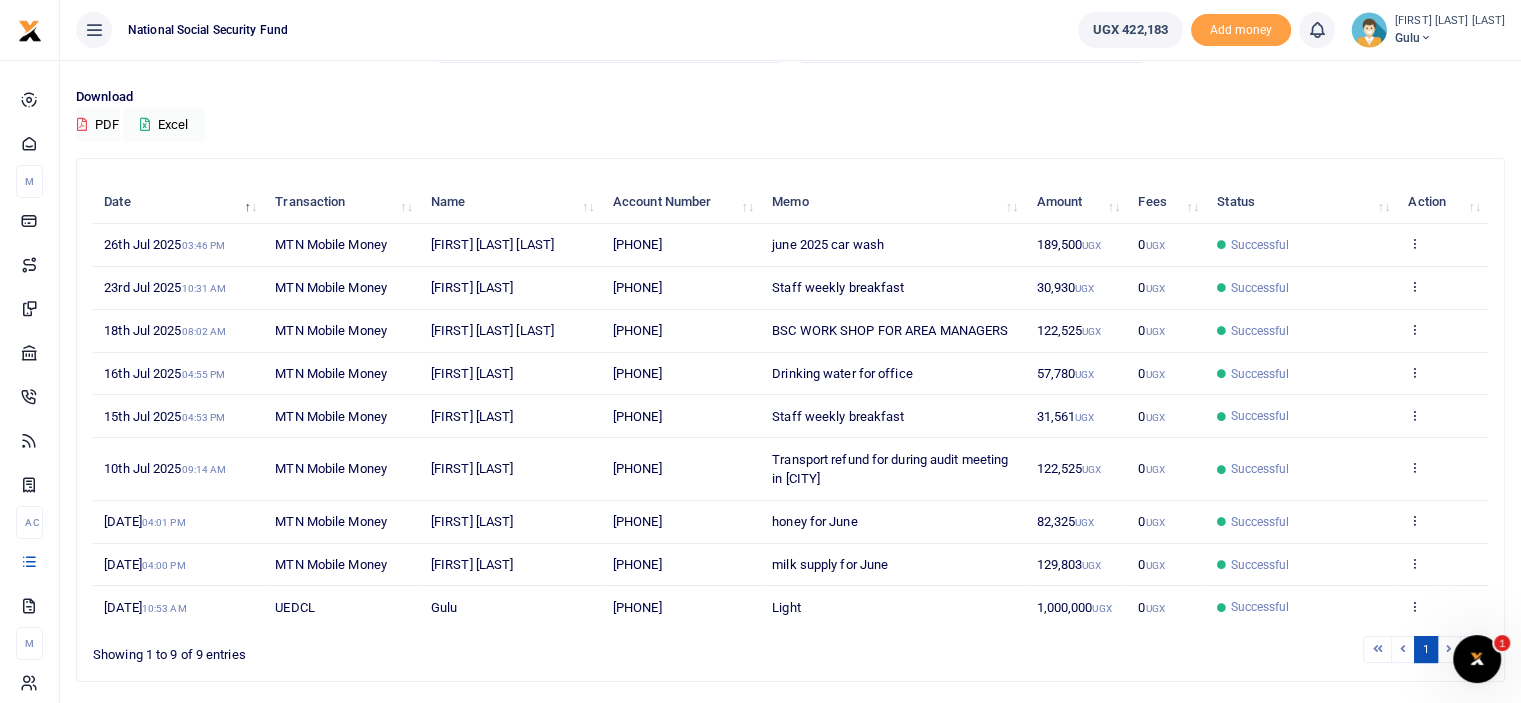 scroll, scrollTop: 190, scrollLeft: 0, axis: vertical 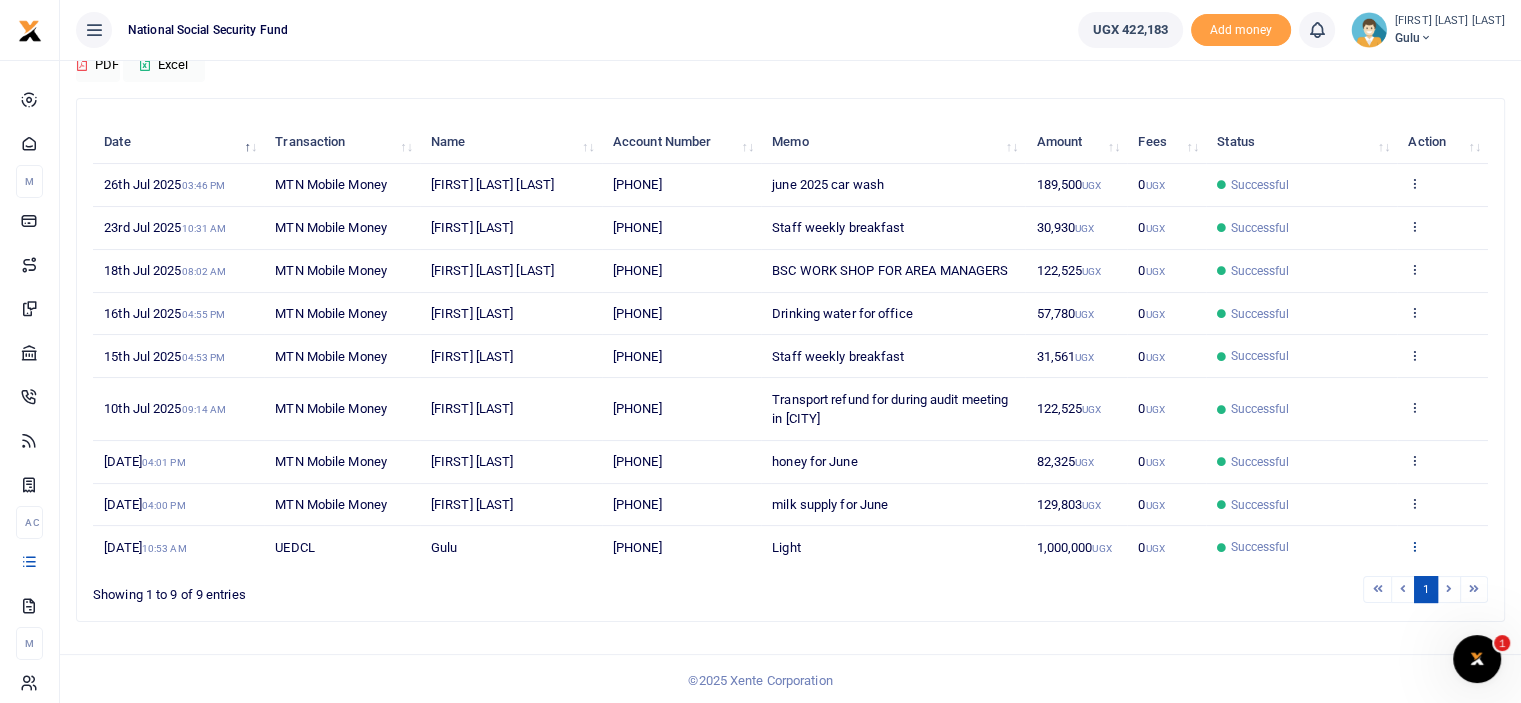 click at bounding box center [1414, 546] 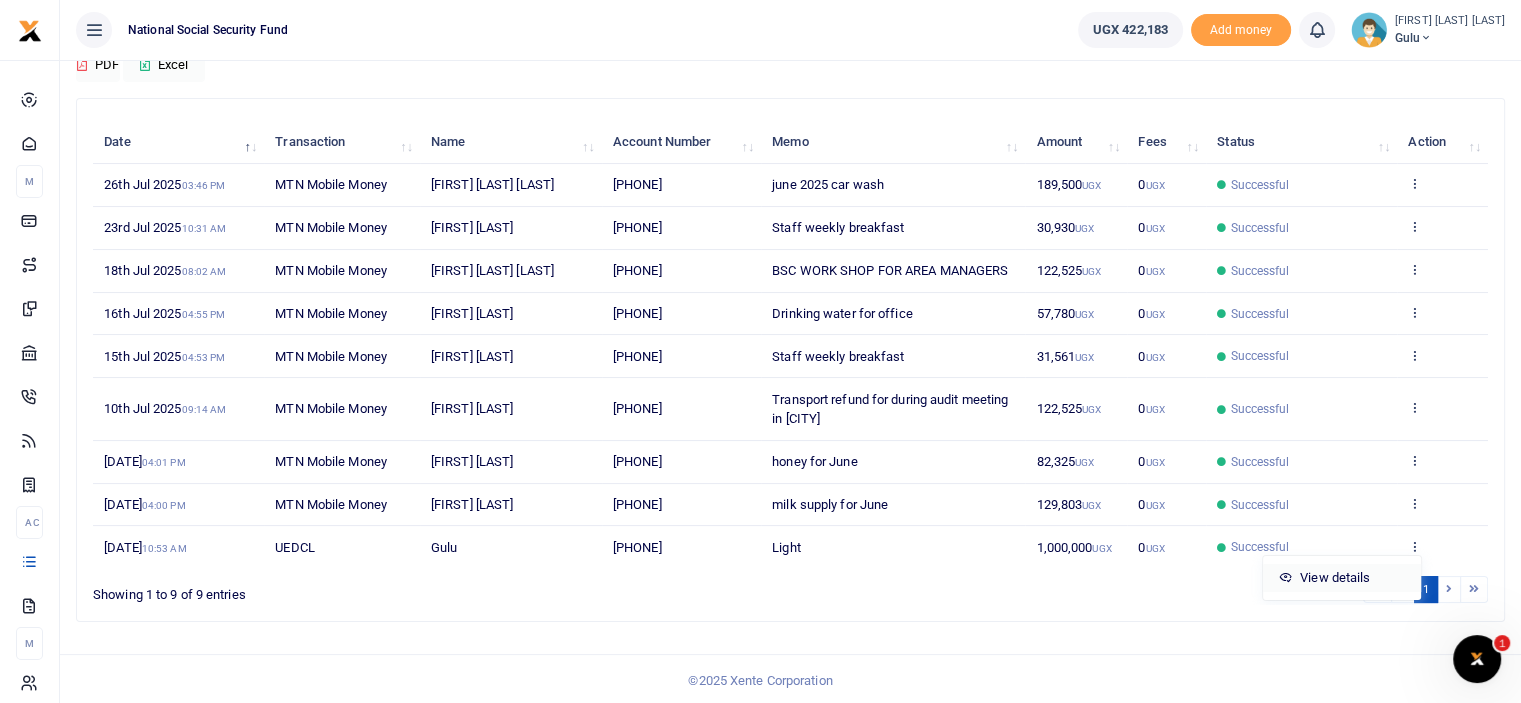 click on "View details" at bounding box center [1342, 578] 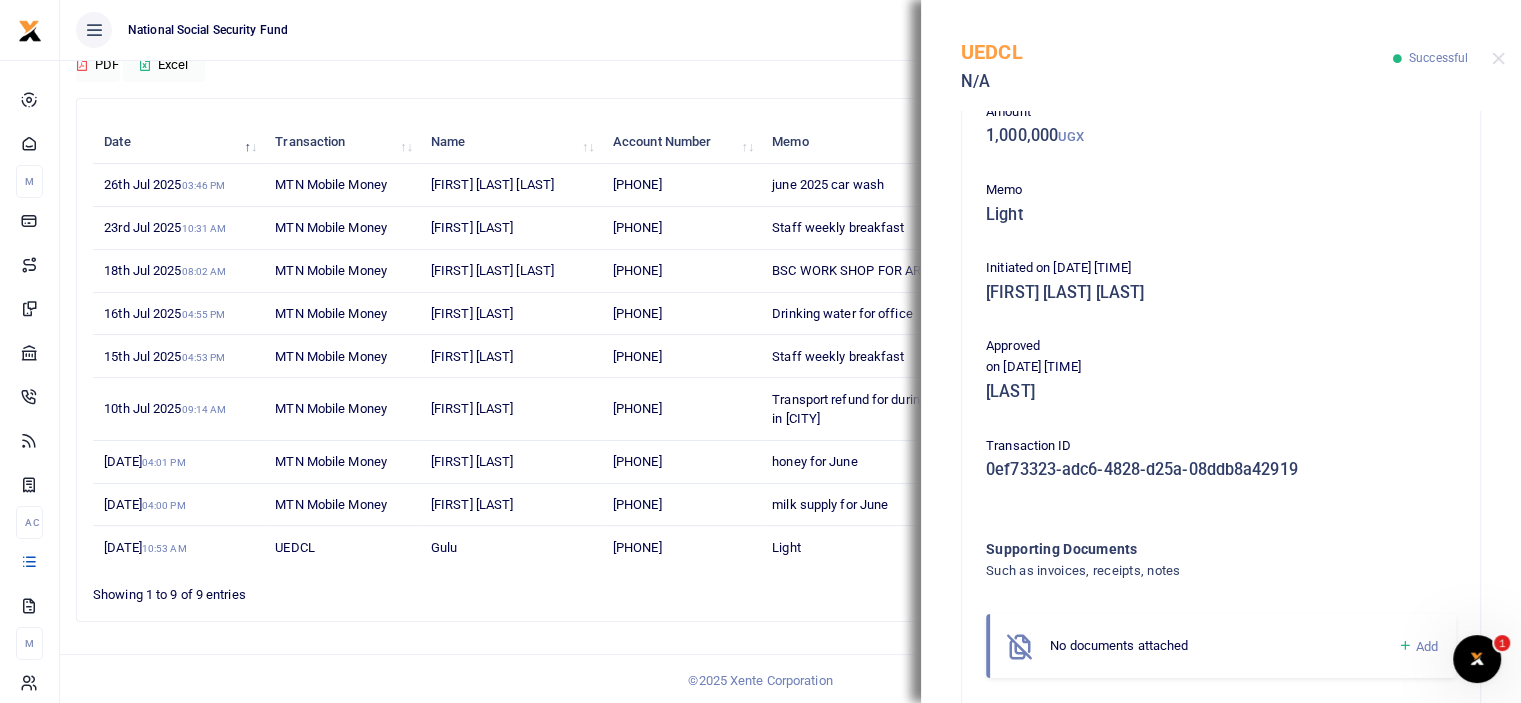 scroll, scrollTop: 204, scrollLeft: 0, axis: vertical 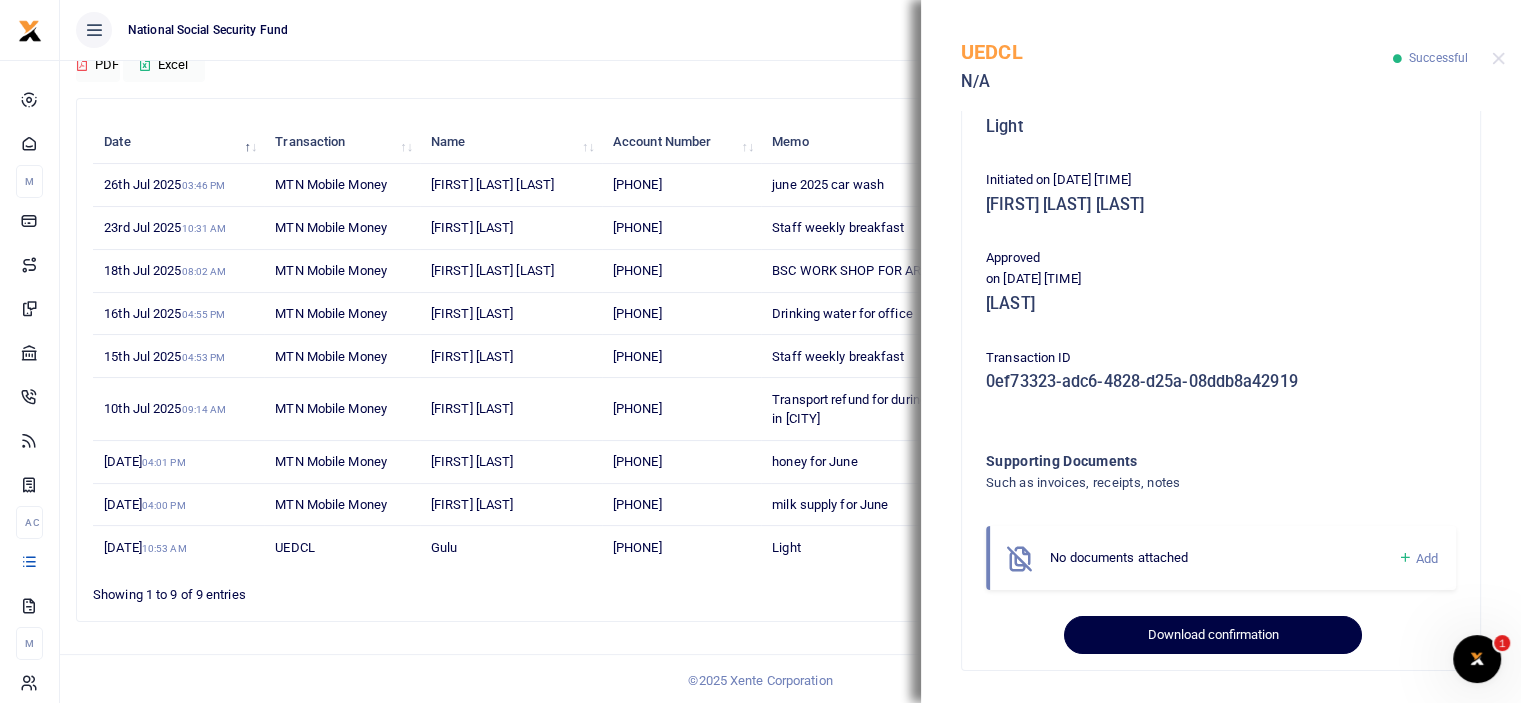 click on "Download confirmation" at bounding box center [1212, 635] 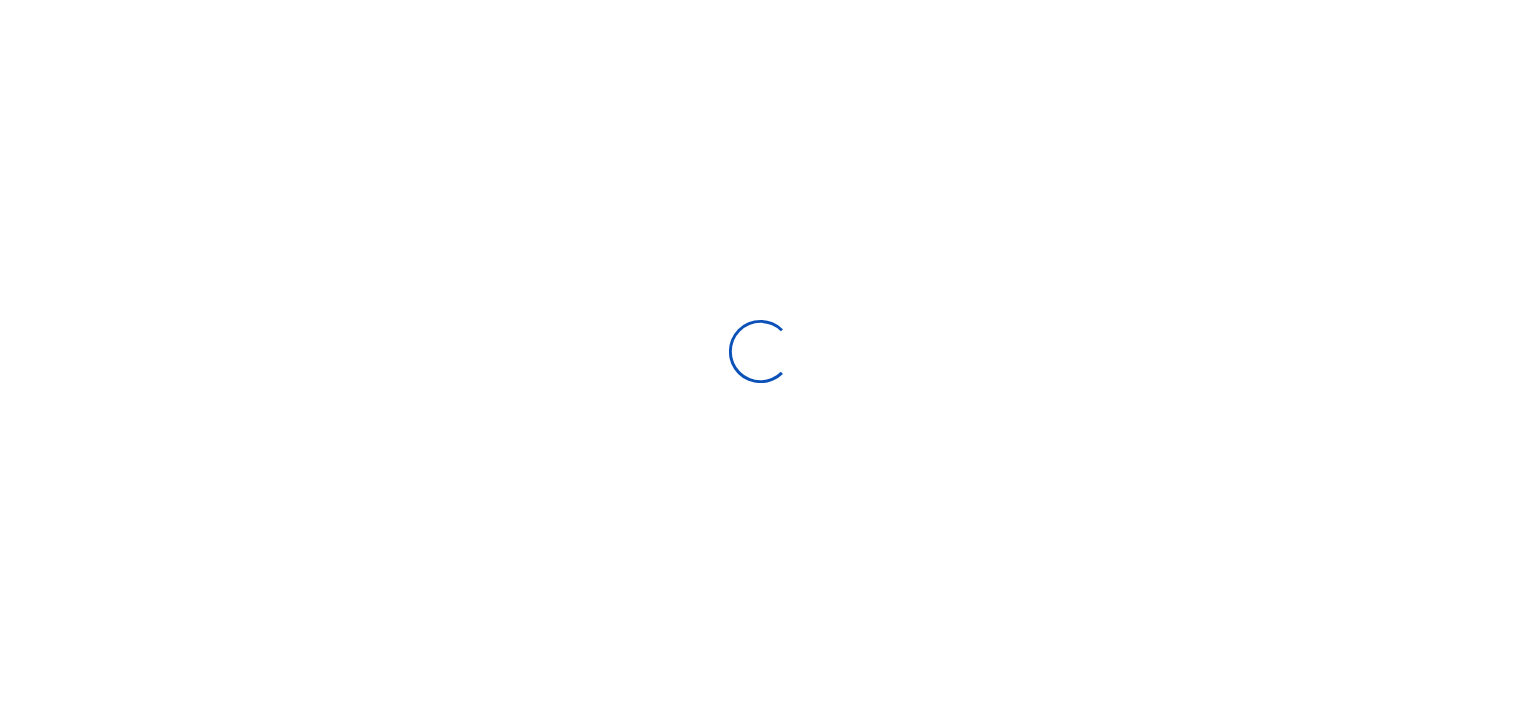 scroll, scrollTop: 0, scrollLeft: 0, axis: both 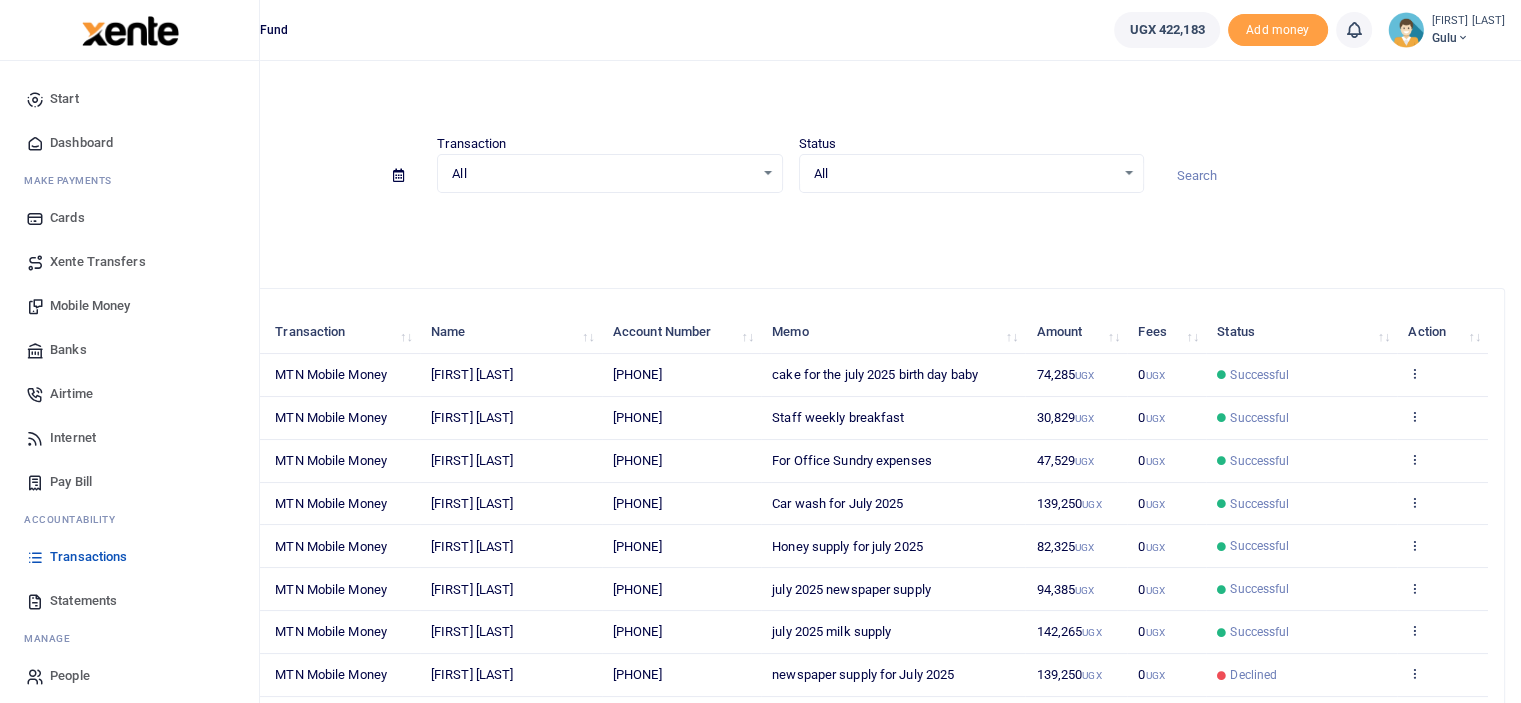click on "Mobile Money" at bounding box center (90, 306) 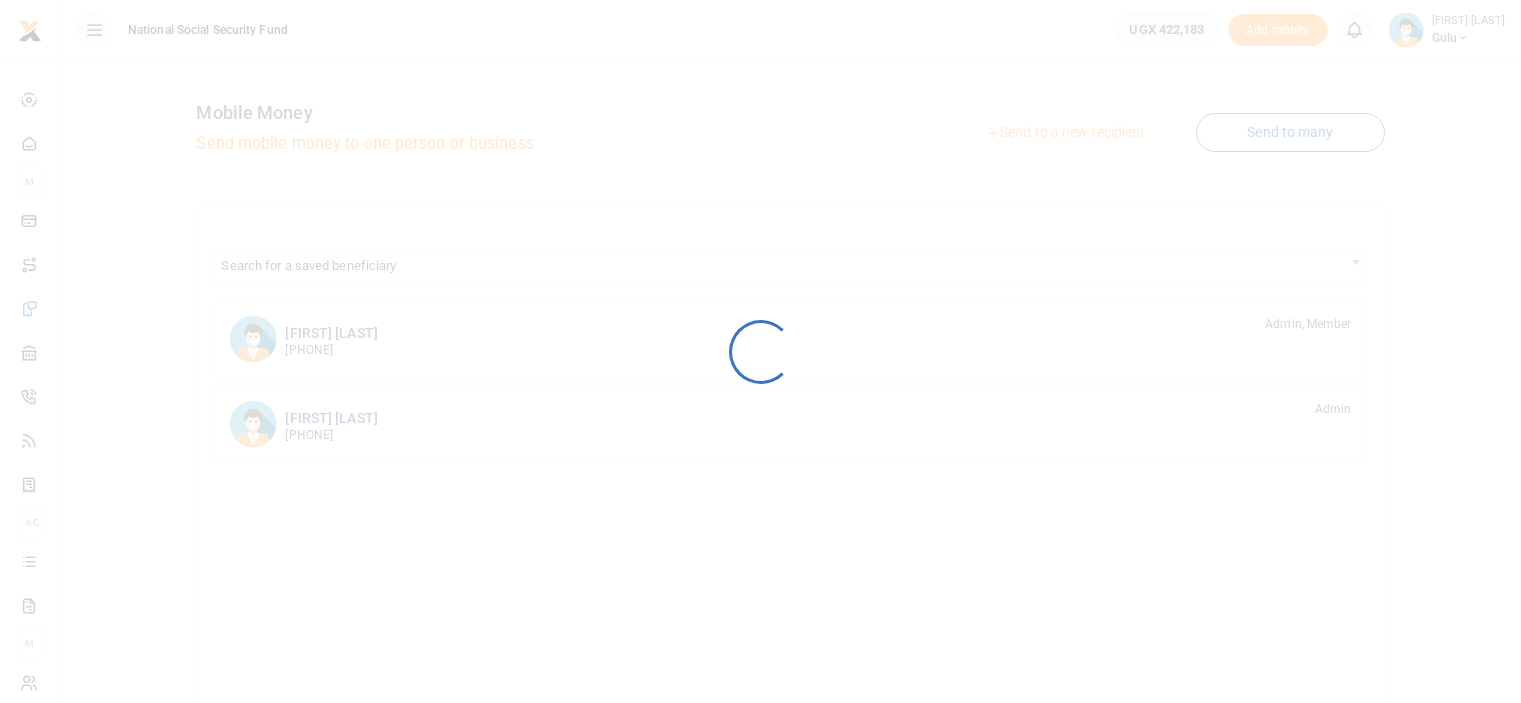 scroll, scrollTop: 0, scrollLeft: 0, axis: both 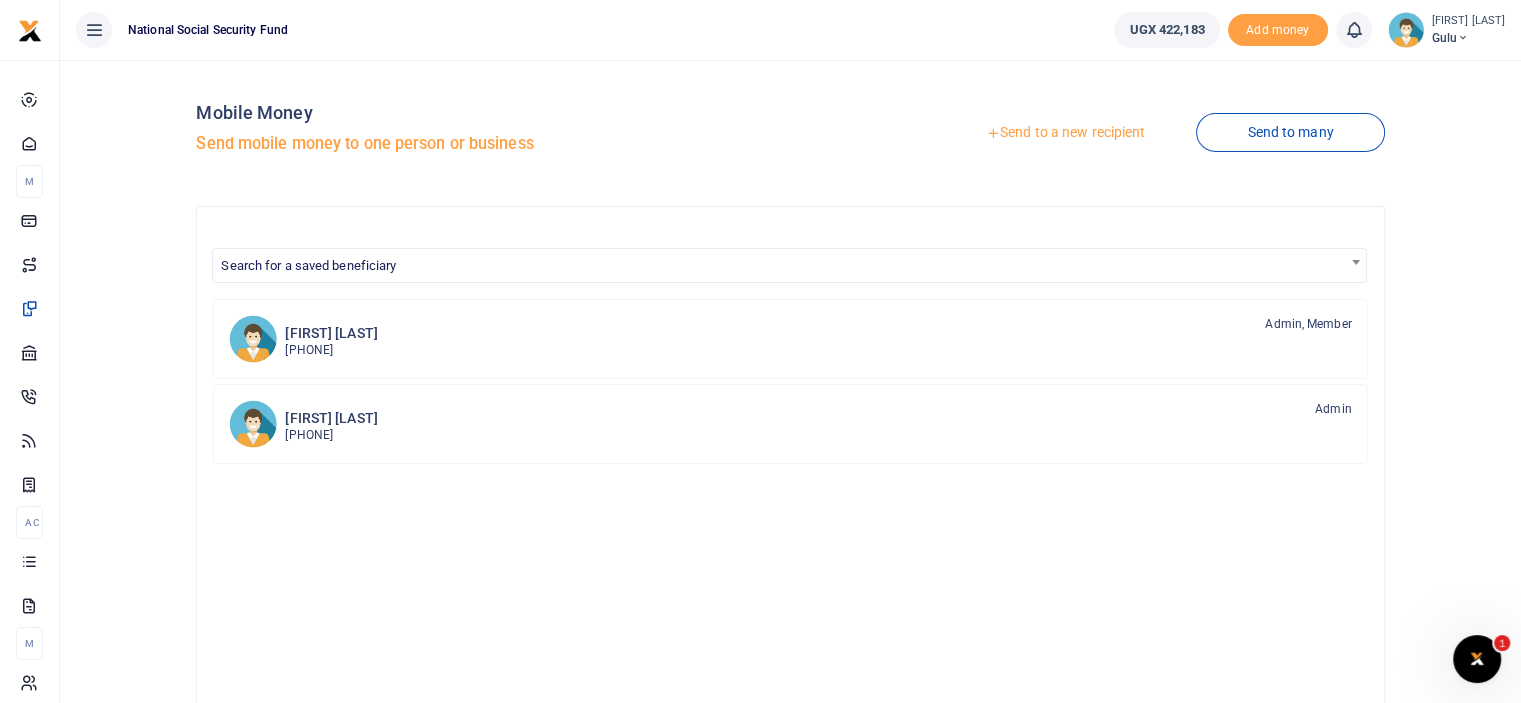 click on "Send to a new recipient" at bounding box center [1065, 133] 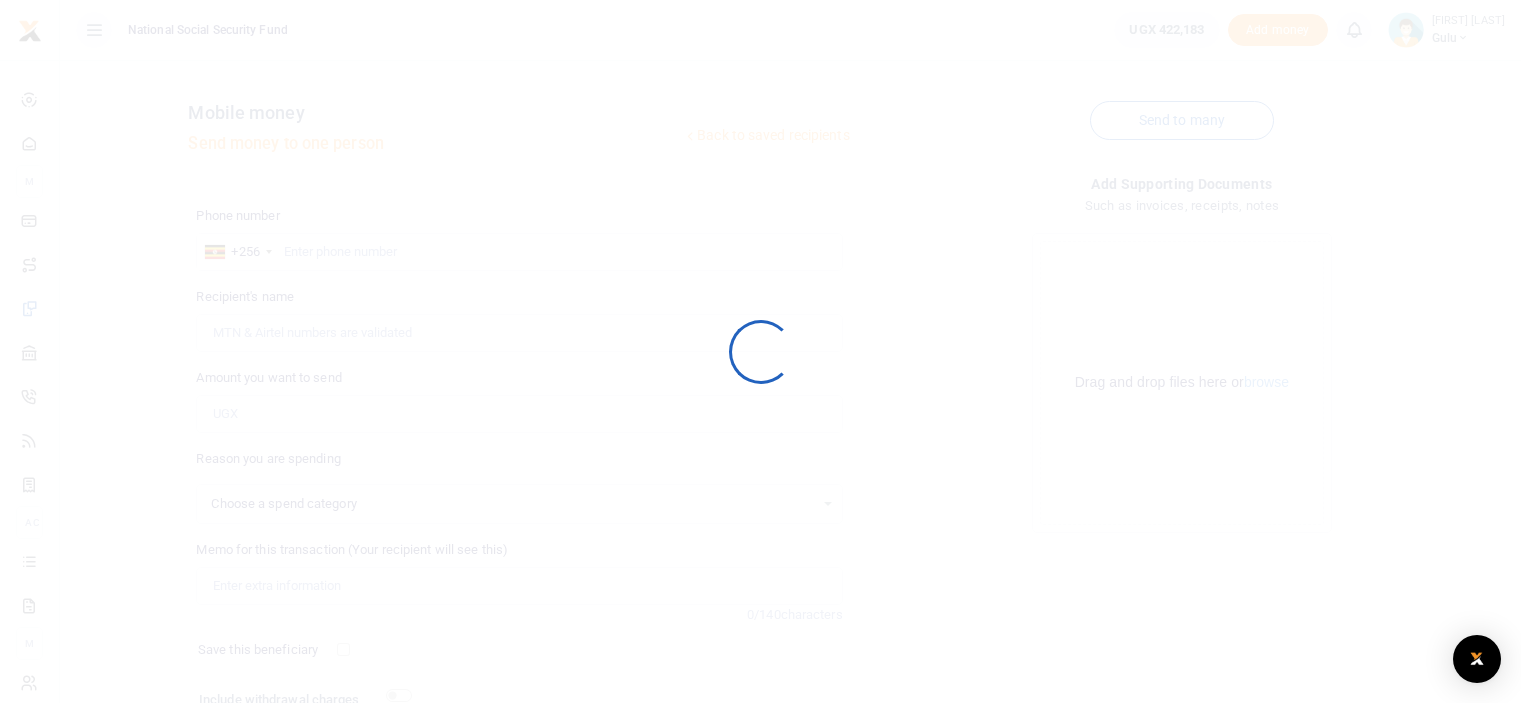 scroll, scrollTop: 0, scrollLeft: 0, axis: both 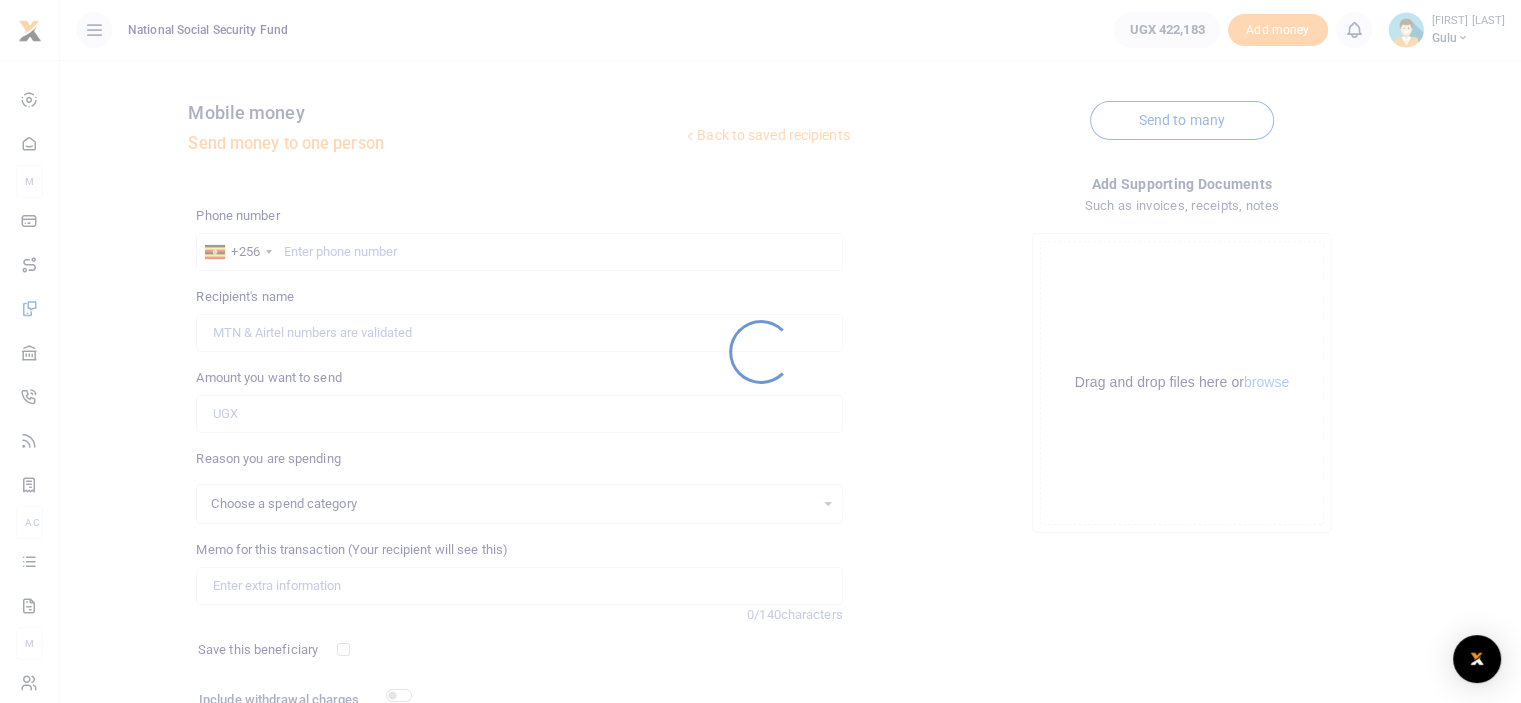 select 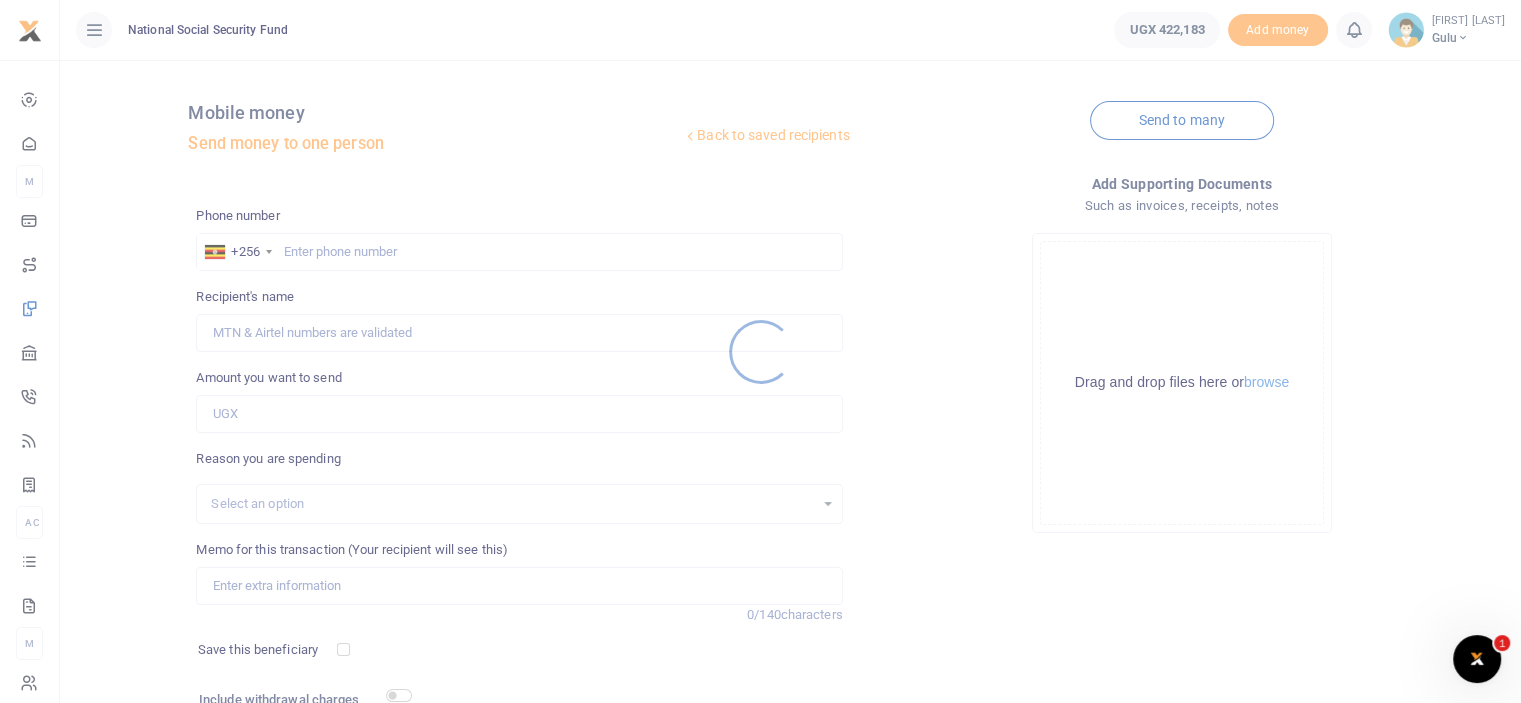 scroll, scrollTop: 0, scrollLeft: 0, axis: both 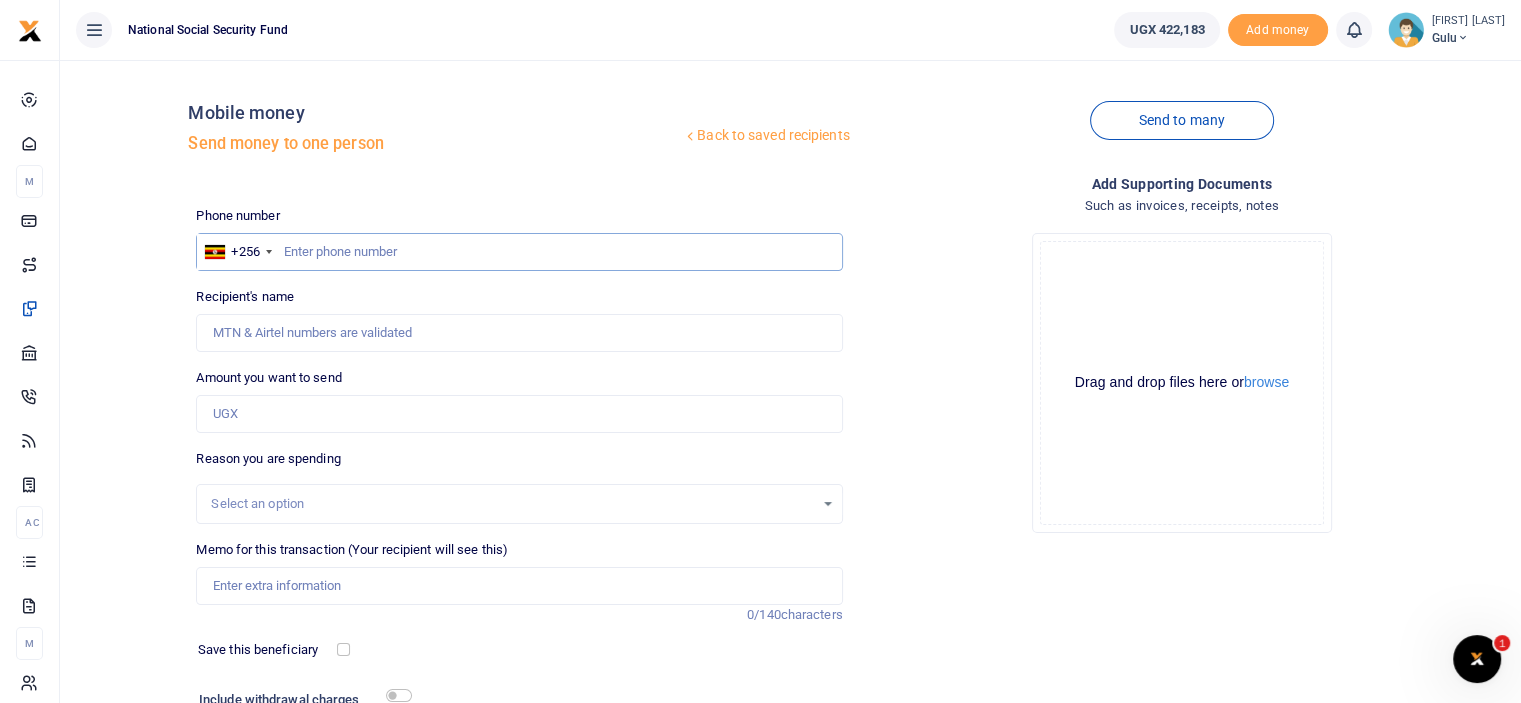 click at bounding box center (519, 252) 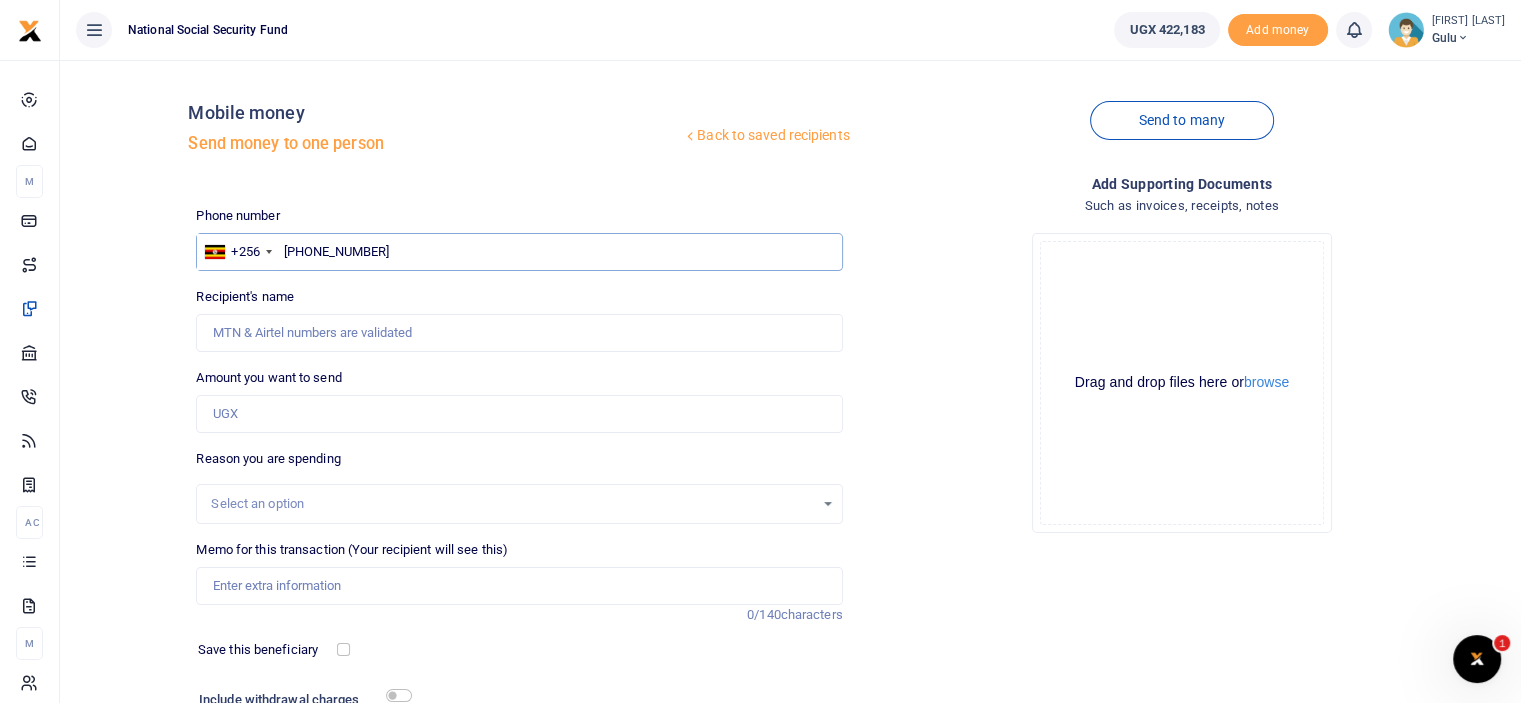 type on "[PHONE_NUMBER]" 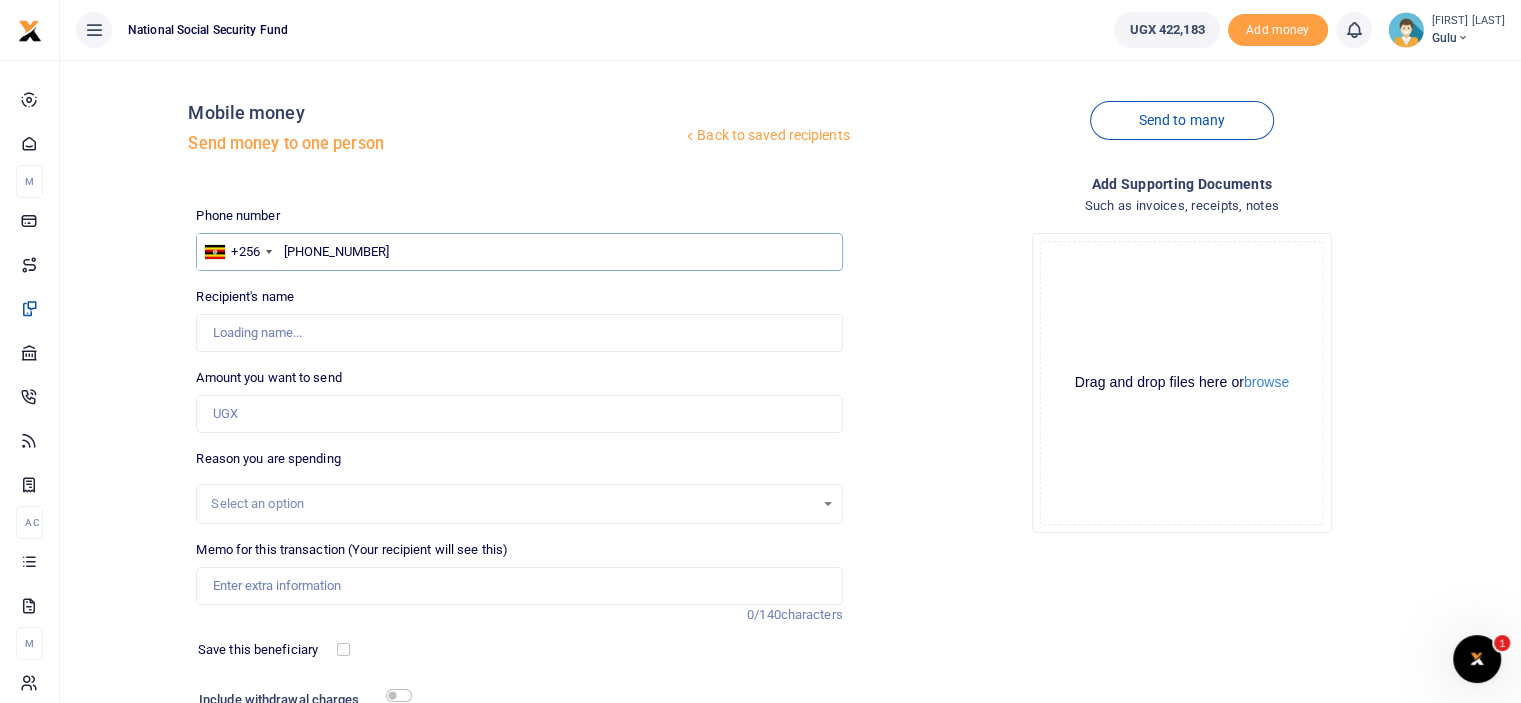 type on "[FIRST] [LAST]" 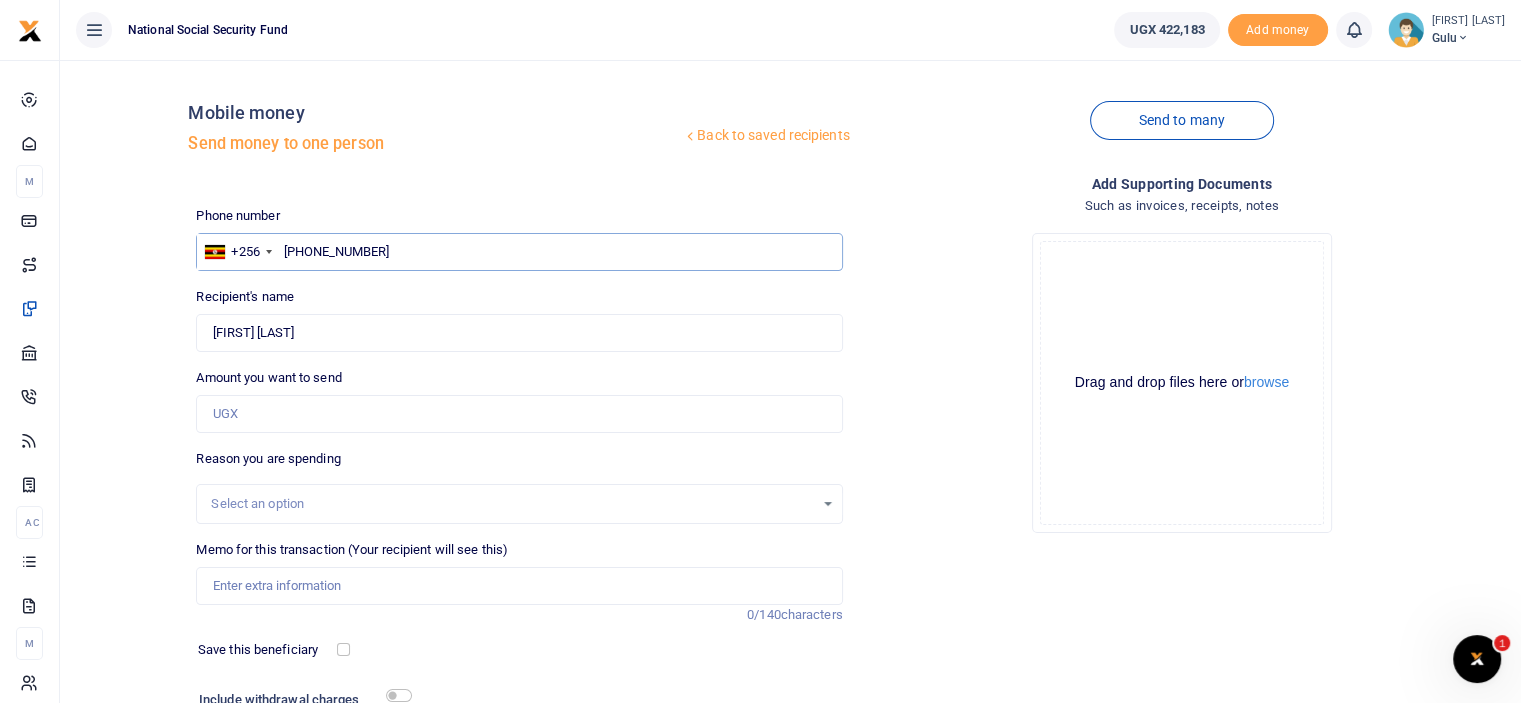 type on "780622414" 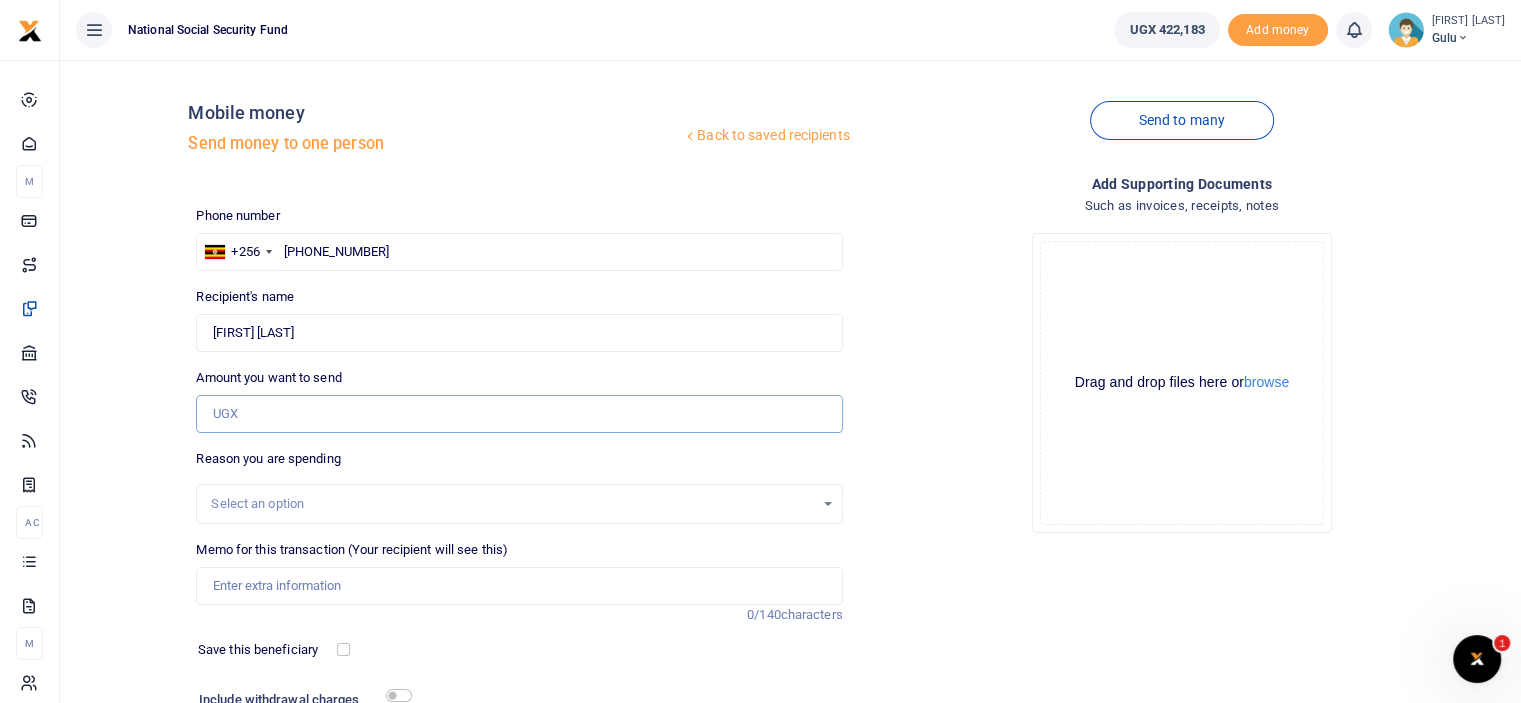 click on "Amount you want to send" at bounding box center [519, 414] 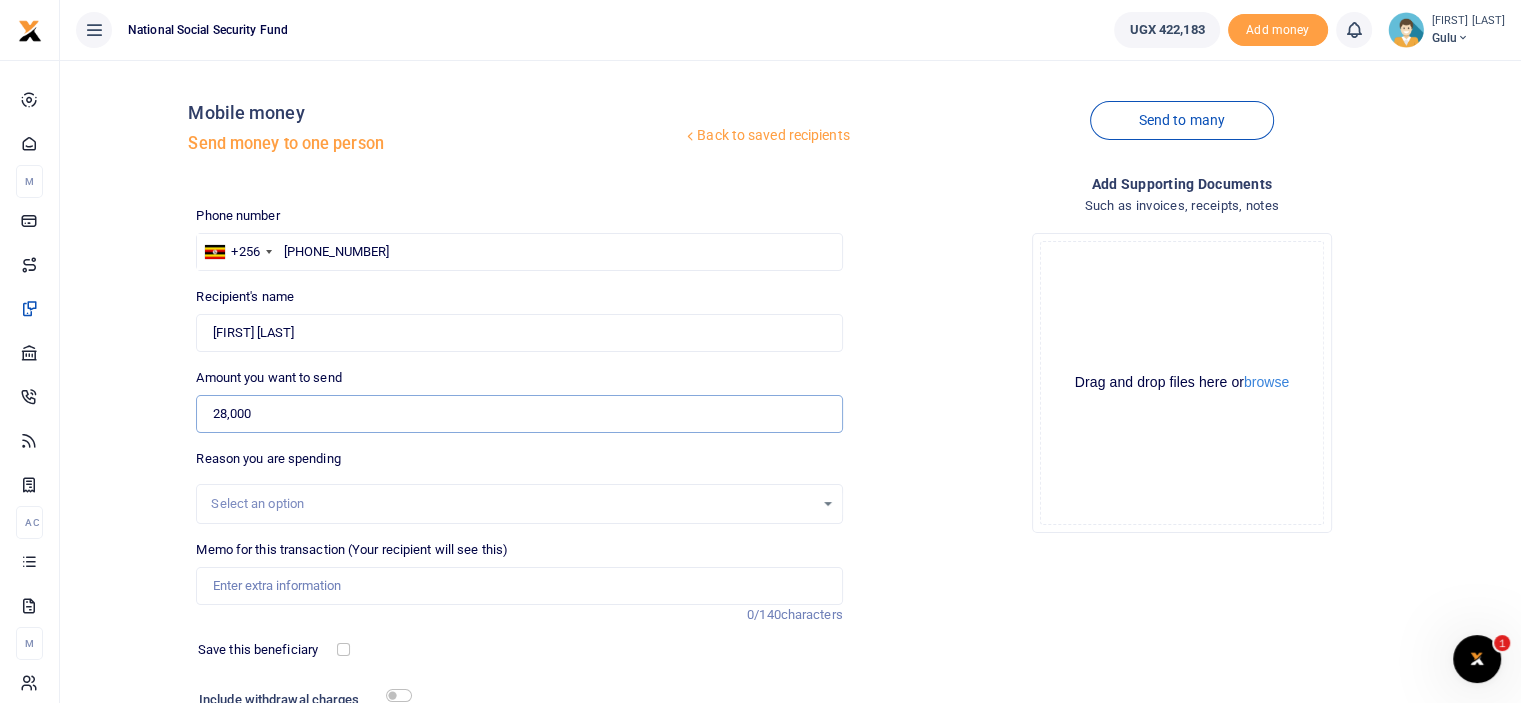 type on "28,000" 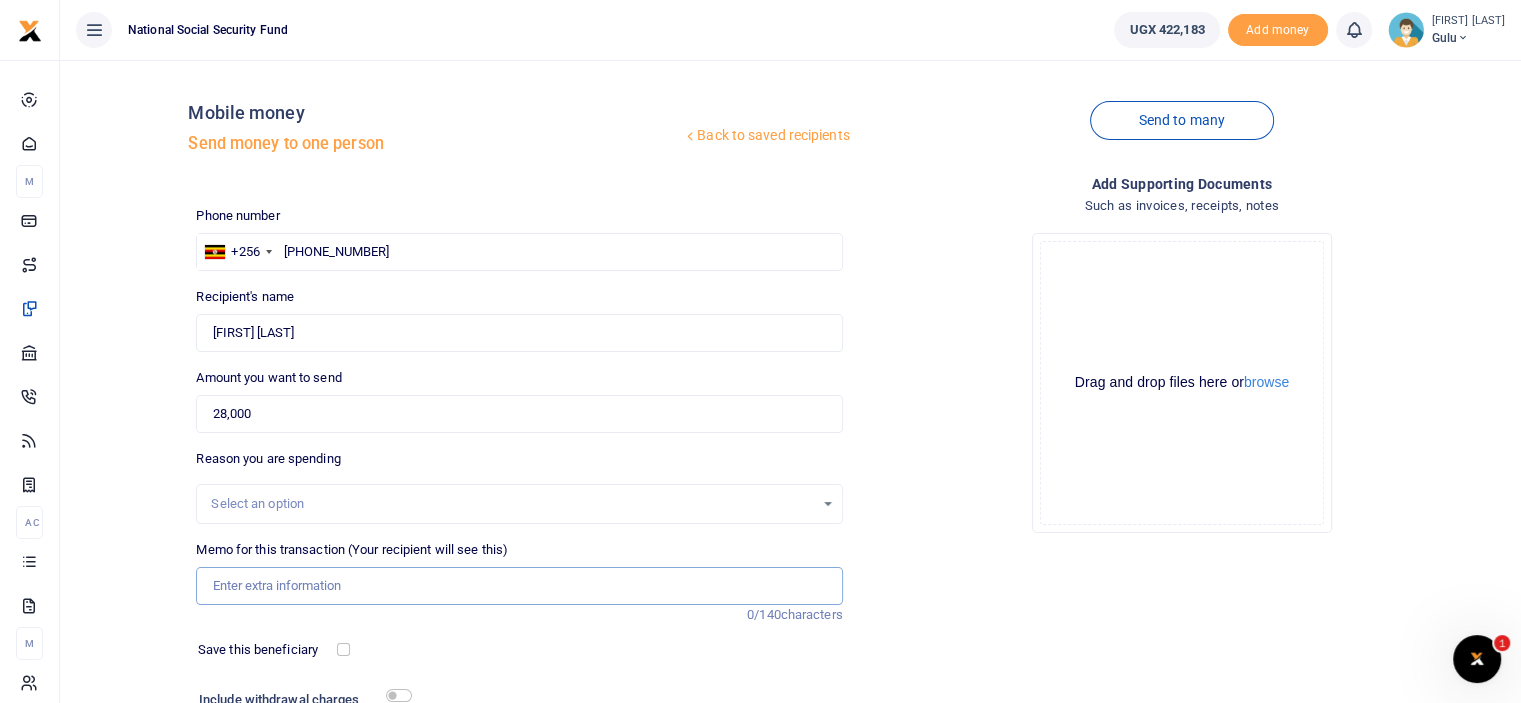 click on "Memo for this transaction (Your recipient will see this)" at bounding box center [519, 586] 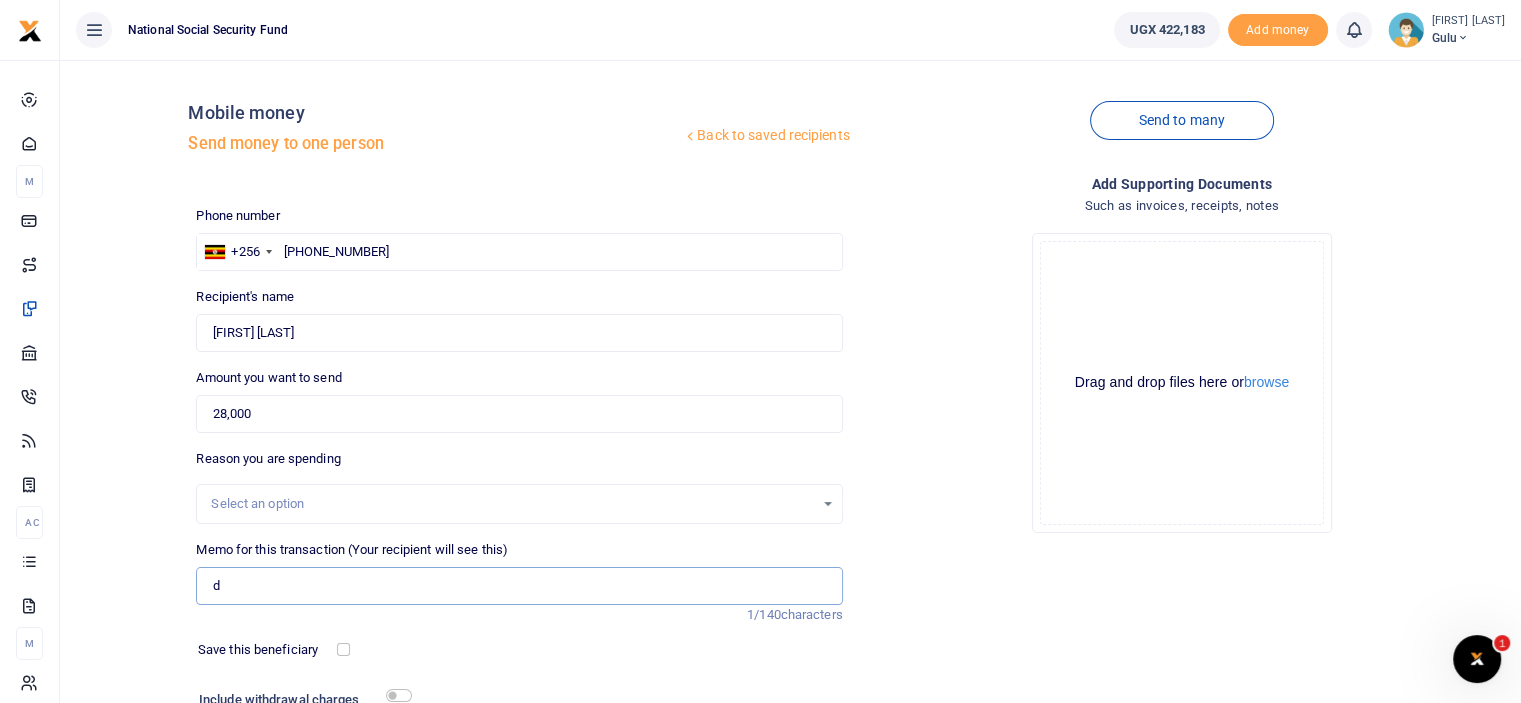 type on "Drinks for may birth day" 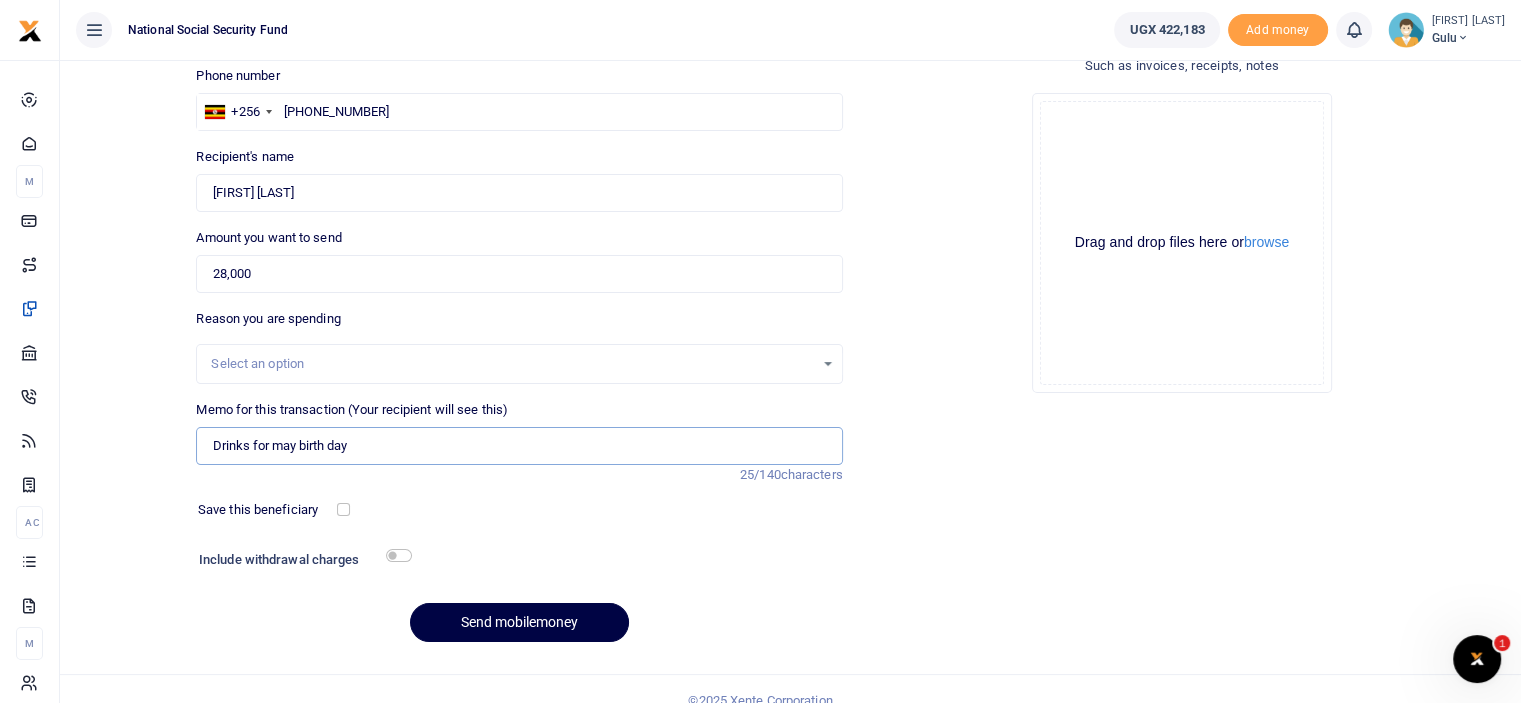 scroll, scrollTop: 162, scrollLeft: 0, axis: vertical 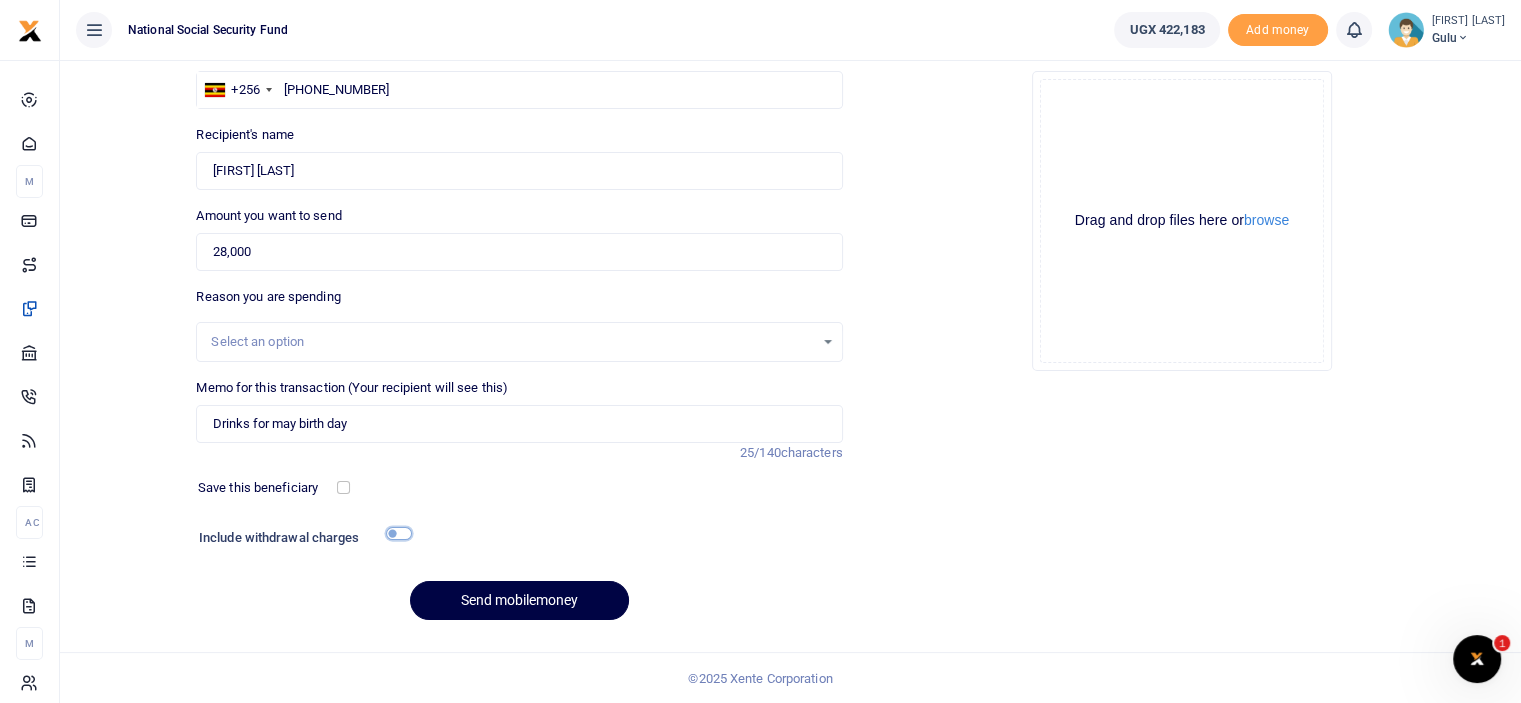 click at bounding box center (399, 533) 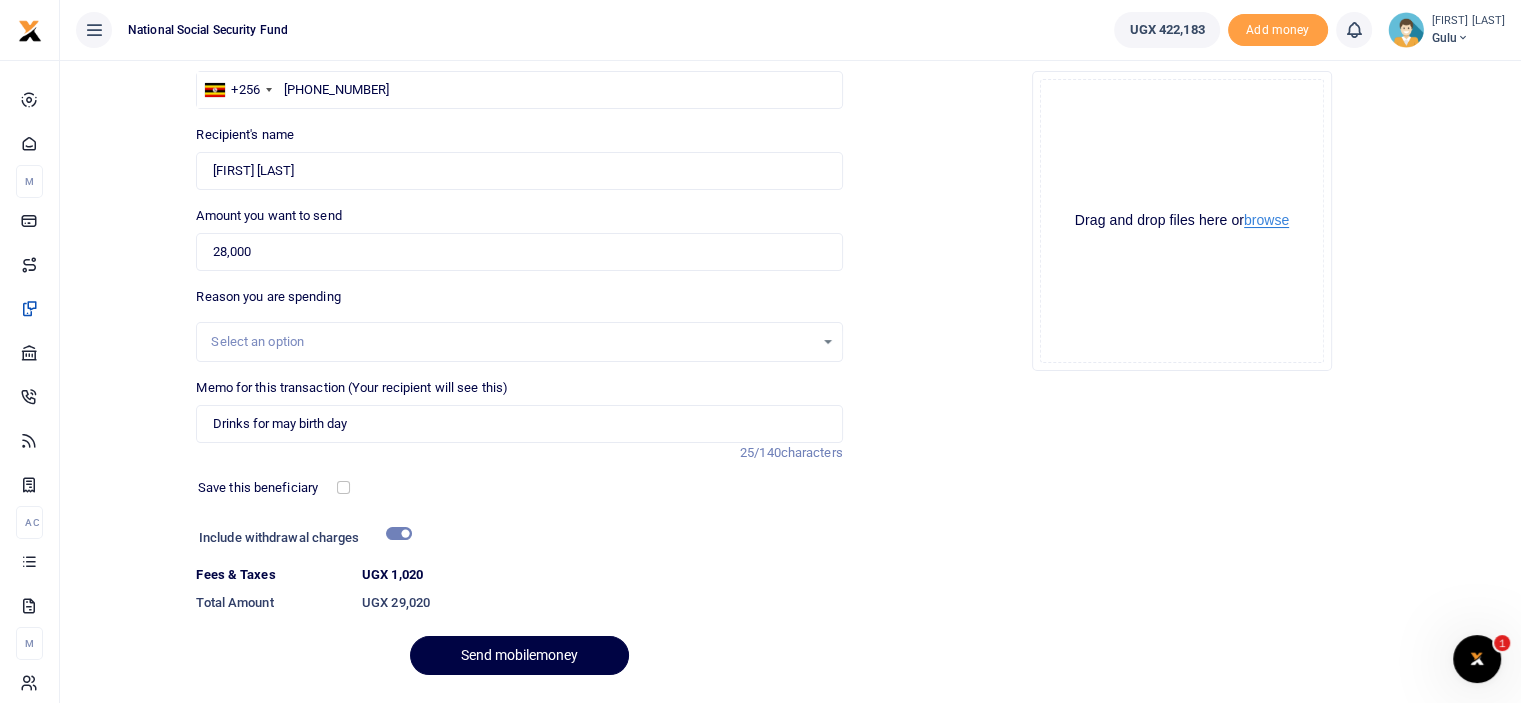 click on "browse" at bounding box center (1266, 220) 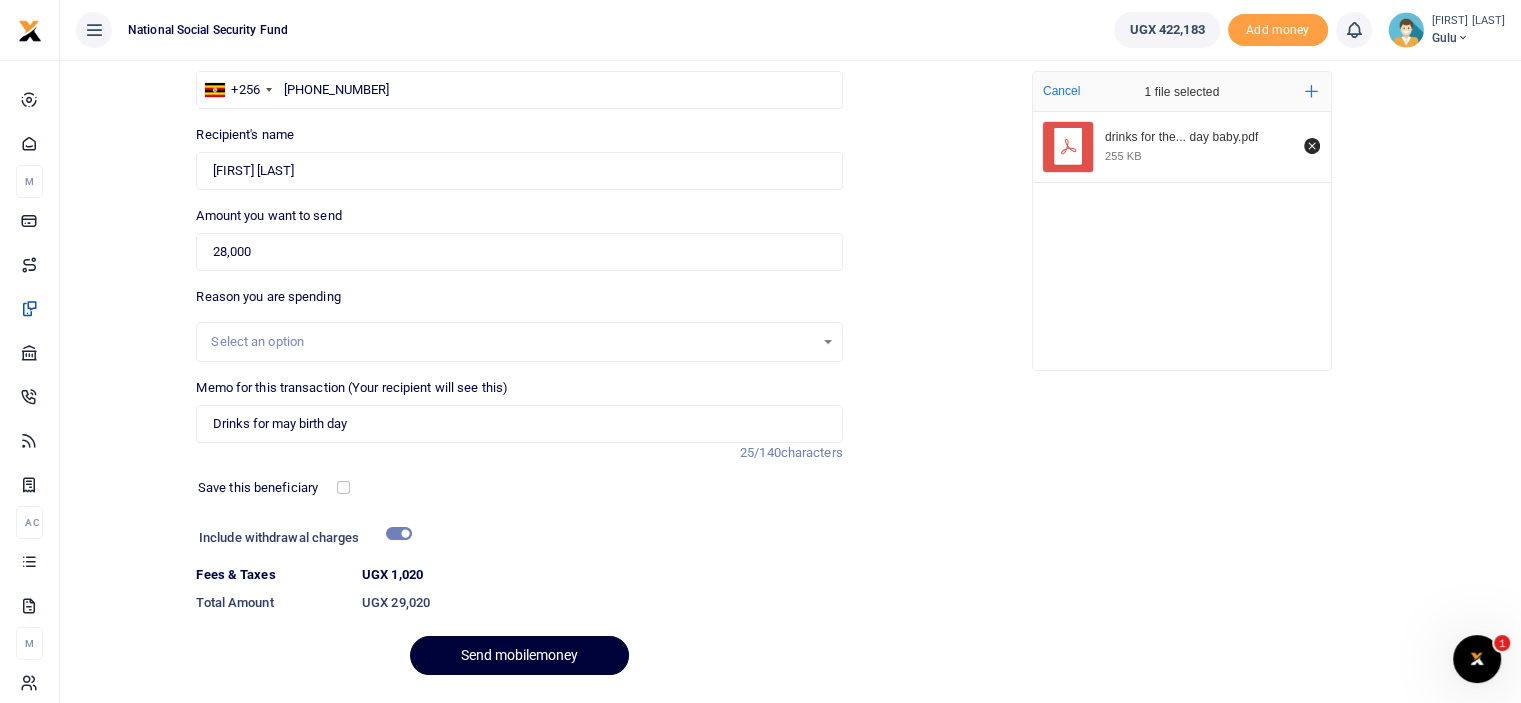 click on "Send mobilemoney" at bounding box center (519, 655) 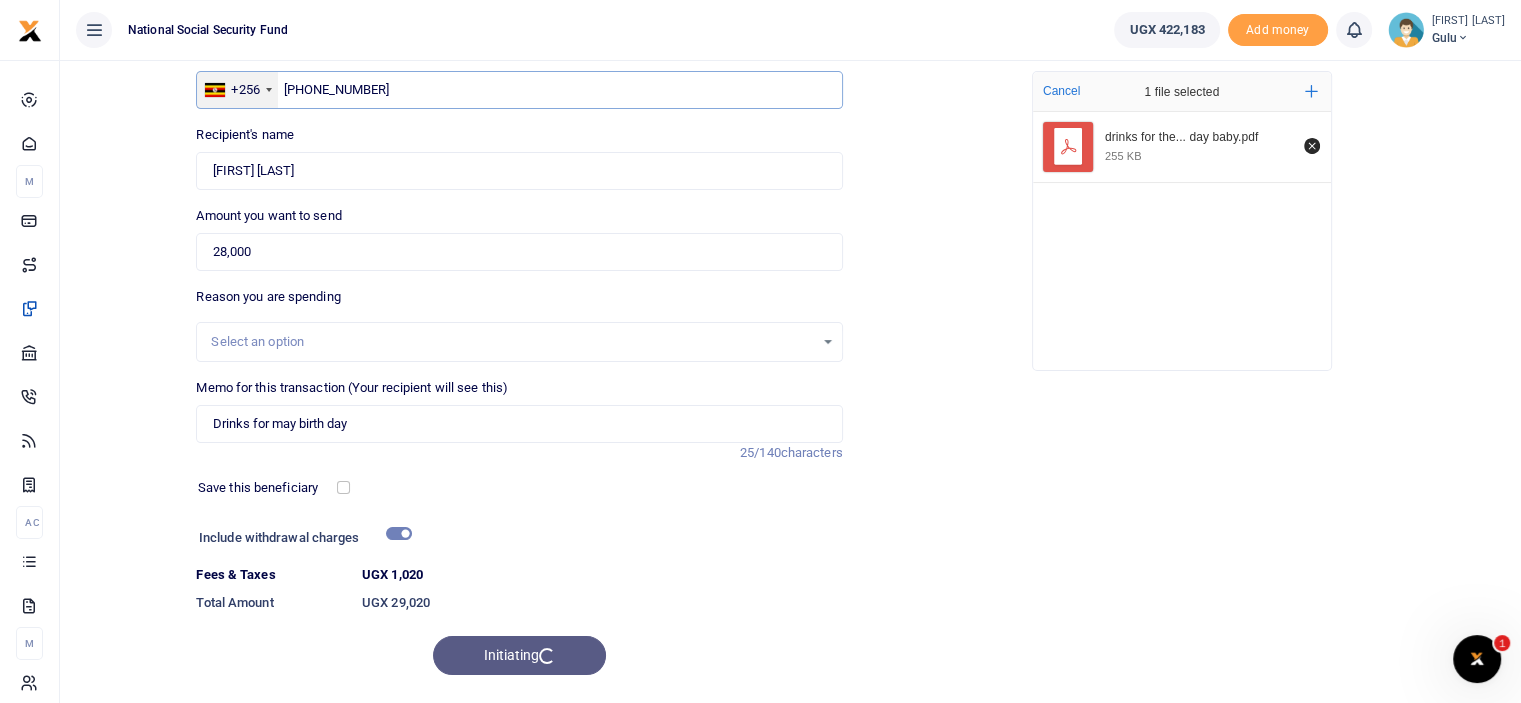 drag, startPoint x: 365, startPoint y: 97, endPoint x: 276, endPoint y: 99, distance: 89.02247 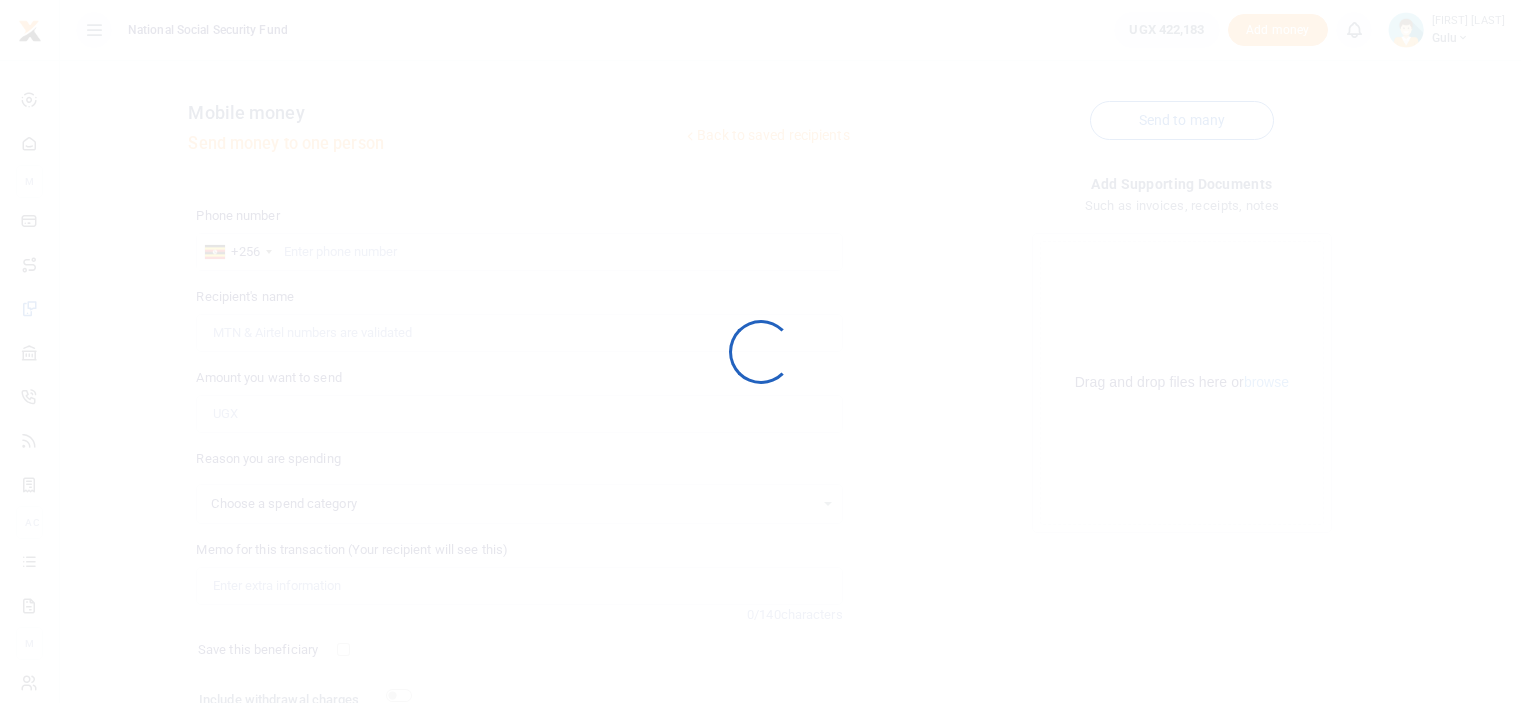scroll, scrollTop: 162, scrollLeft: 0, axis: vertical 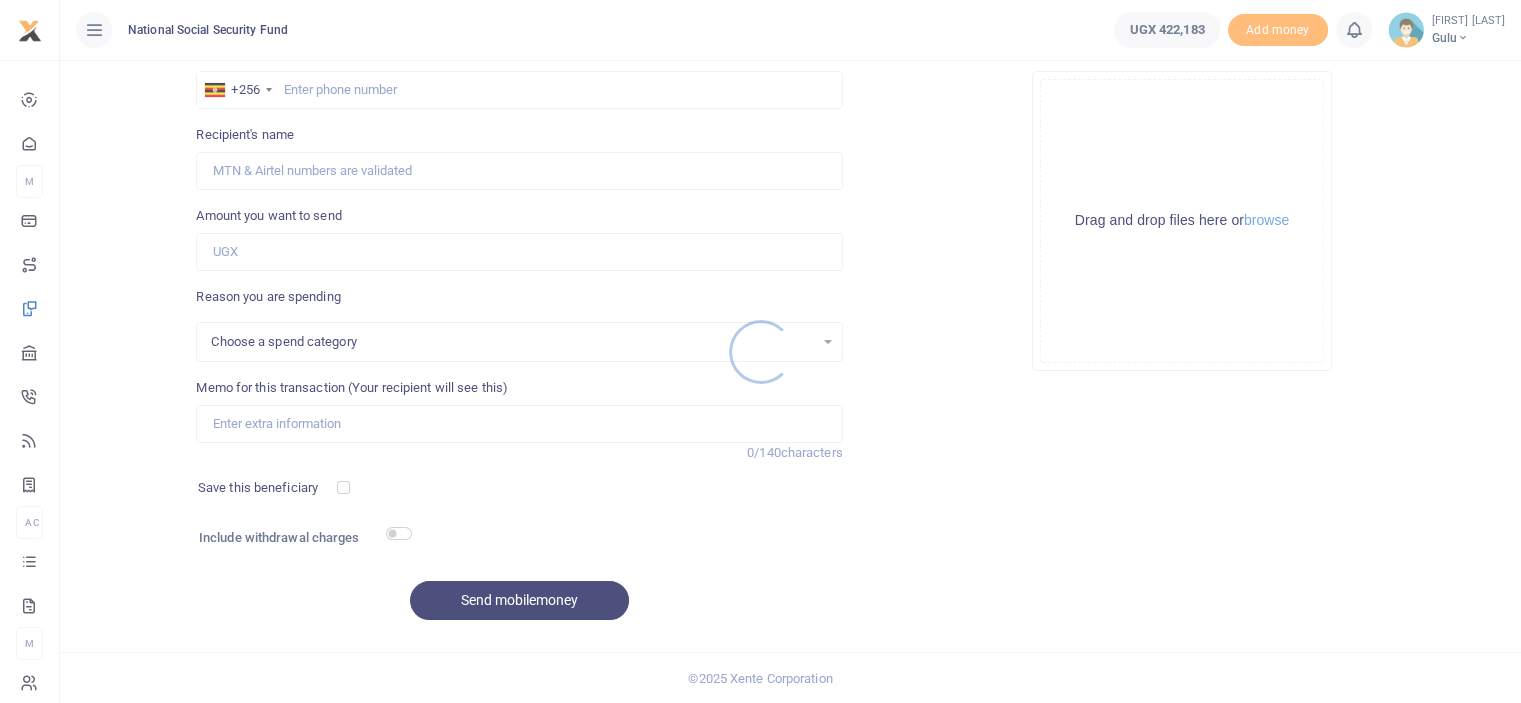 select 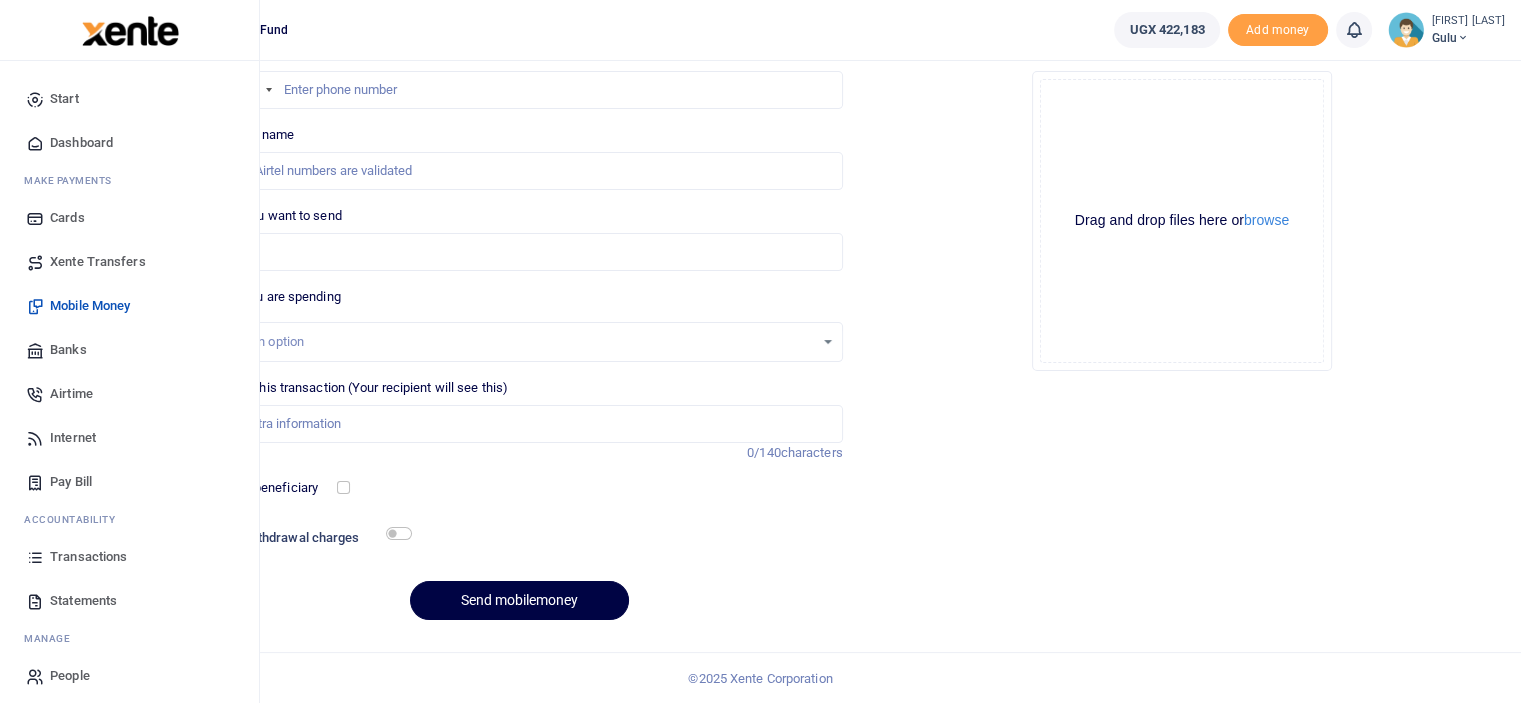 click on "Transactions" at bounding box center (88, 557) 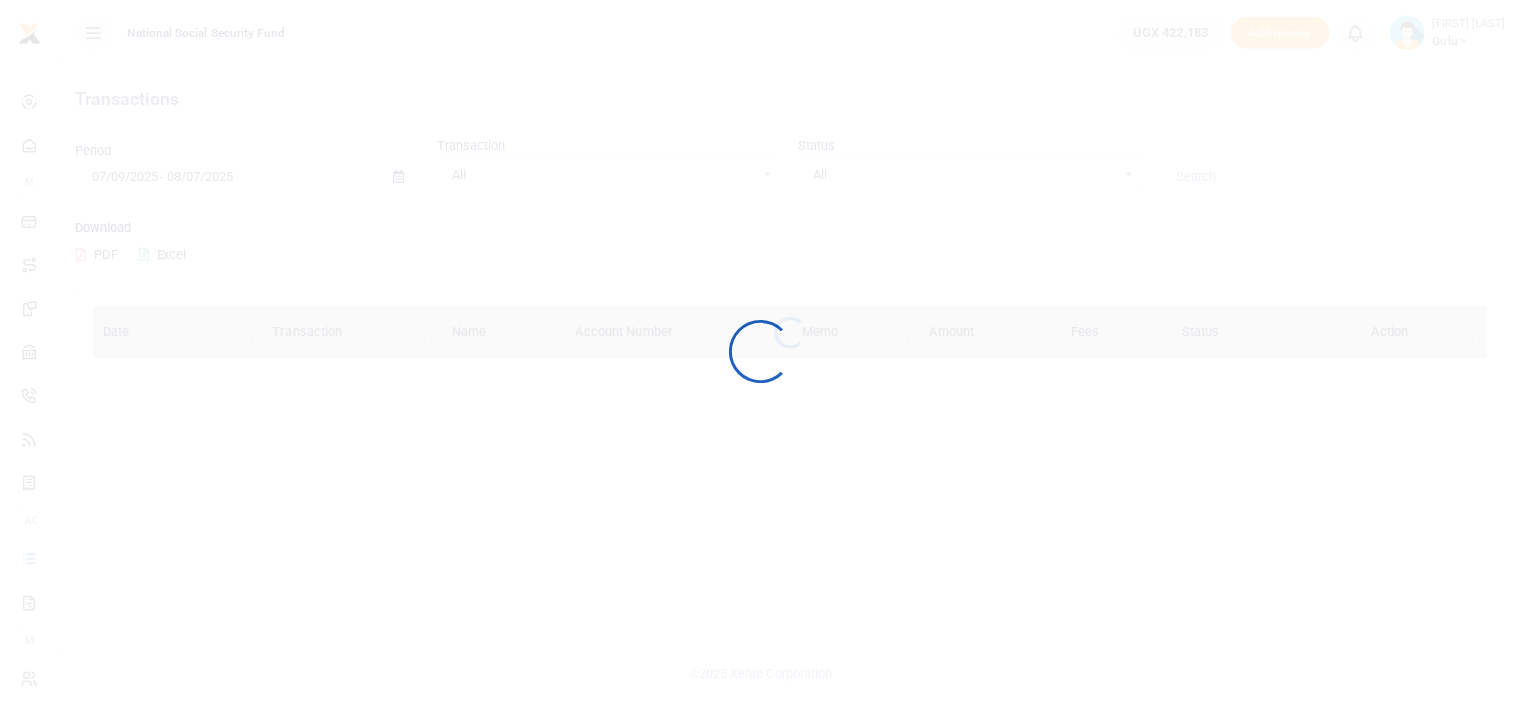 scroll, scrollTop: 0, scrollLeft: 0, axis: both 